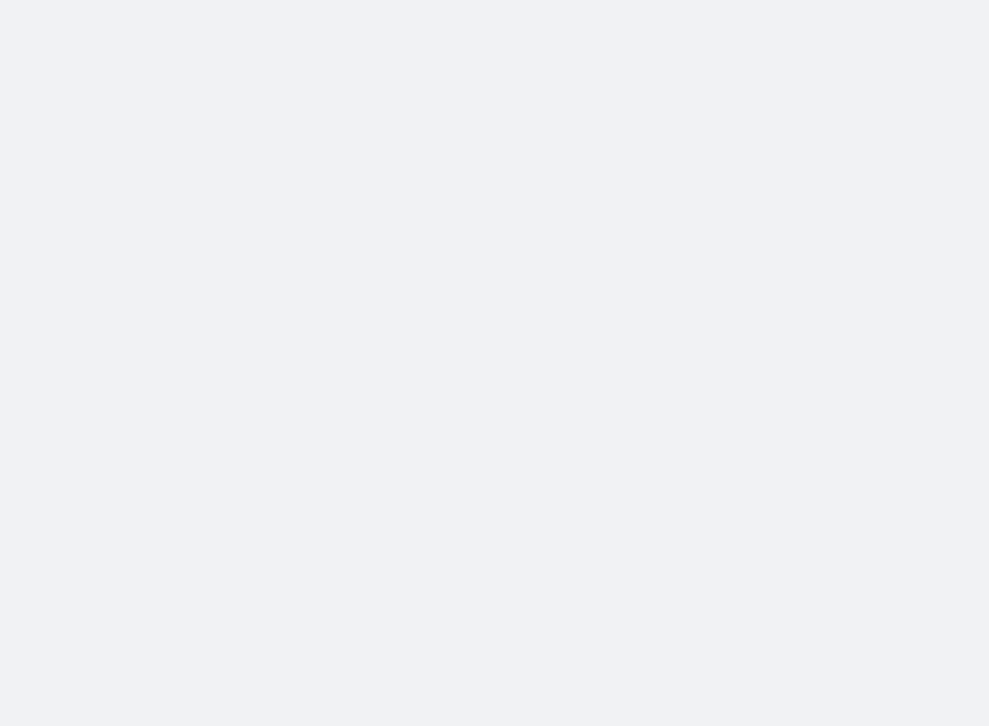 scroll, scrollTop: 0, scrollLeft: 0, axis: both 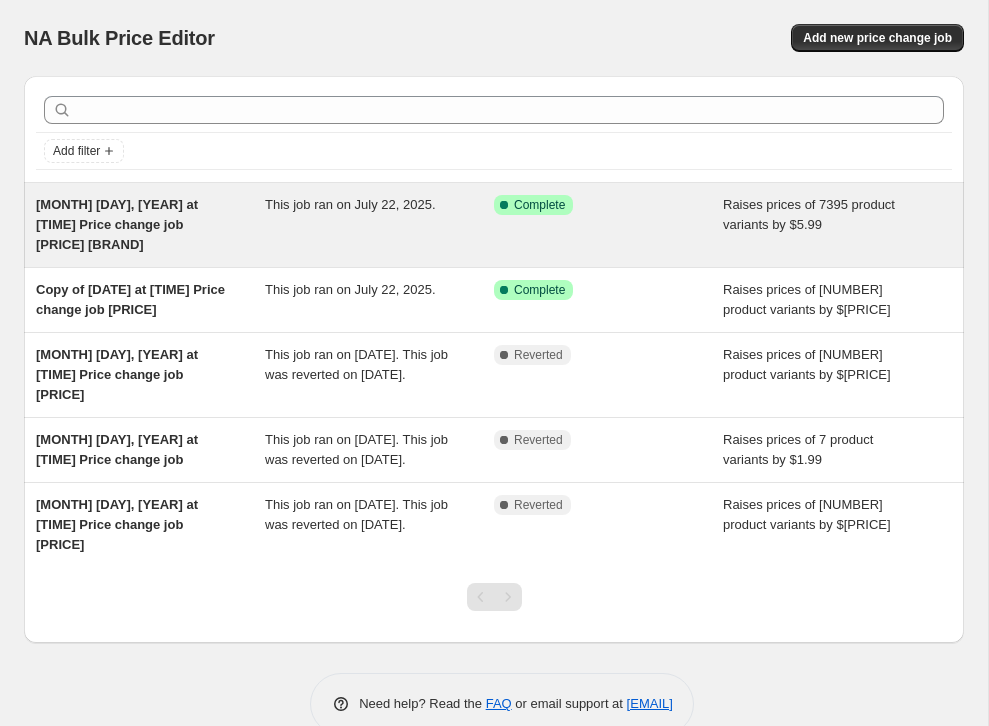 click on "This job ran on July 22, 2025." at bounding box center (379, 225) 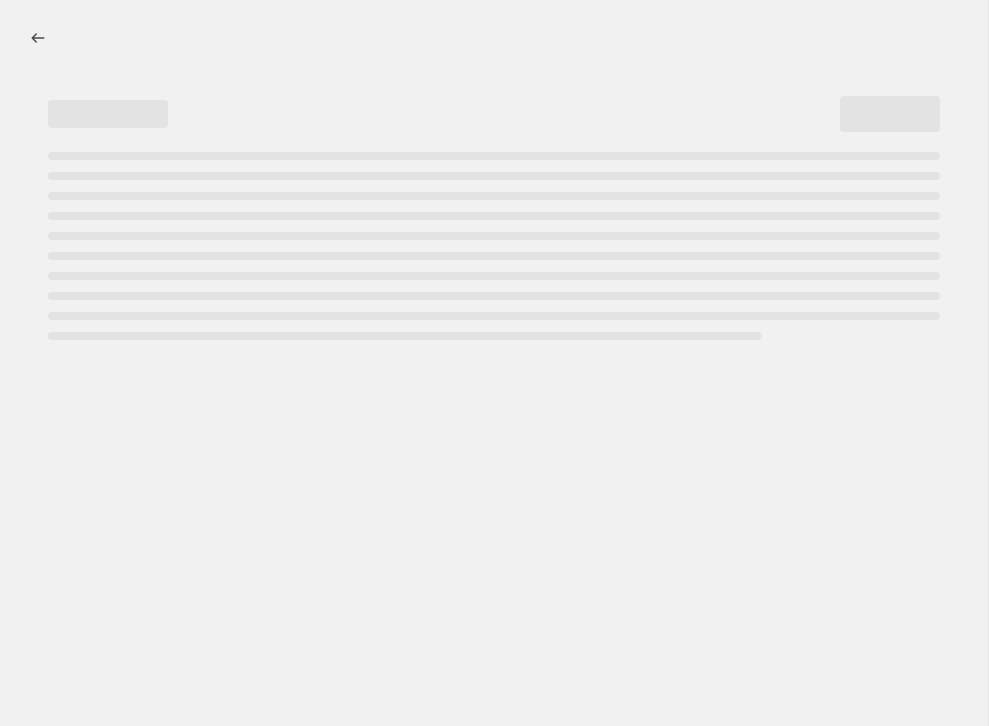 select on "by" 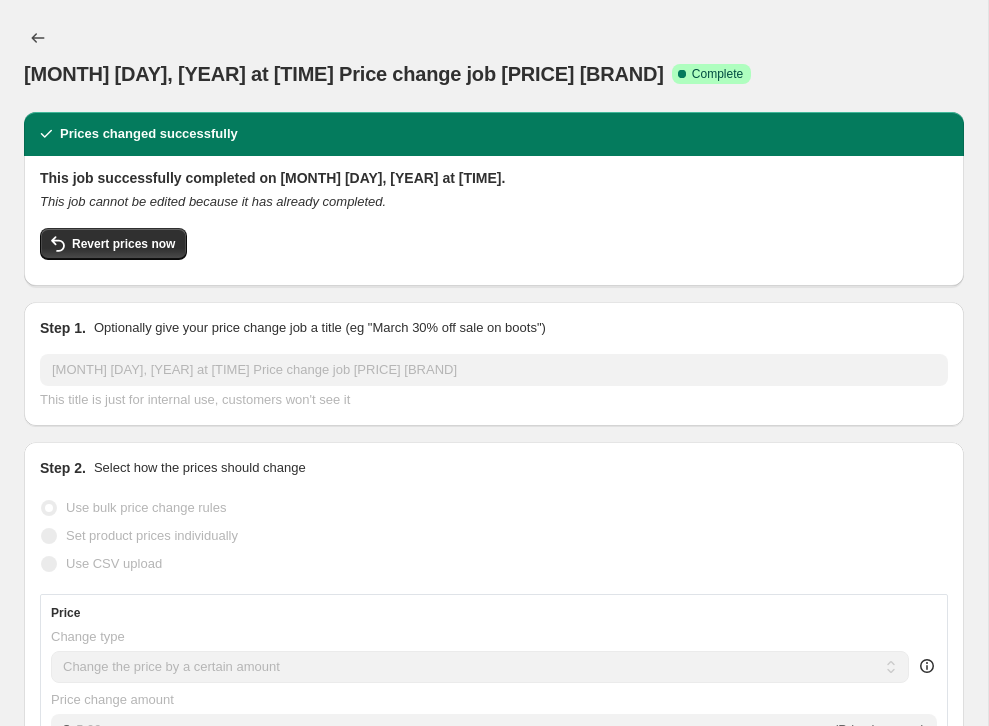 select on "collection" 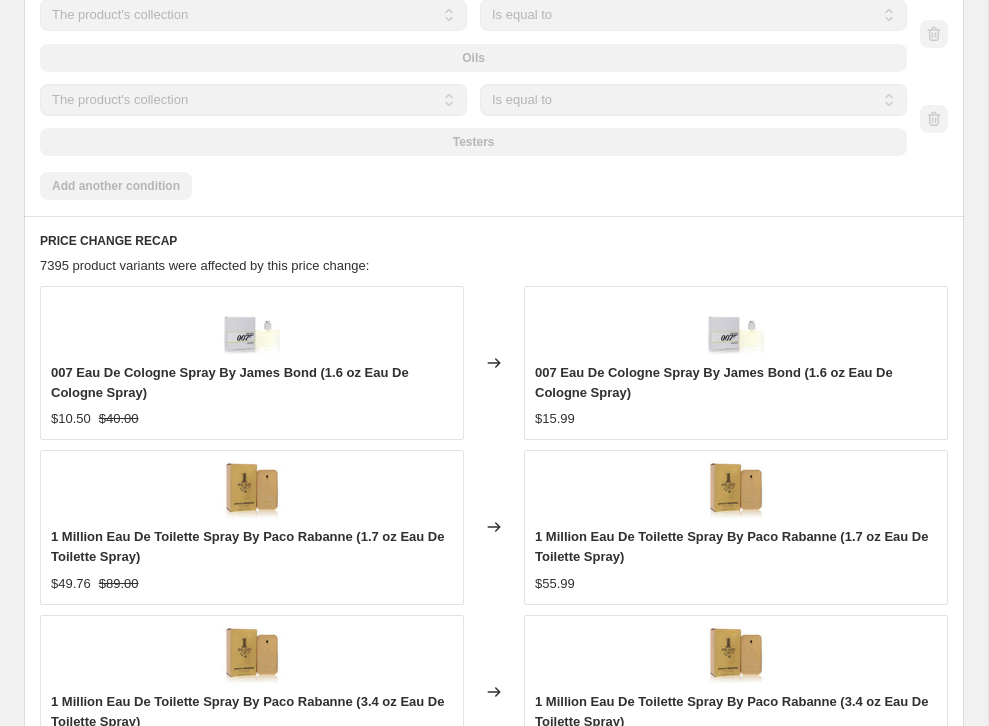 scroll, scrollTop: 1786, scrollLeft: 0, axis: vertical 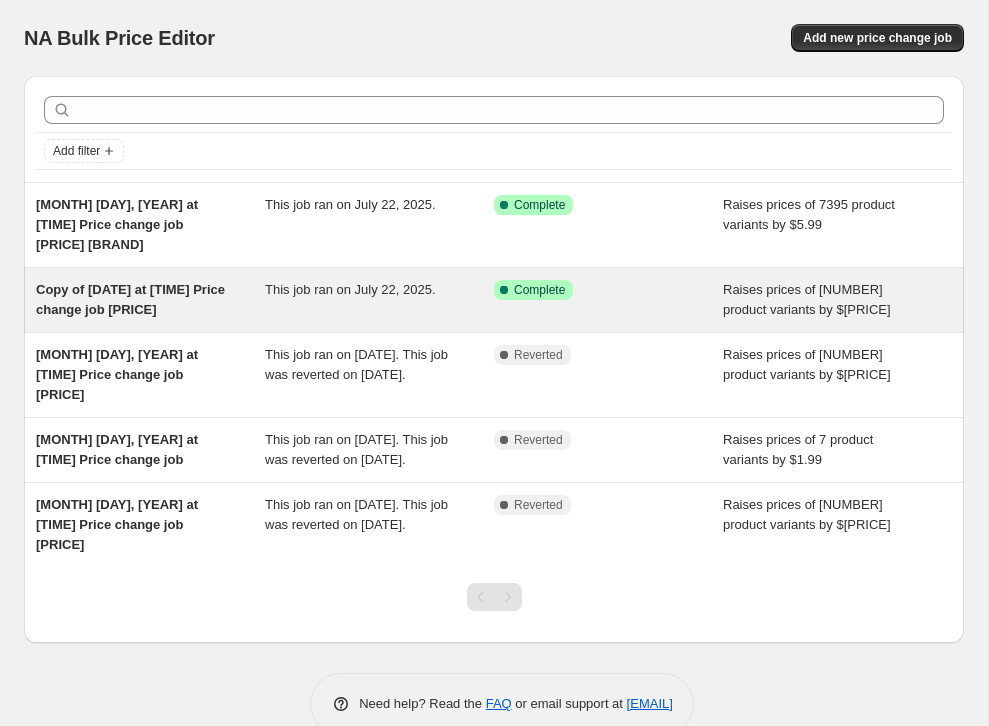 click on "Copy of [DATE] at [TIME] Price change job [PRICE]" at bounding box center [130, 299] 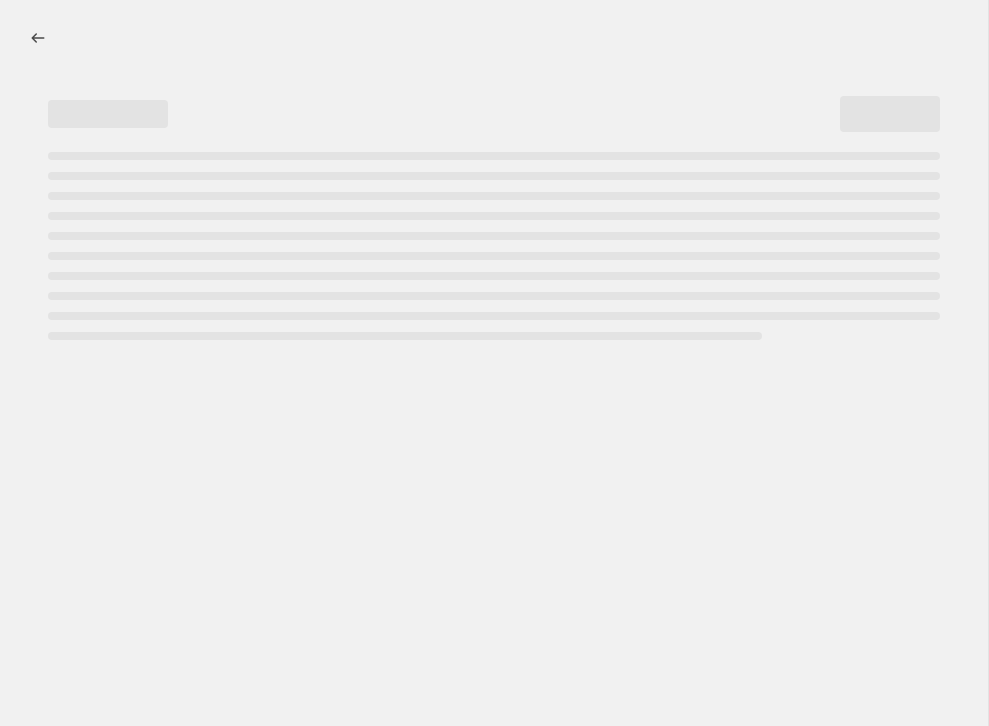 select on "by" 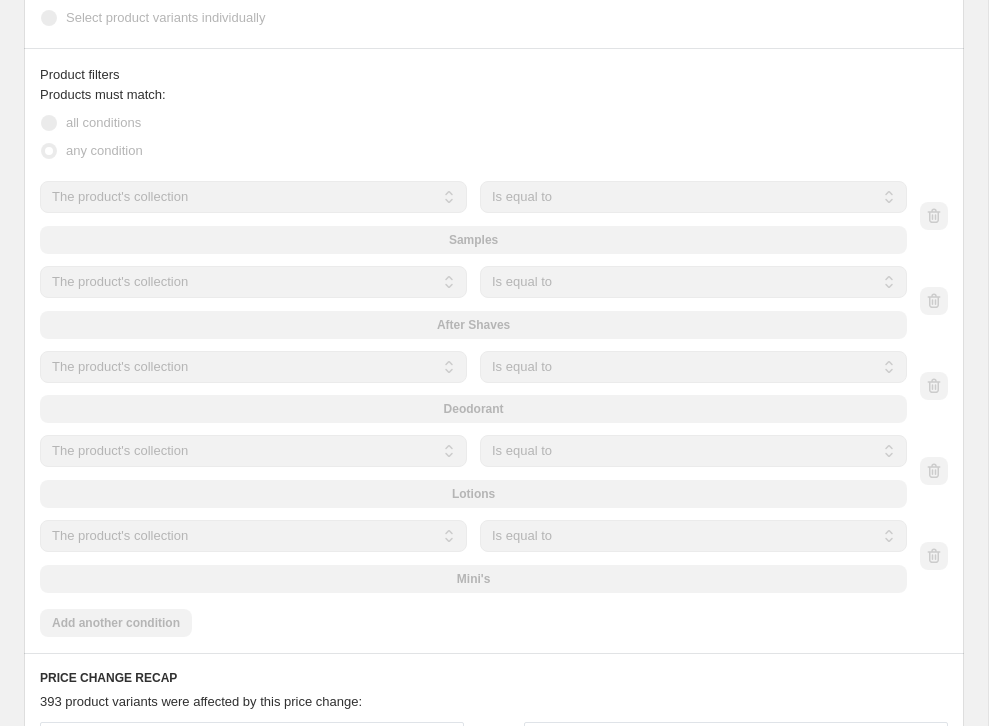 scroll, scrollTop: 1519, scrollLeft: 0, axis: vertical 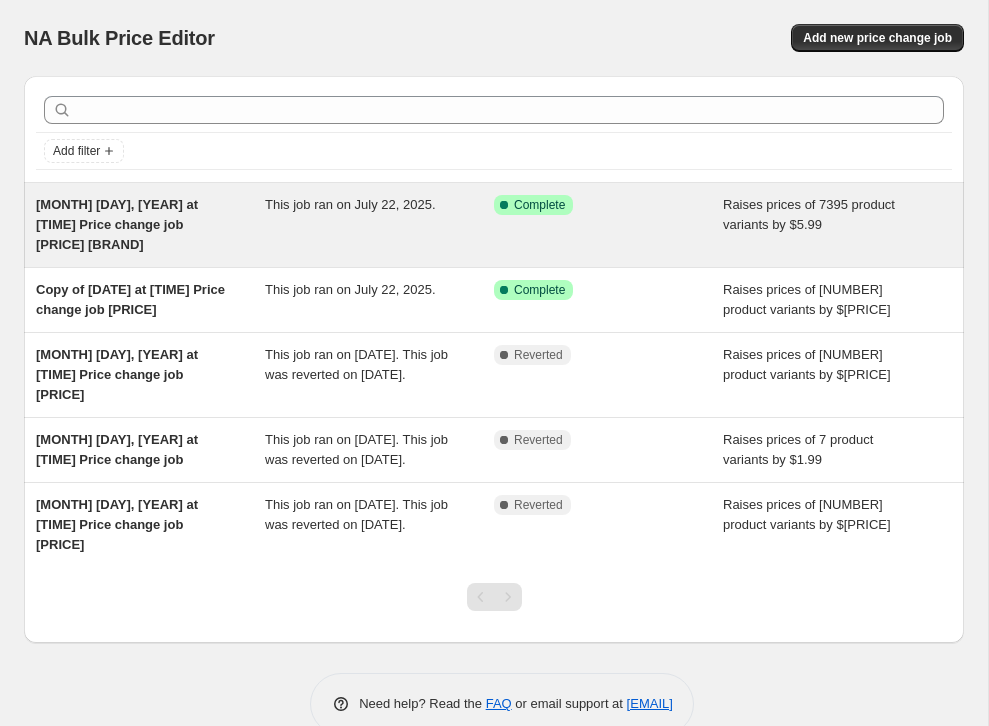 click on "[MONTH] [DAY], [YEAR] at [TIME] Price change job [PRICE] [BRAND]" at bounding box center [150, 225] 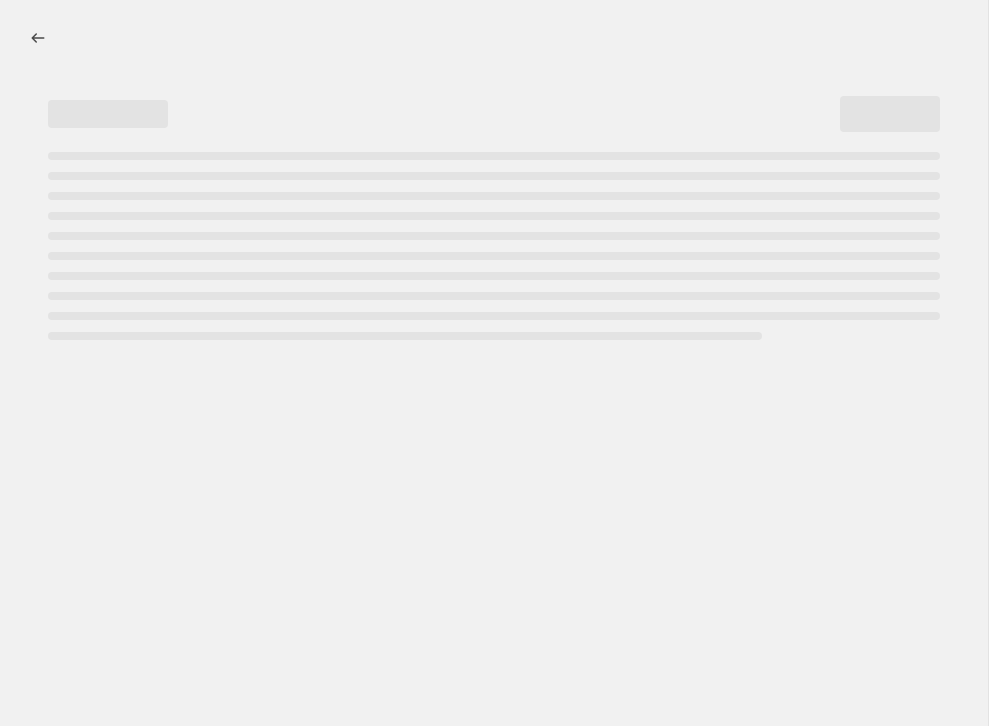 select on "by" 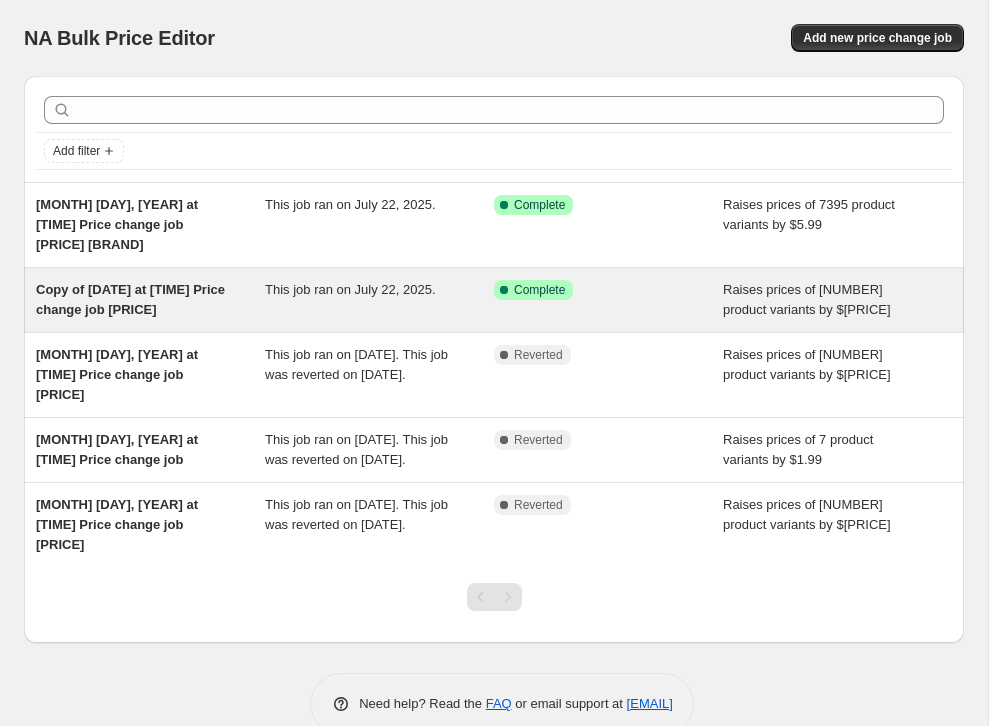 click on "Copy of [MONTH] [DAY], [YEAR] at [TIME] Price change job [PRICE] This job ran on [MONTH] [DAY], [YEAR]. Success Complete Complete Raises prices of [NUMBER] product variants by $[PRICE]" at bounding box center (494, 300) 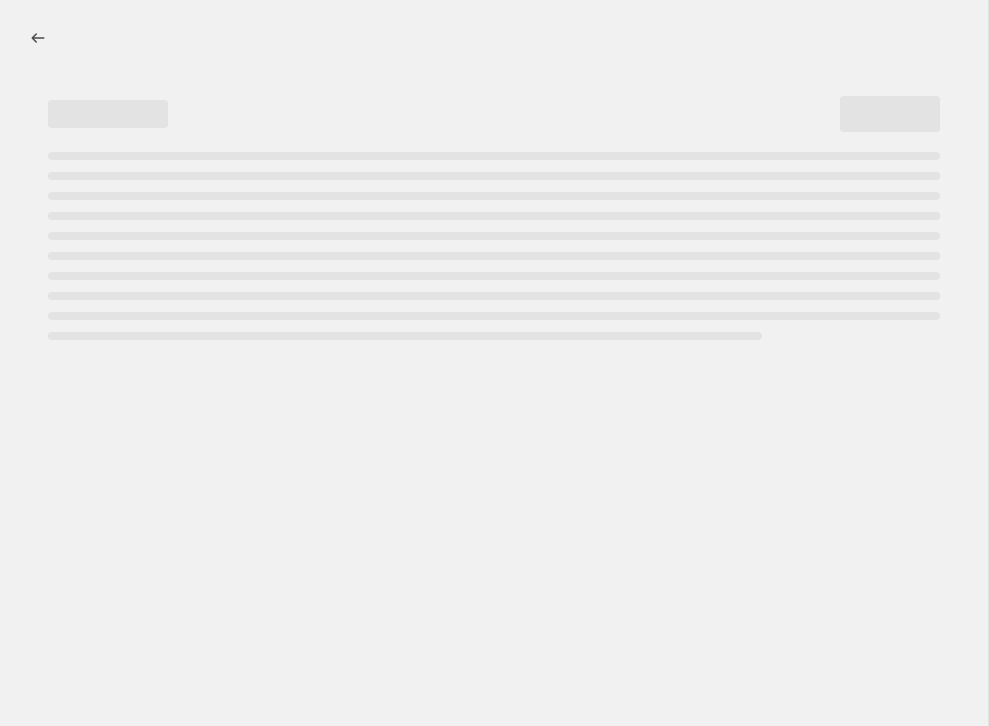 select on "by" 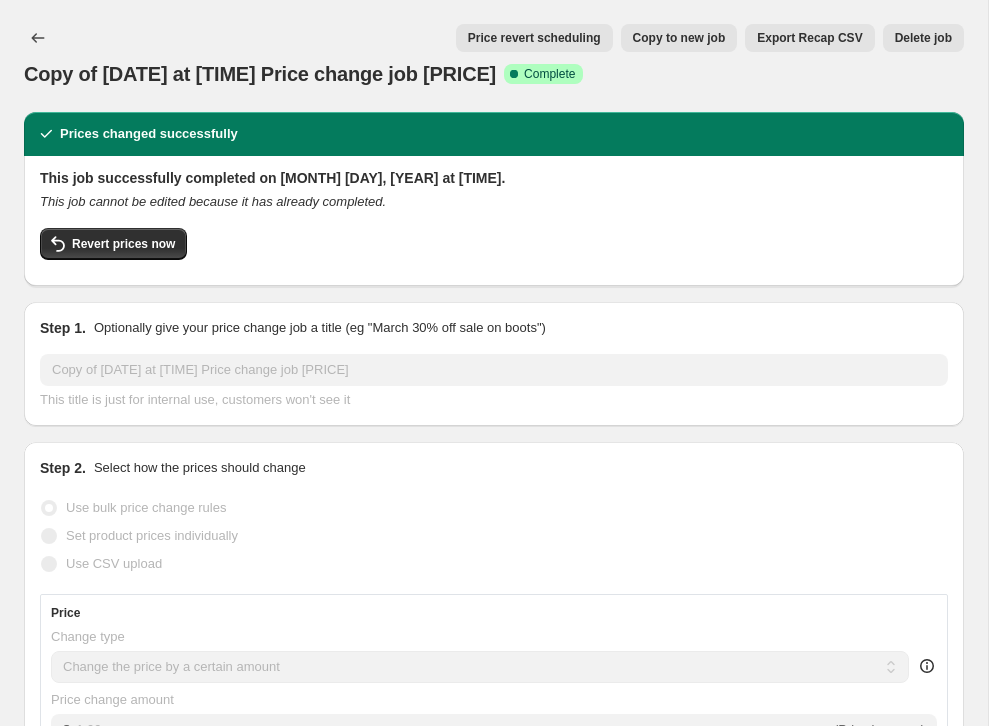 click on "Copy to new job" at bounding box center [679, 38] 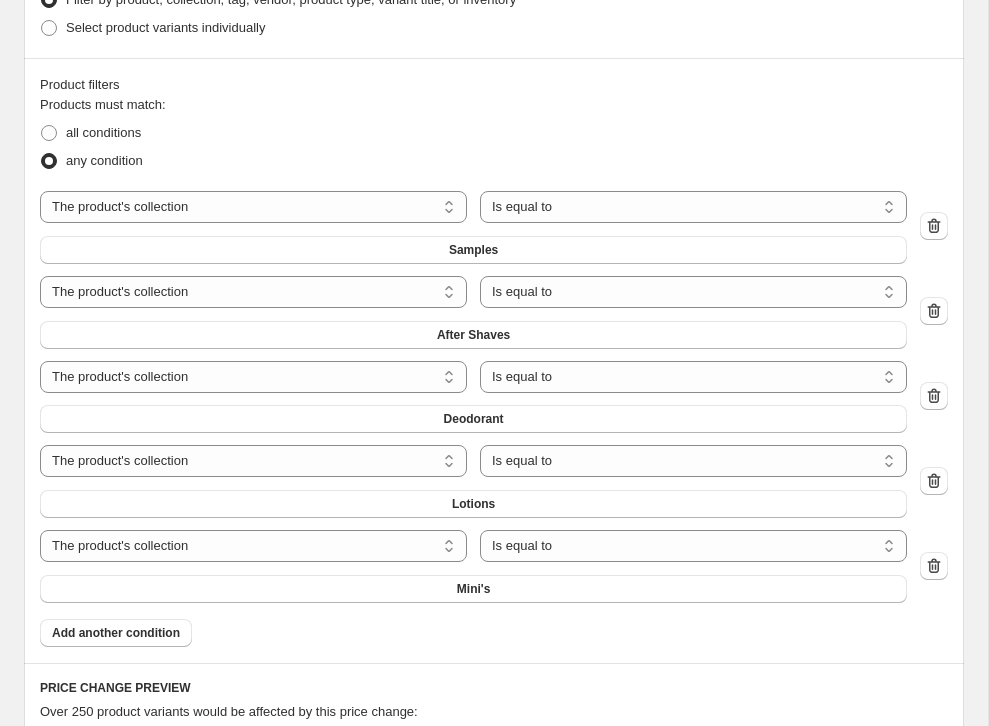 scroll, scrollTop: 1288, scrollLeft: 0, axis: vertical 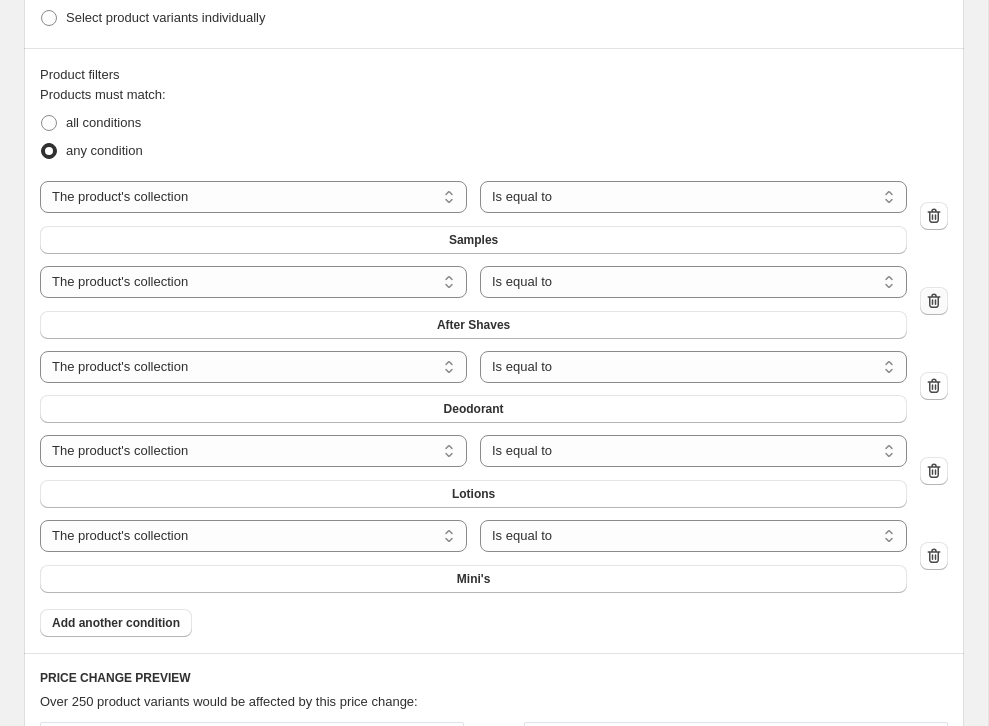 click 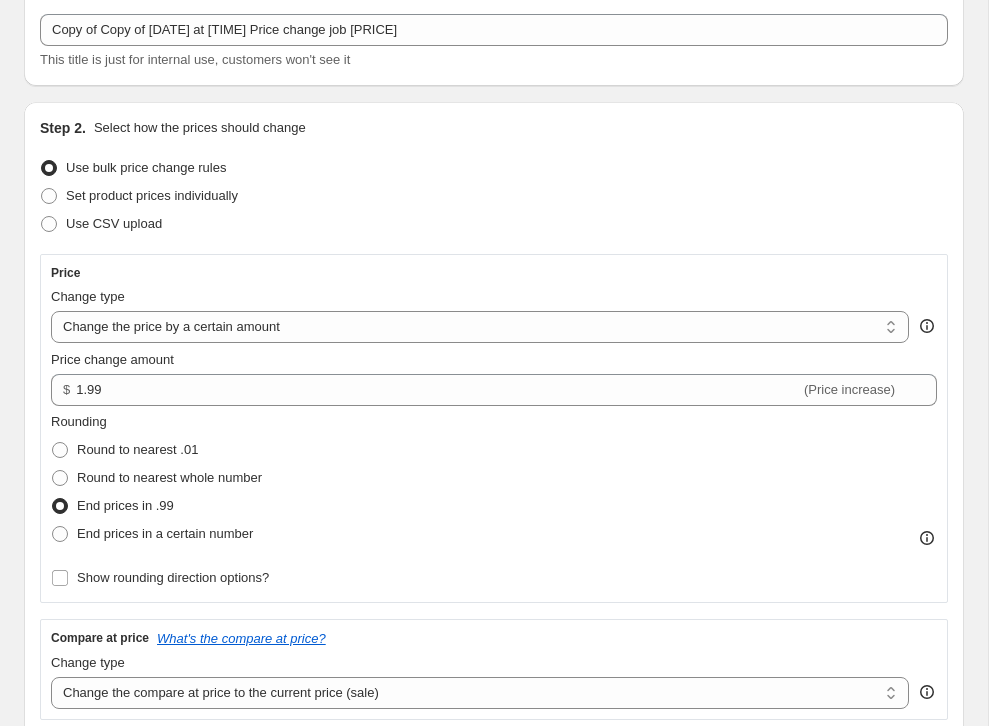 scroll, scrollTop: 143, scrollLeft: 0, axis: vertical 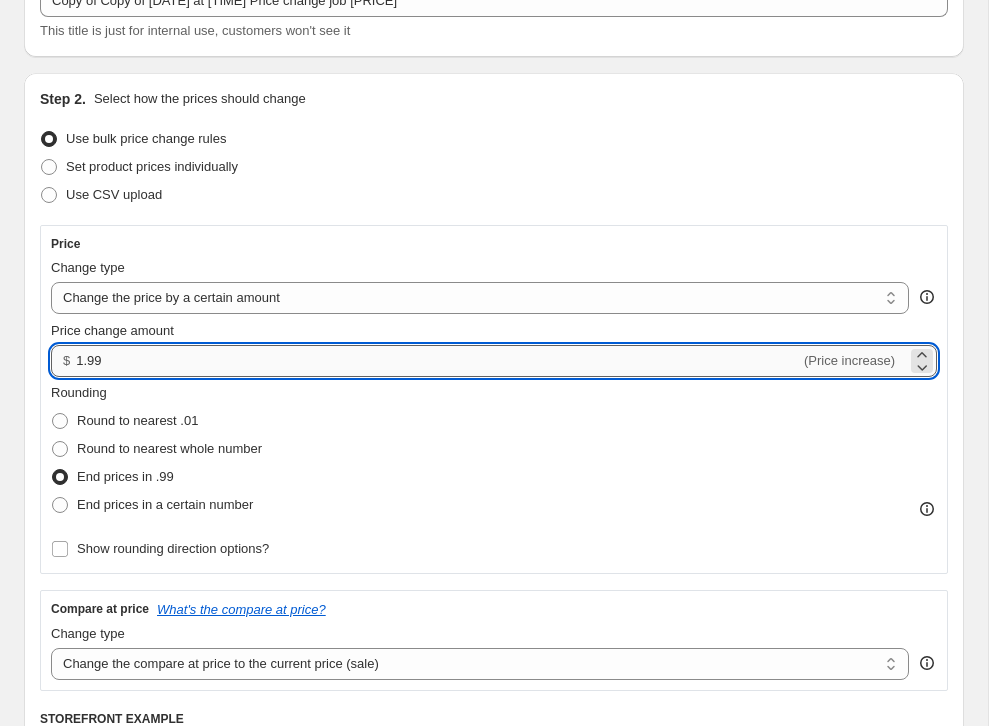 click on "1.99" at bounding box center [438, 361] 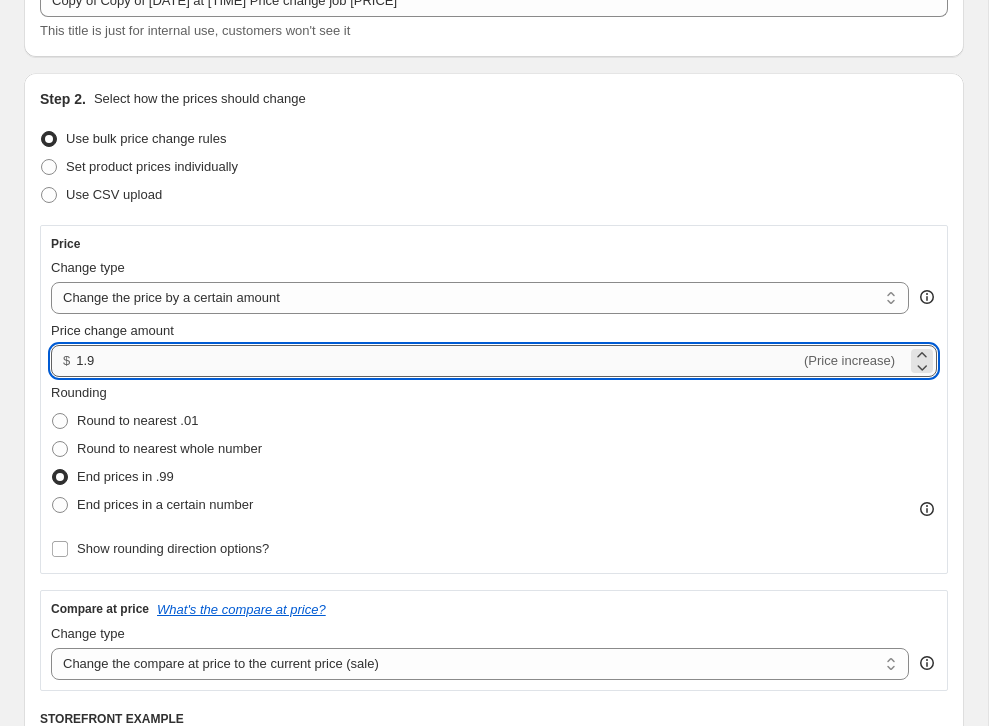 type on "1" 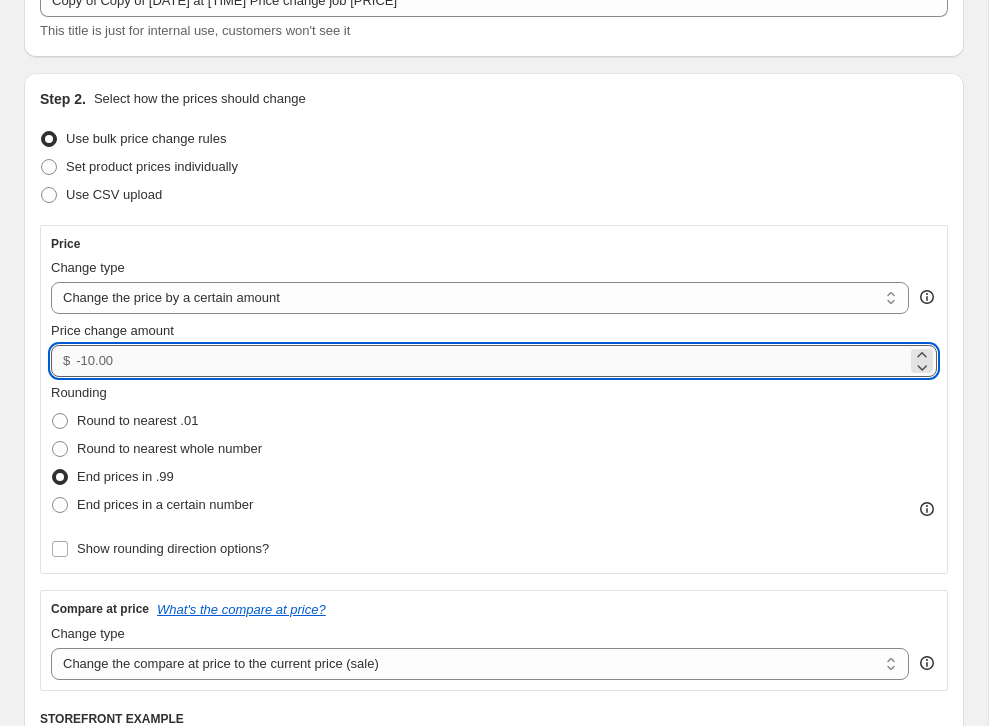 type on "5" 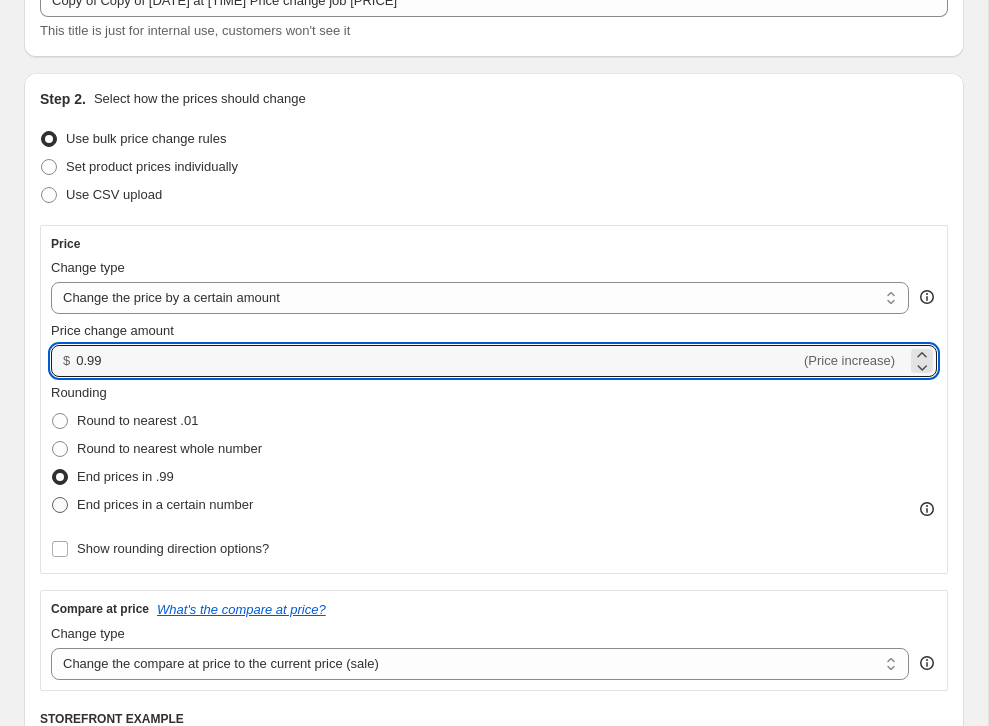 type on "0.99" 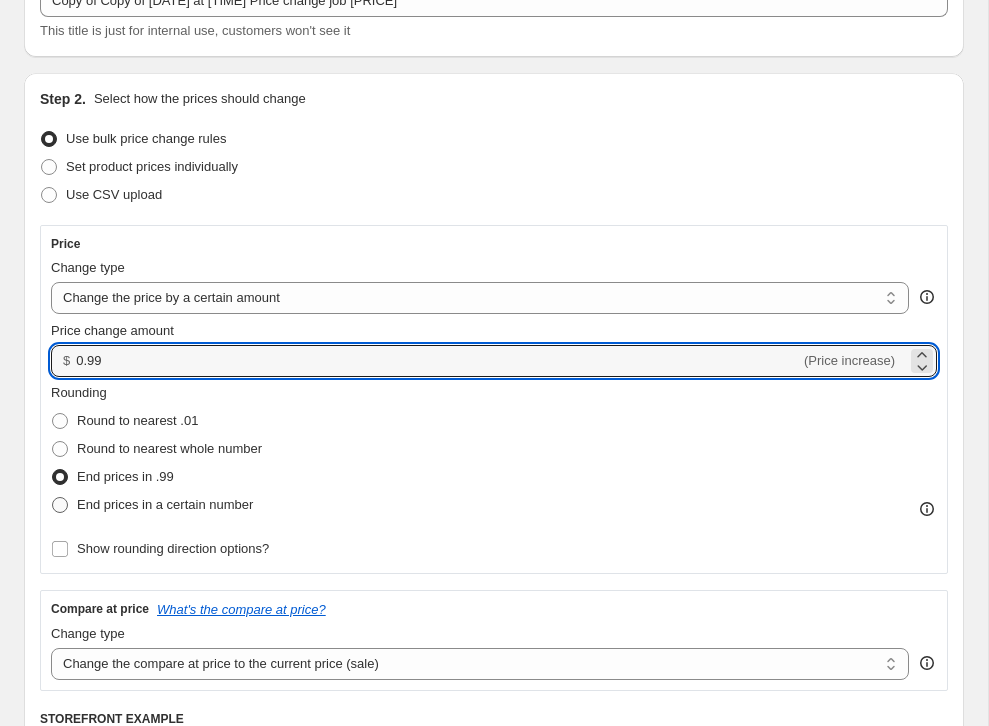 radio on "true" 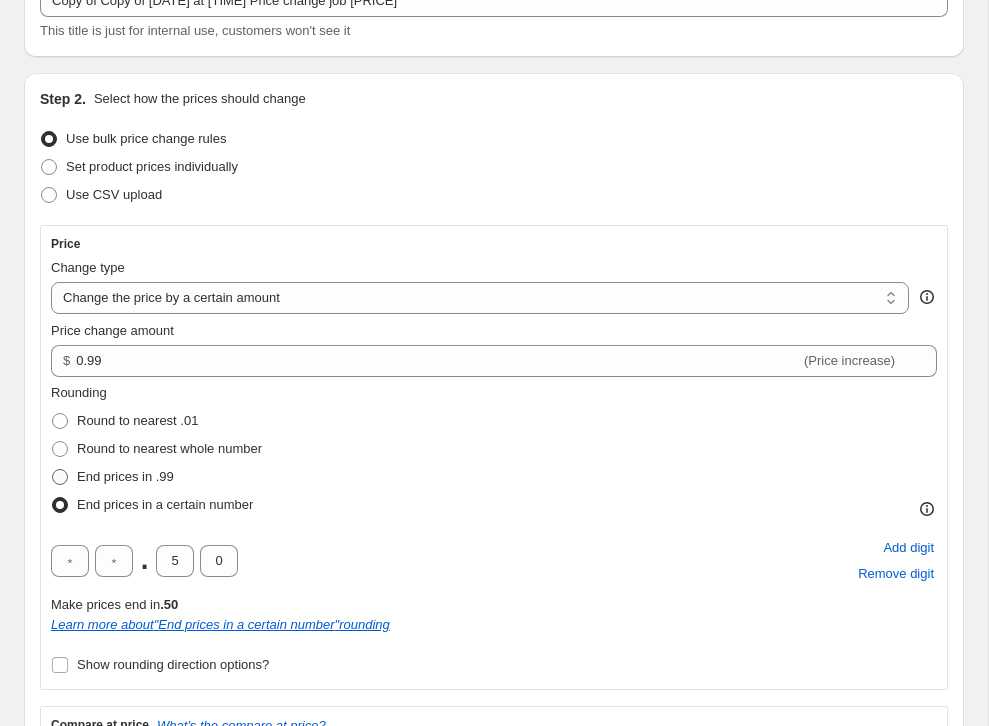 click on "End prices in .99" at bounding box center (125, 476) 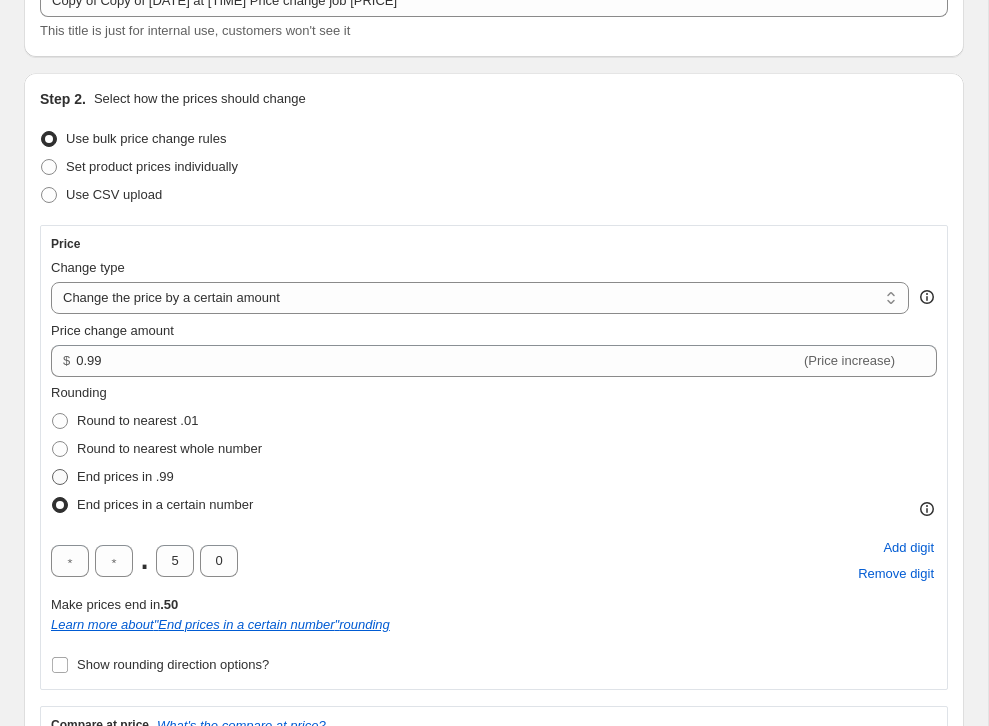 radio on "true" 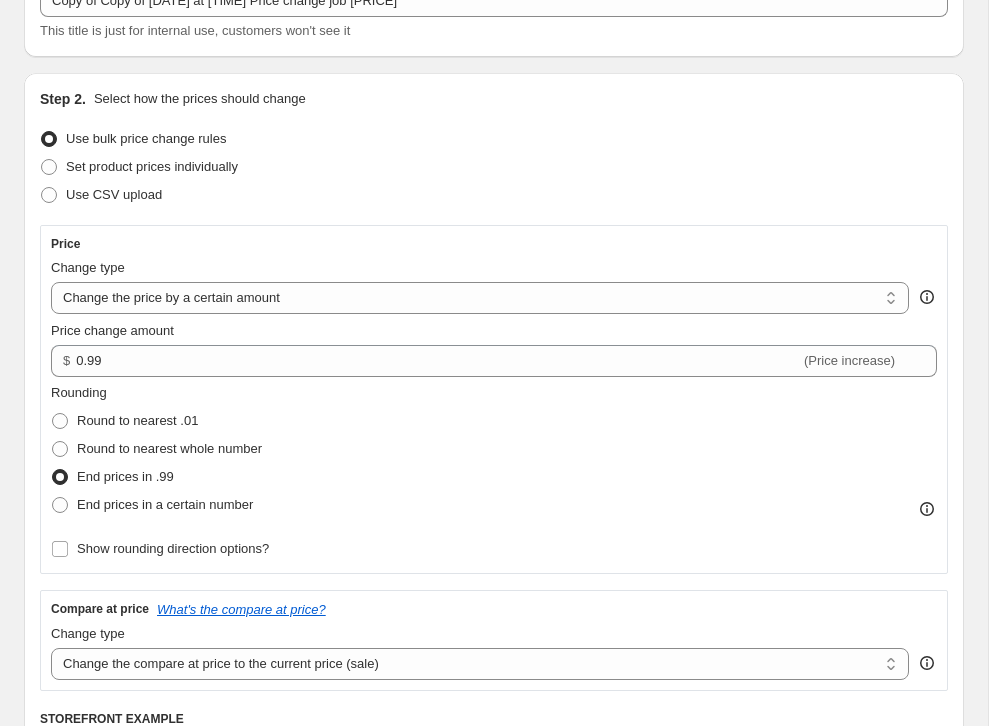 click on "End prices in .99" at bounding box center [125, 476] 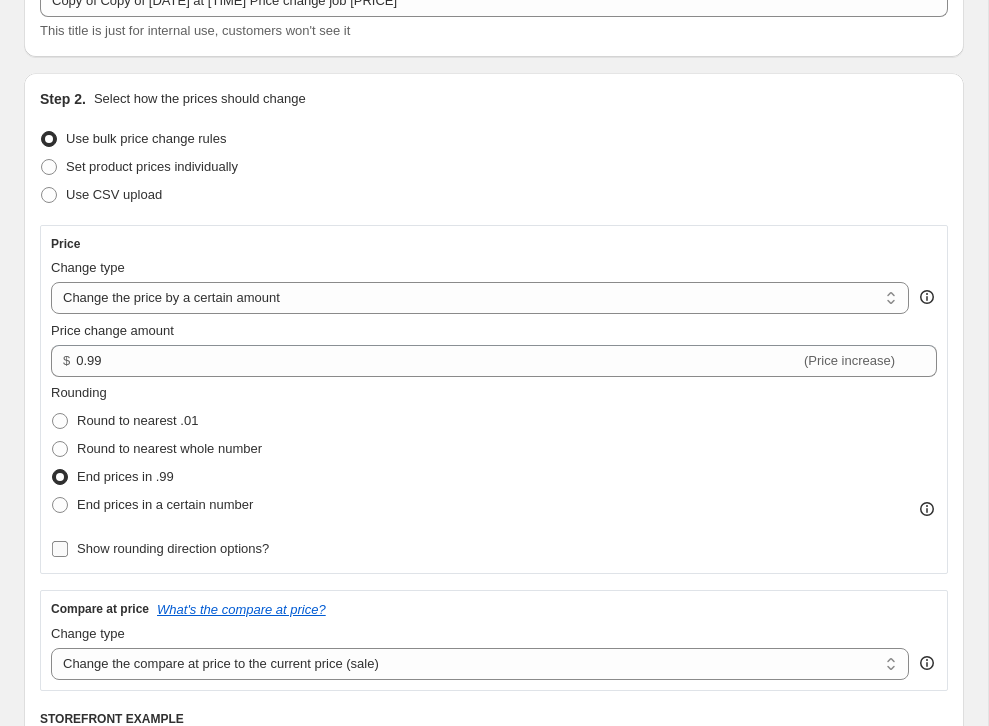 click on "Show rounding direction options?" at bounding box center (173, 548) 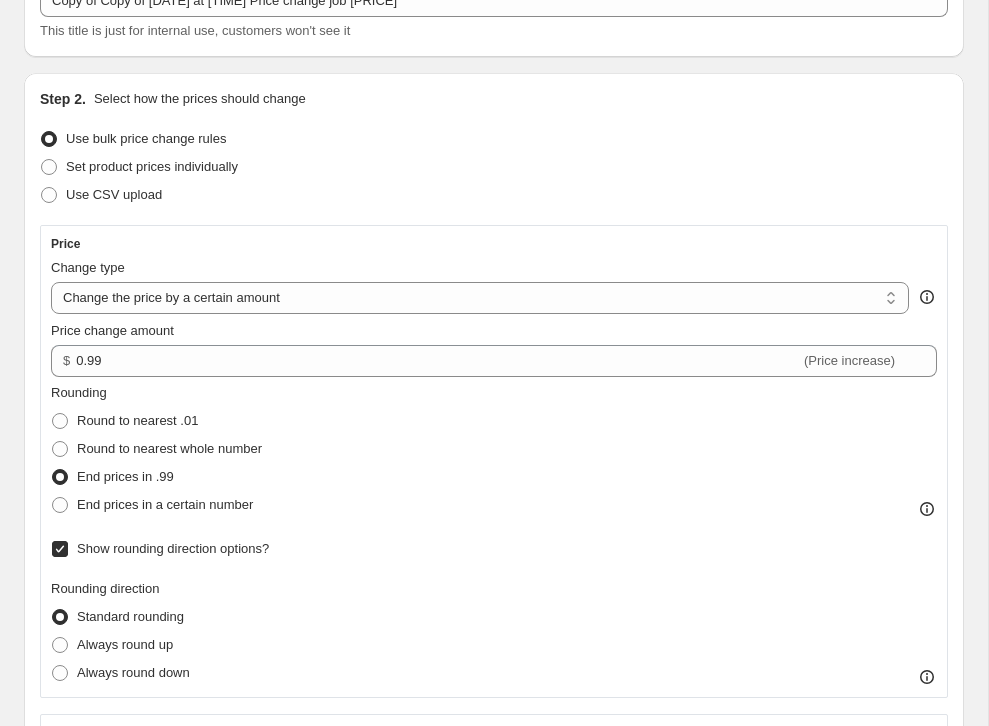 click on "Show rounding direction options?" at bounding box center [173, 548] 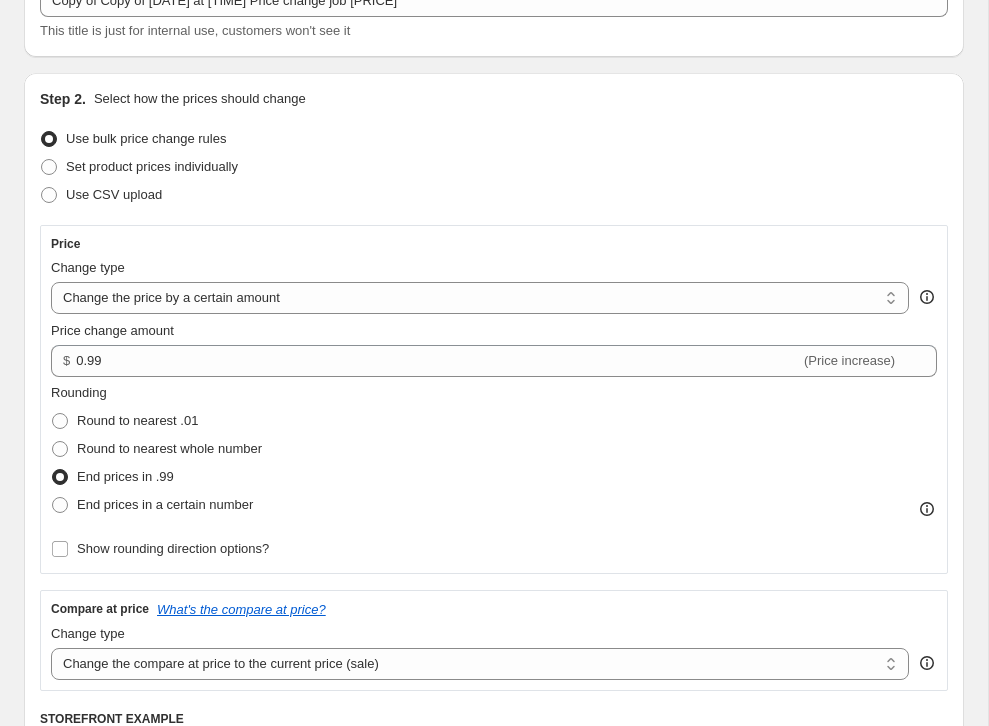 click on "End prices in .99" at bounding box center [125, 476] 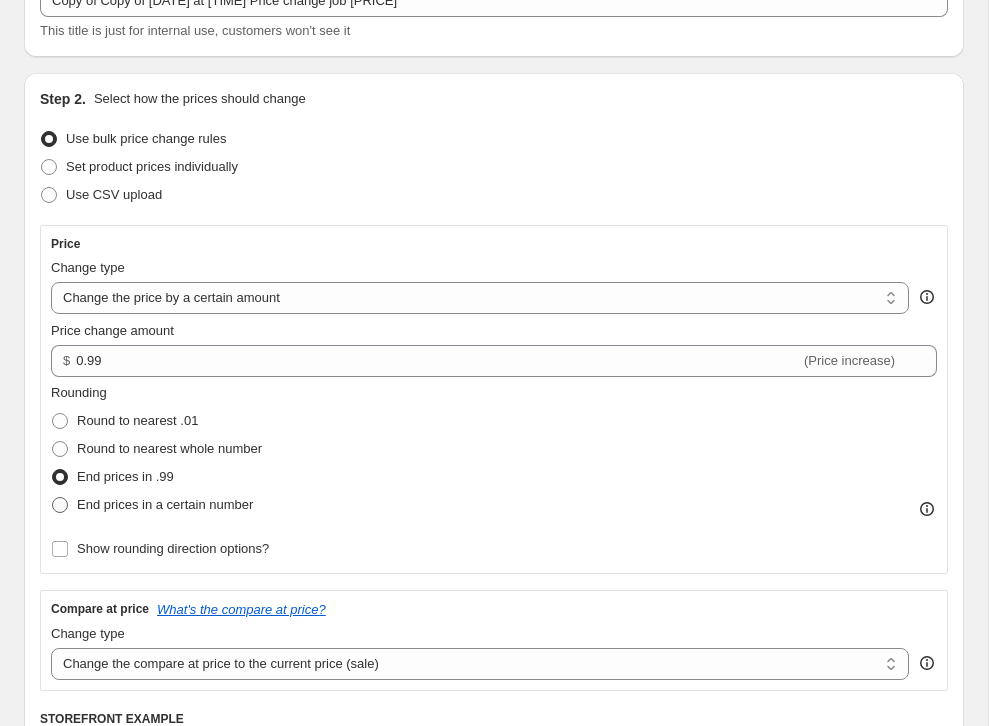 click on "End prices in a certain number" at bounding box center [165, 504] 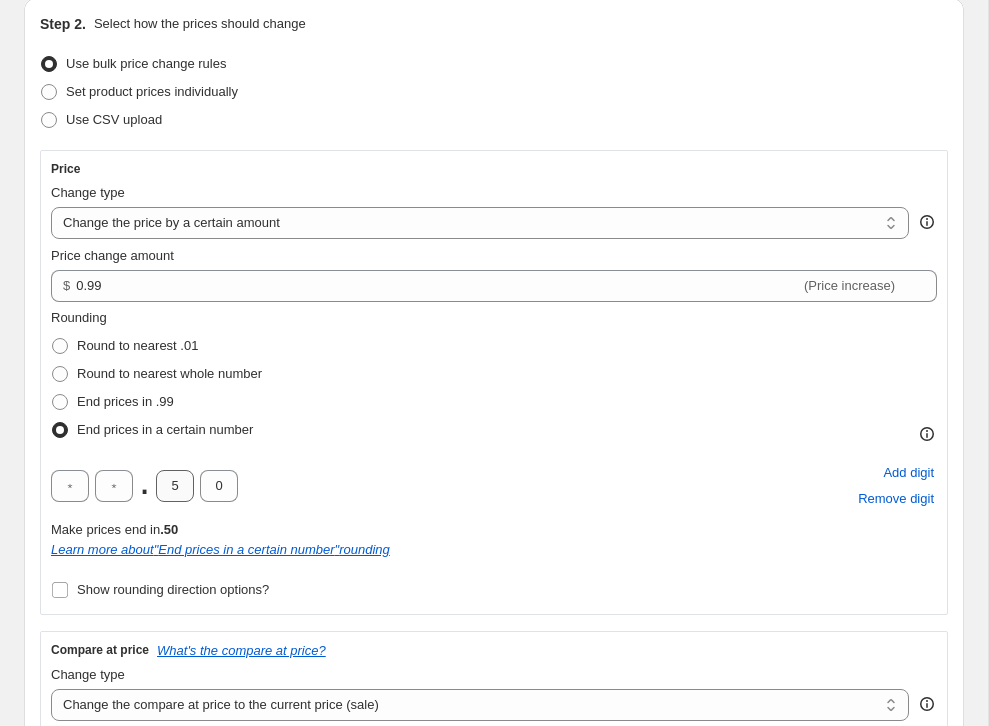 scroll, scrollTop: 221, scrollLeft: 0, axis: vertical 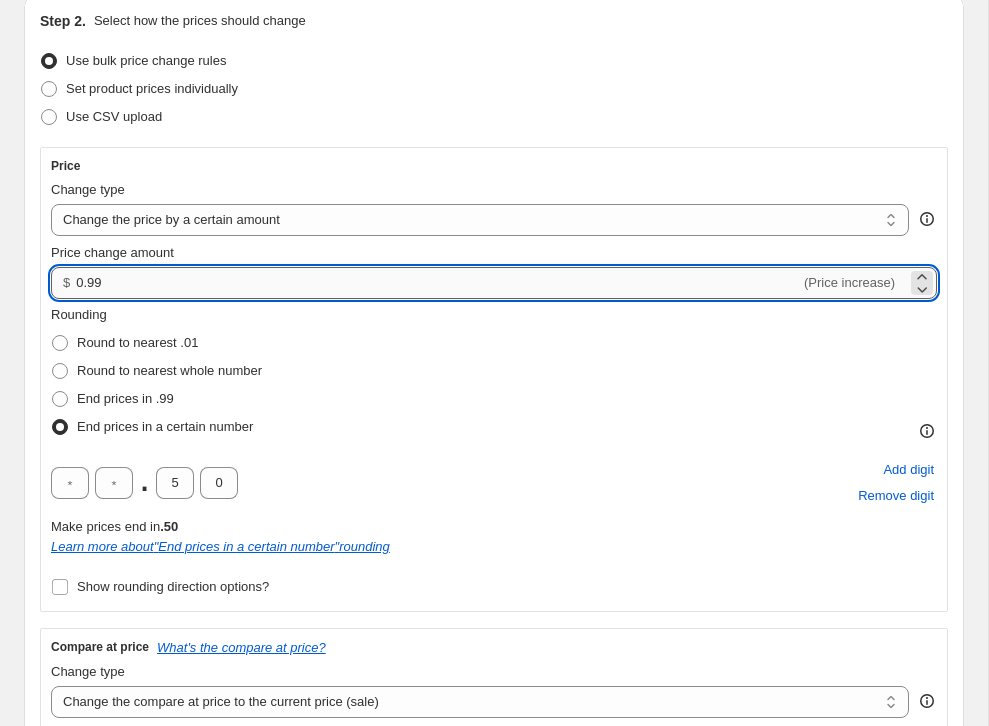 click on "0.99" at bounding box center [438, 283] 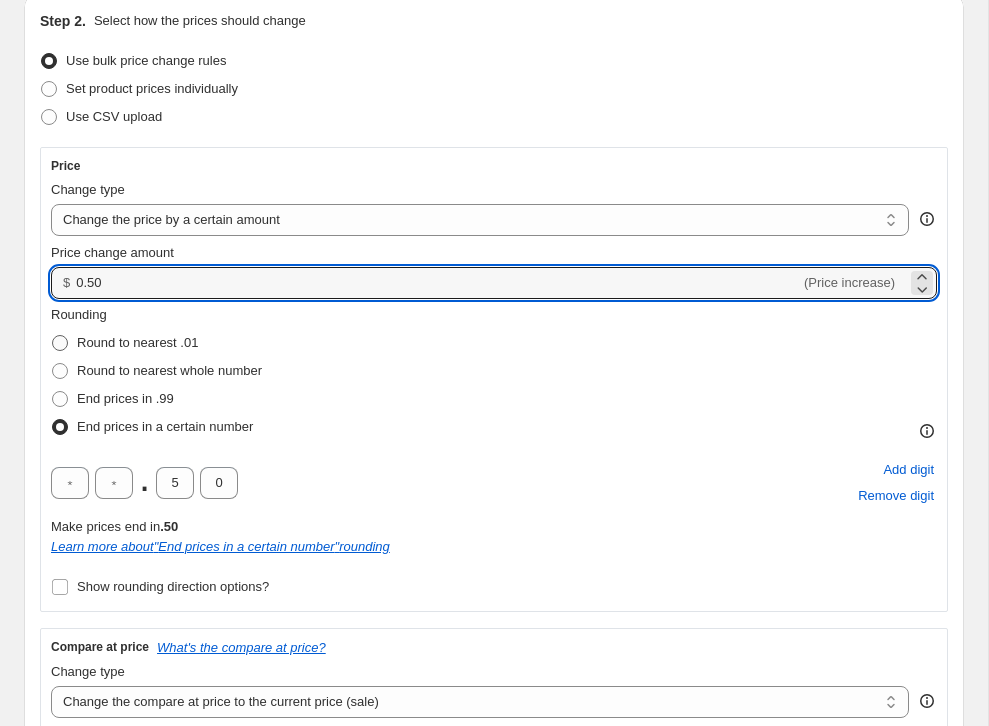 type on "0.50" 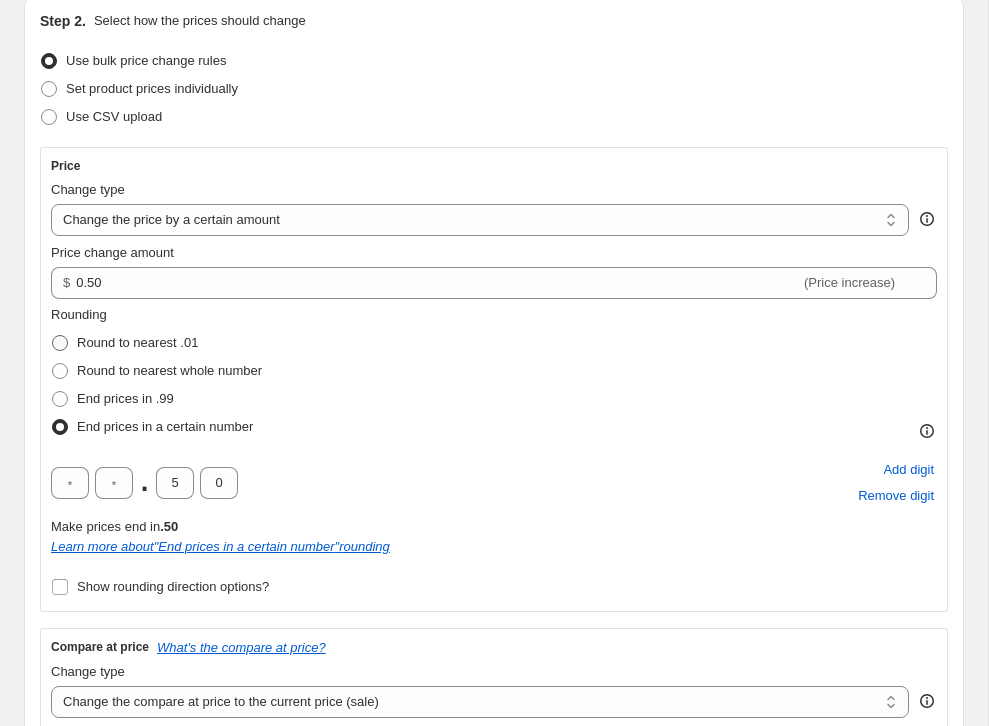 click on "Round to nearest .01" at bounding box center (137, 343) 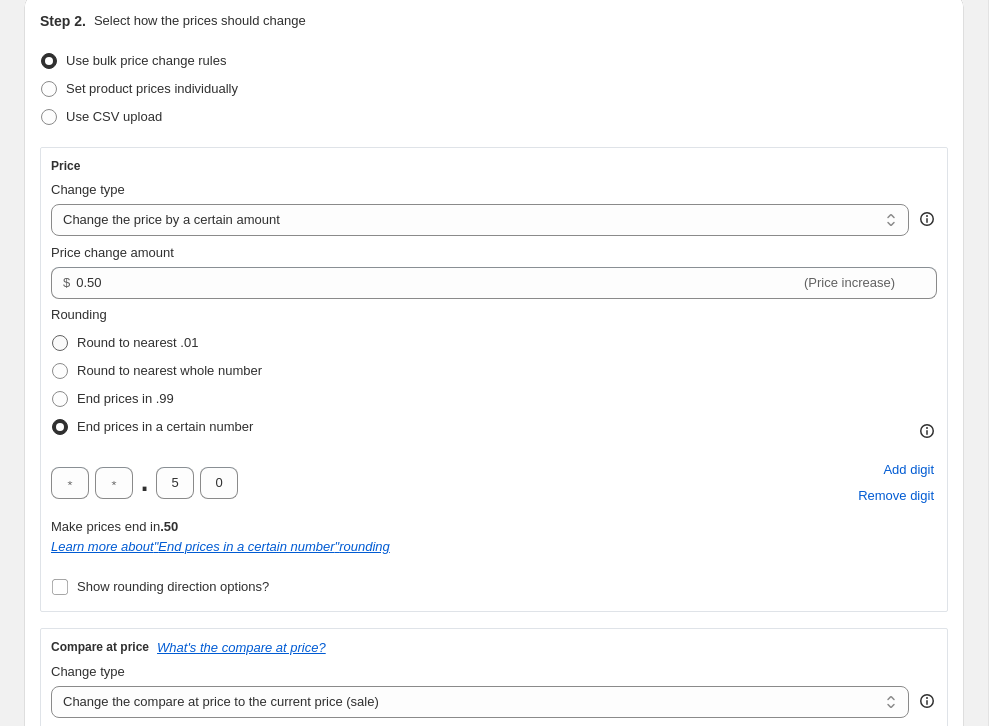 radio on "true" 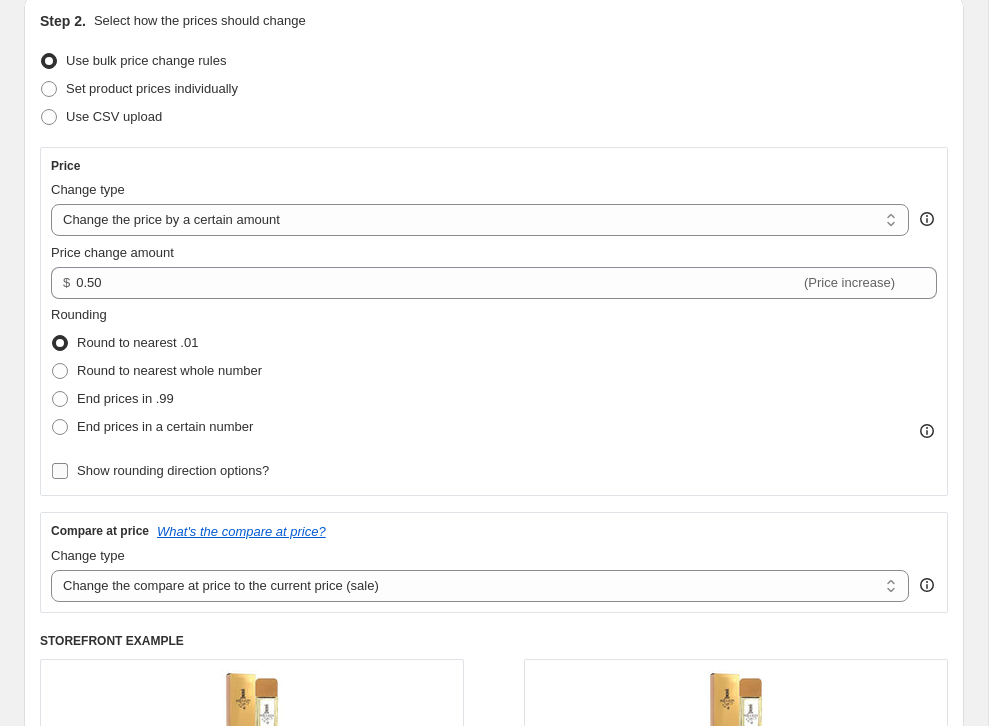 click on "Show rounding direction options?" at bounding box center [160, 471] 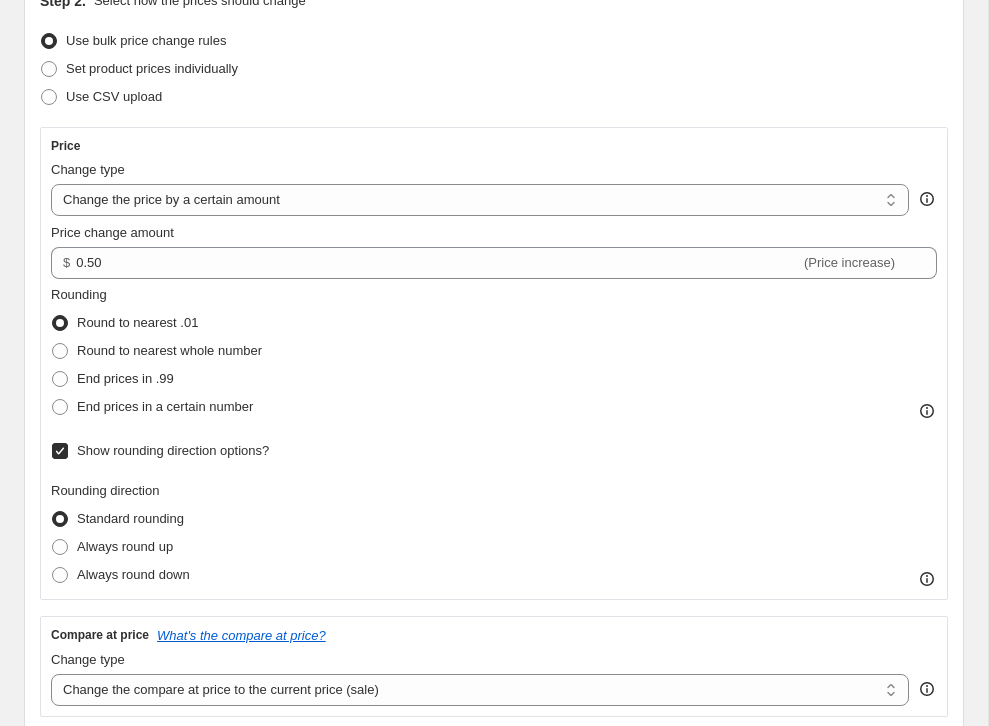 scroll, scrollTop: 239, scrollLeft: 0, axis: vertical 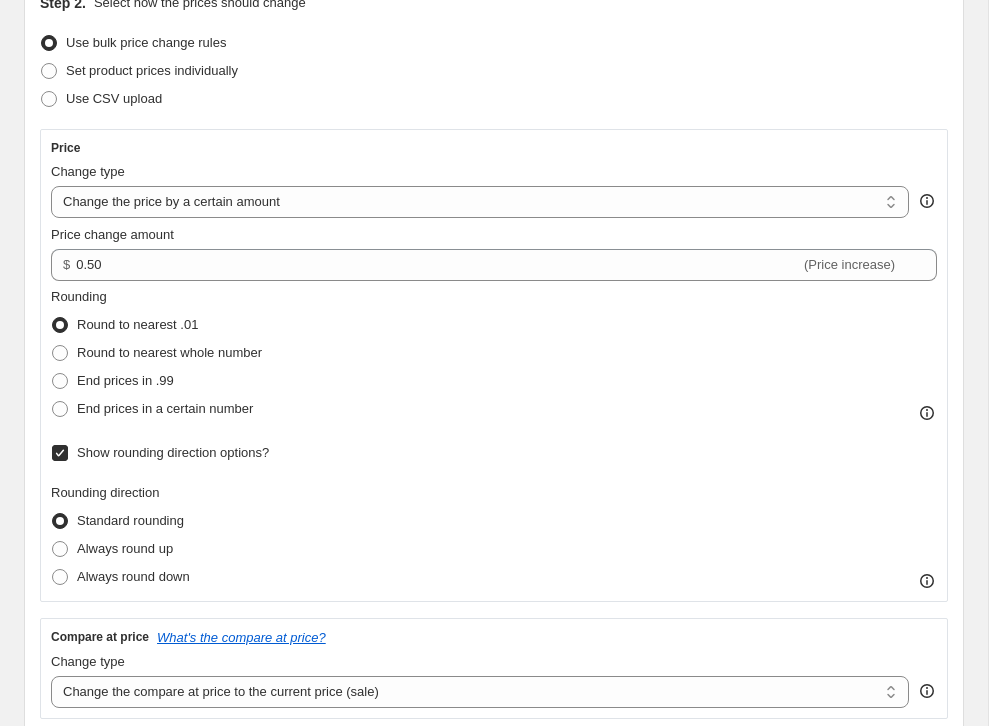 click on "Show rounding direction options?" at bounding box center [60, 453] 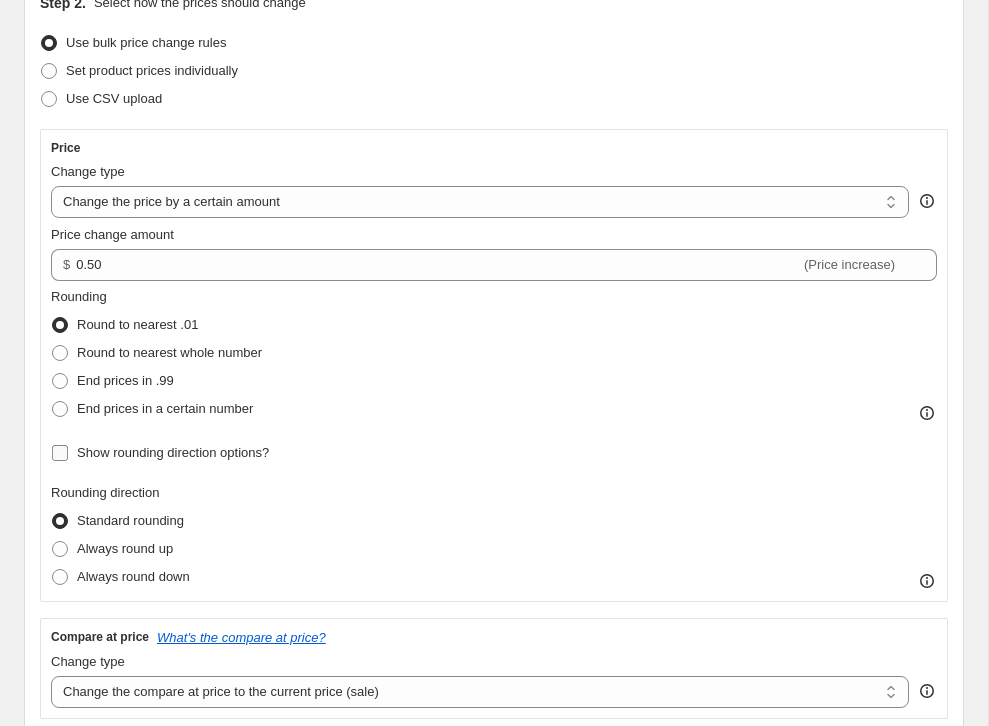 checkbox on "false" 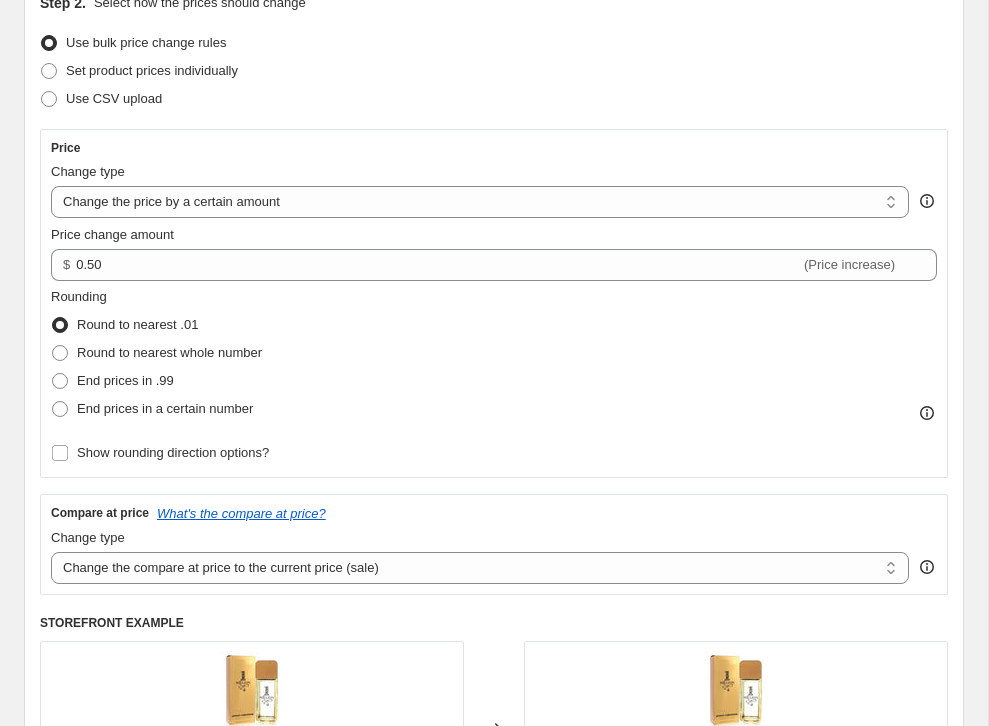 click on "Round to nearest .01" at bounding box center (137, 324) 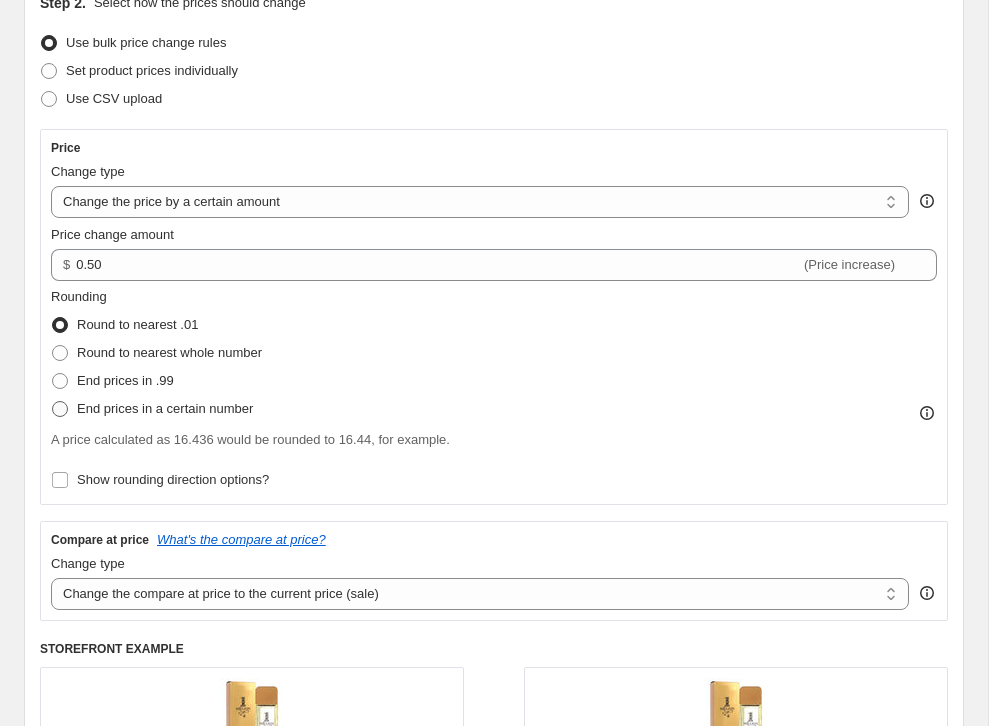 click on "End prices in a certain number" at bounding box center (165, 408) 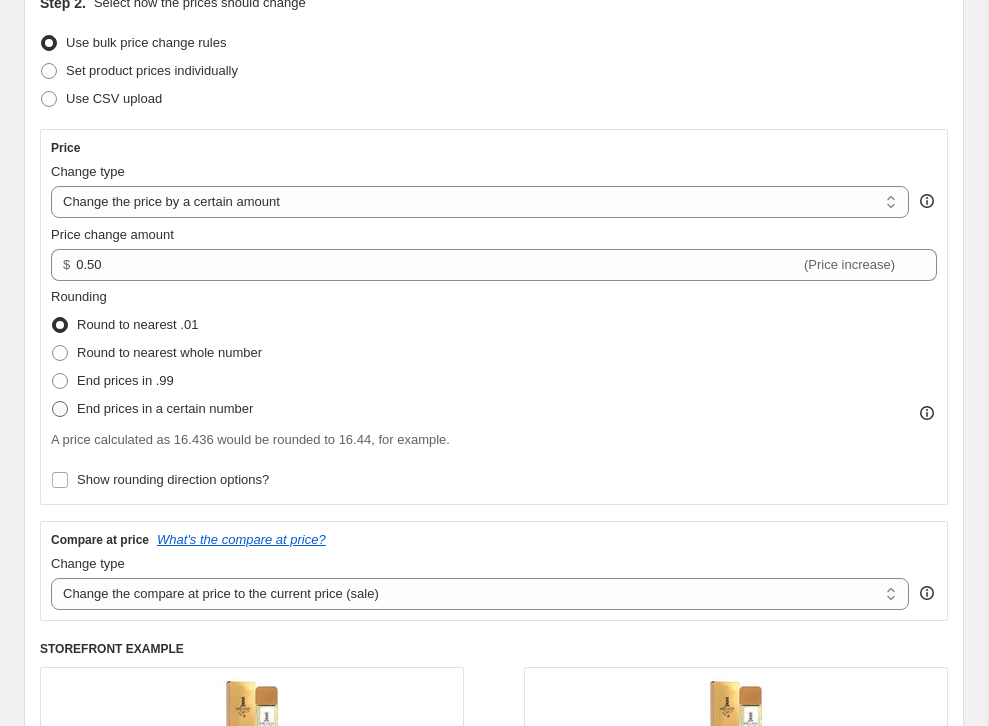 radio on "true" 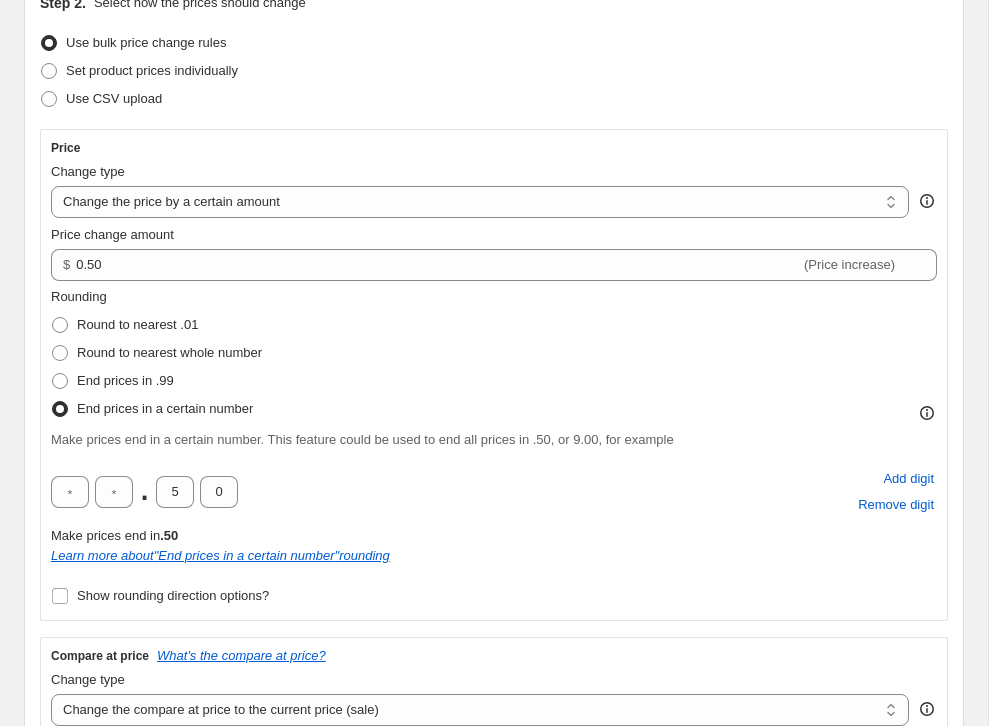 click 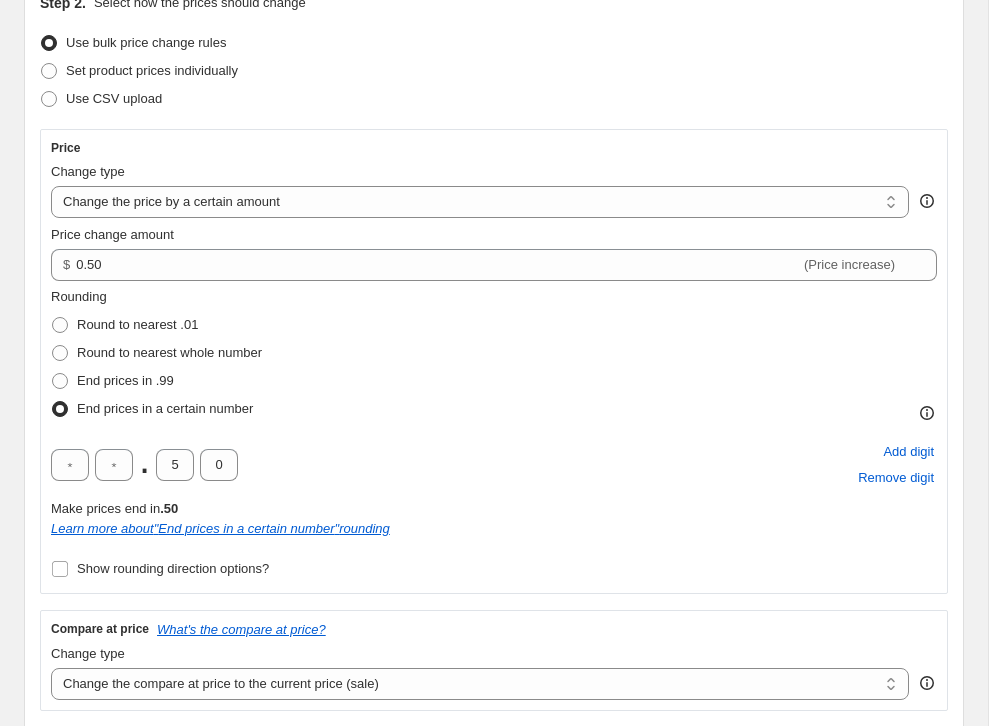 click 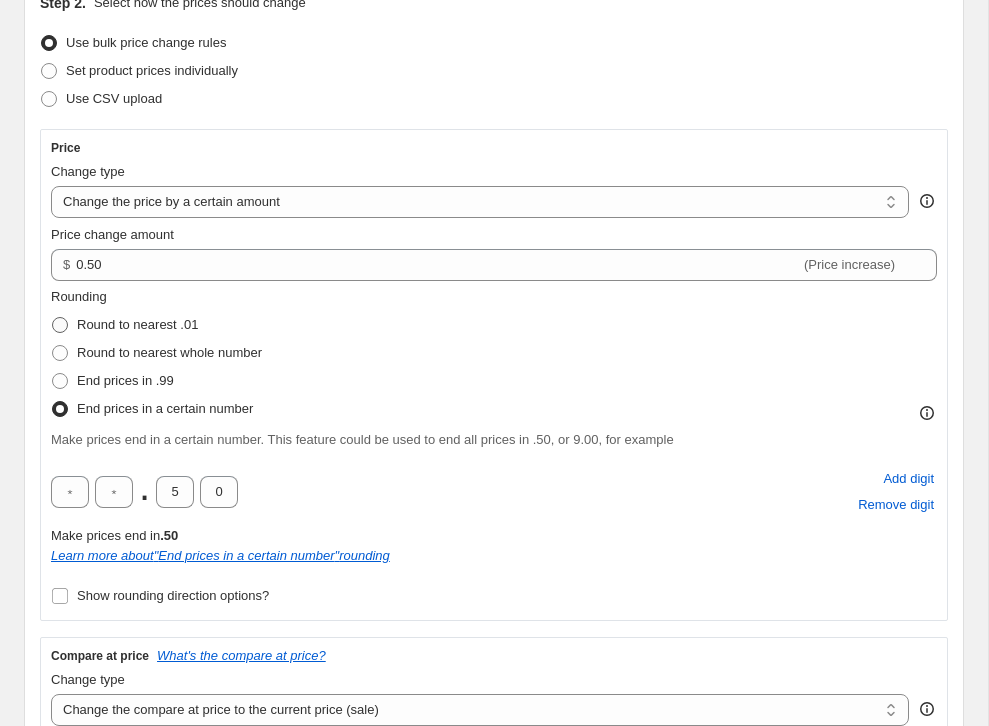 click on "Round to nearest .01" at bounding box center (124, 325) 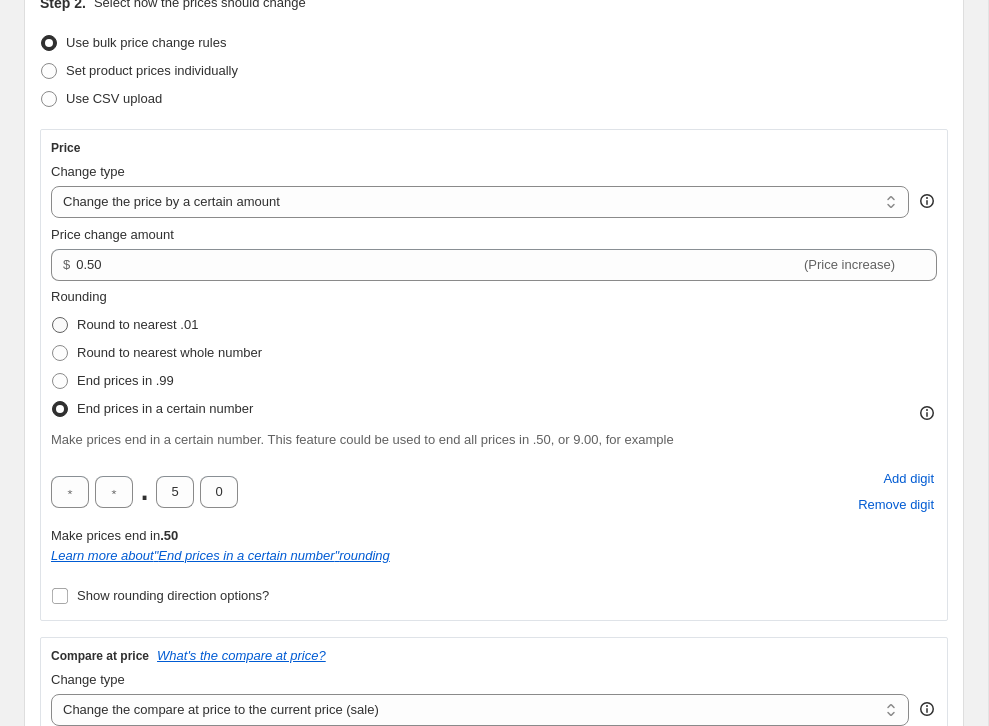 radio on "true" 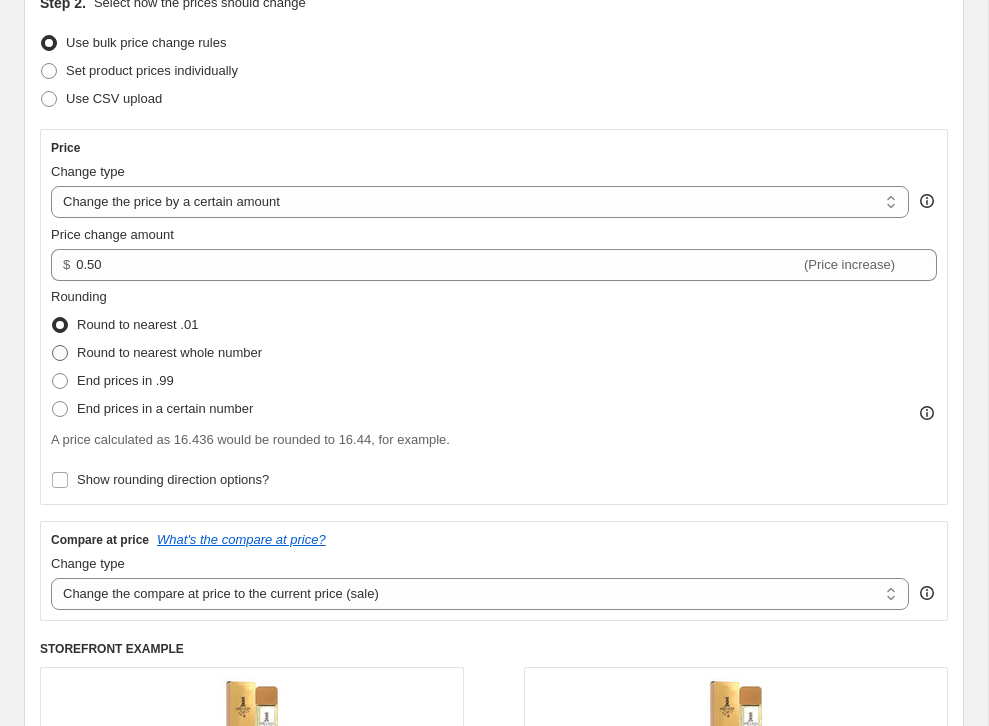 click on "Round to nearest whole number" at bounding box center [169, 352] 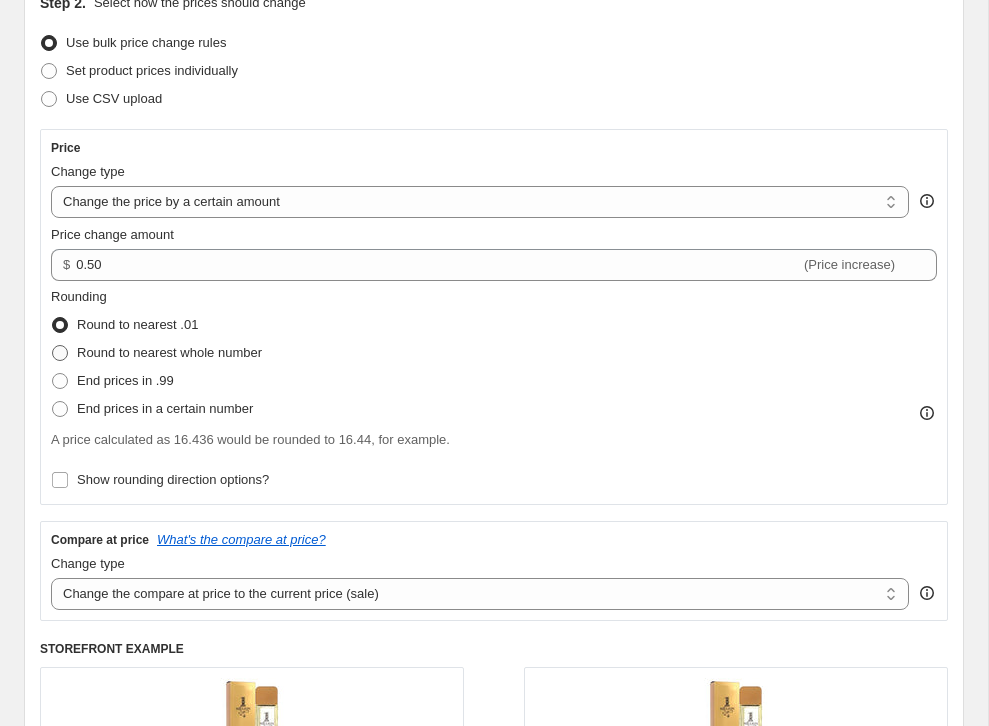 radio on "true" 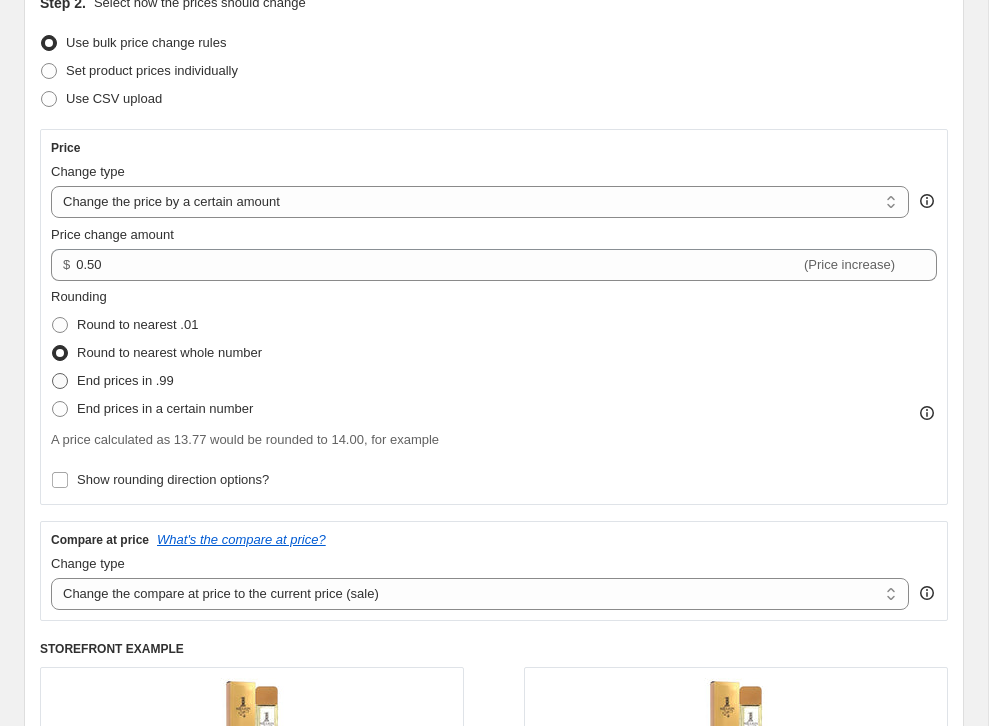 click on "End prices in .99" at bounding box center (125, 380) 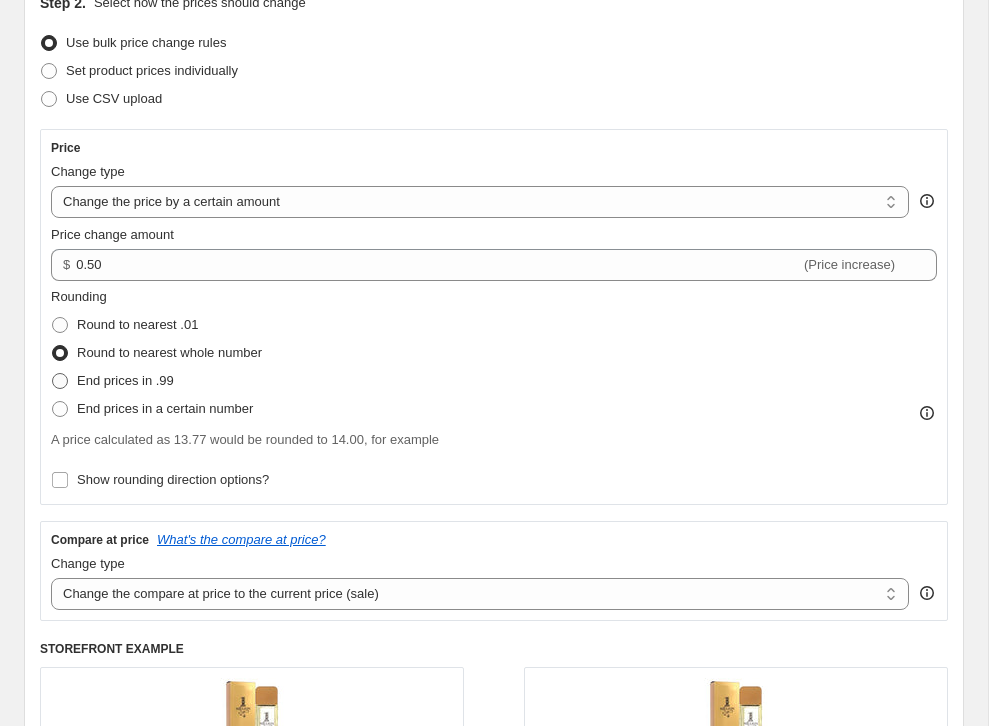 radio on "true" 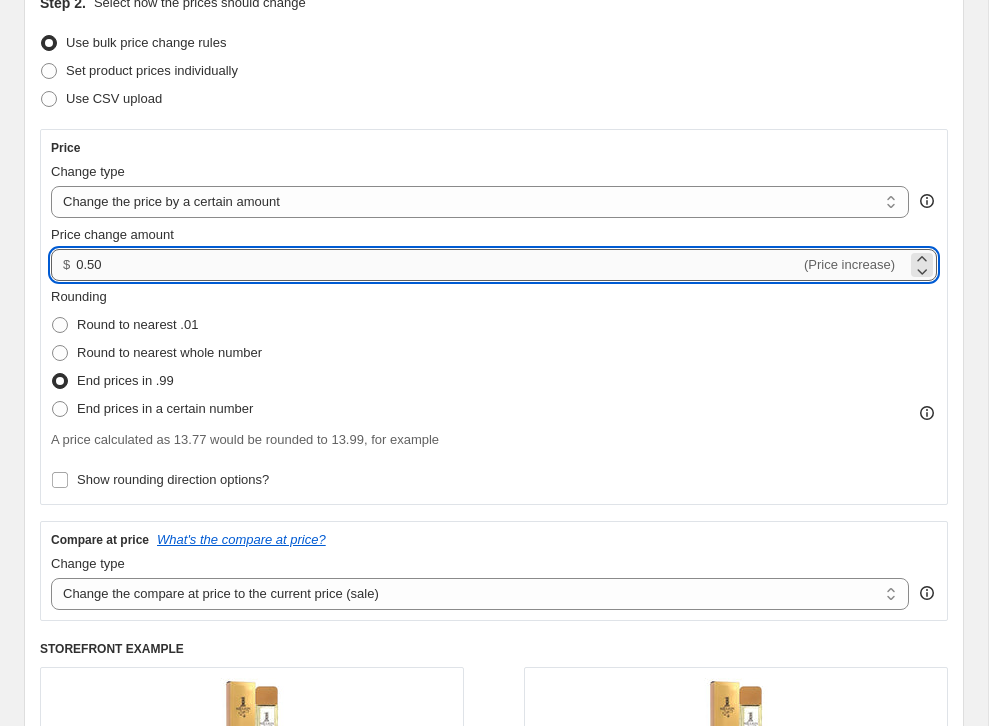 click on "0.50" at bounding box center (438, 265) 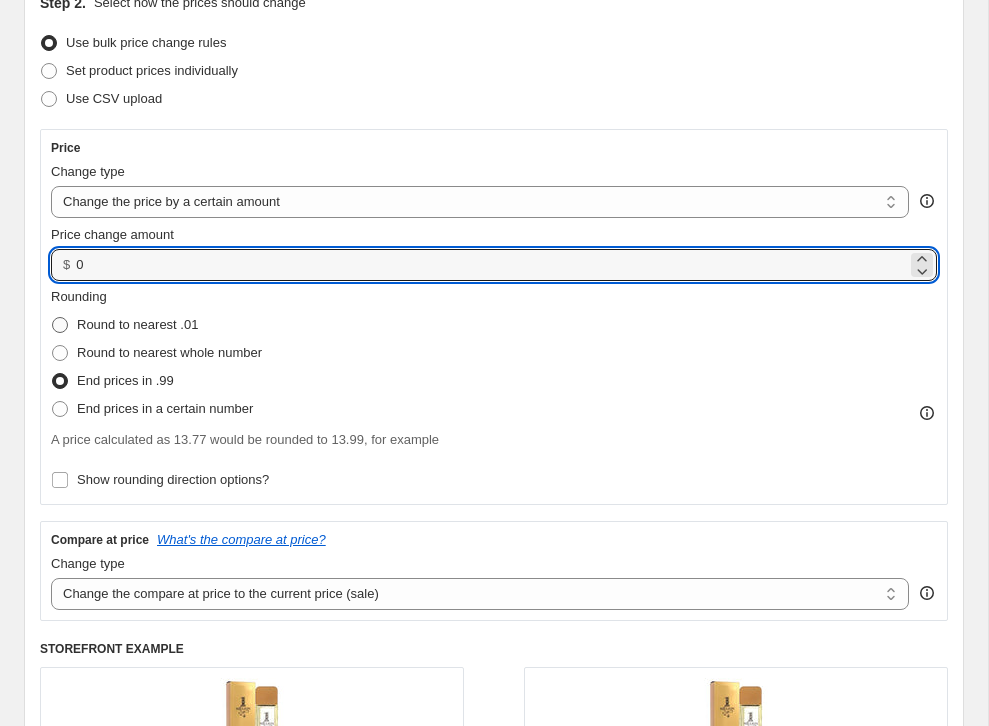 type on "0.00" 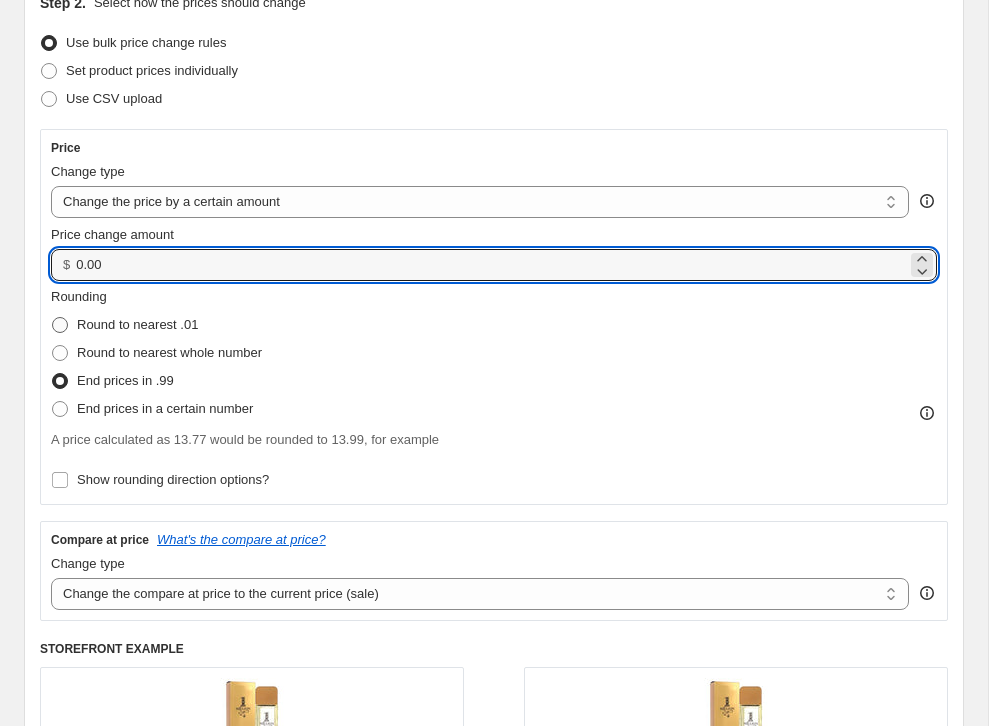 click on "Round to nearest .01" at bounding box center (137, 325) 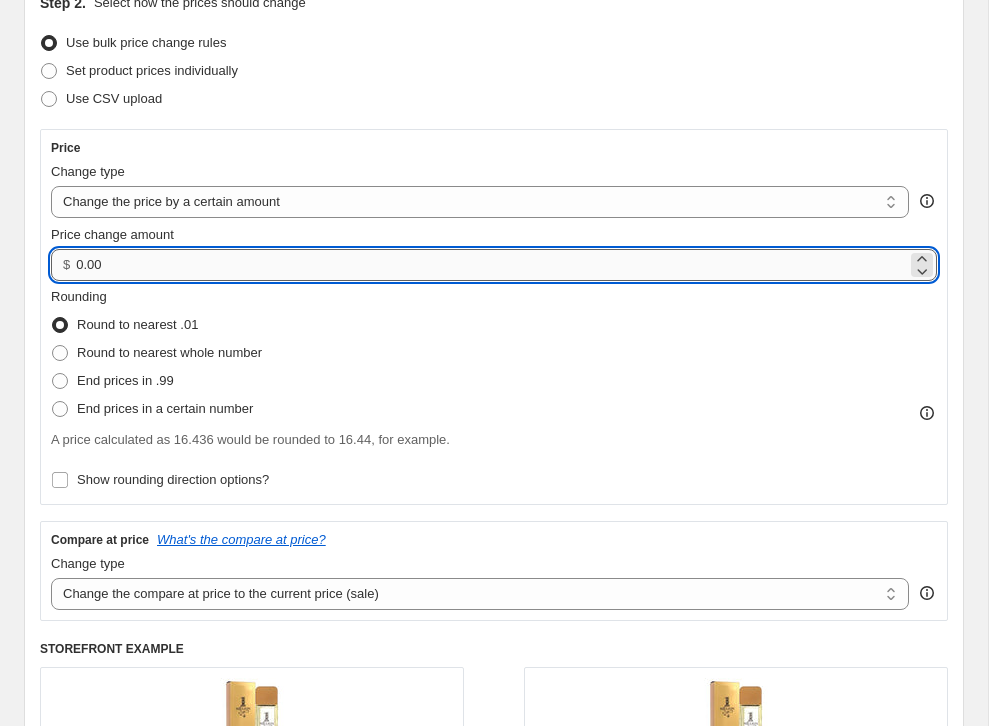 click on "0.00" at bounding box center [491, 265] 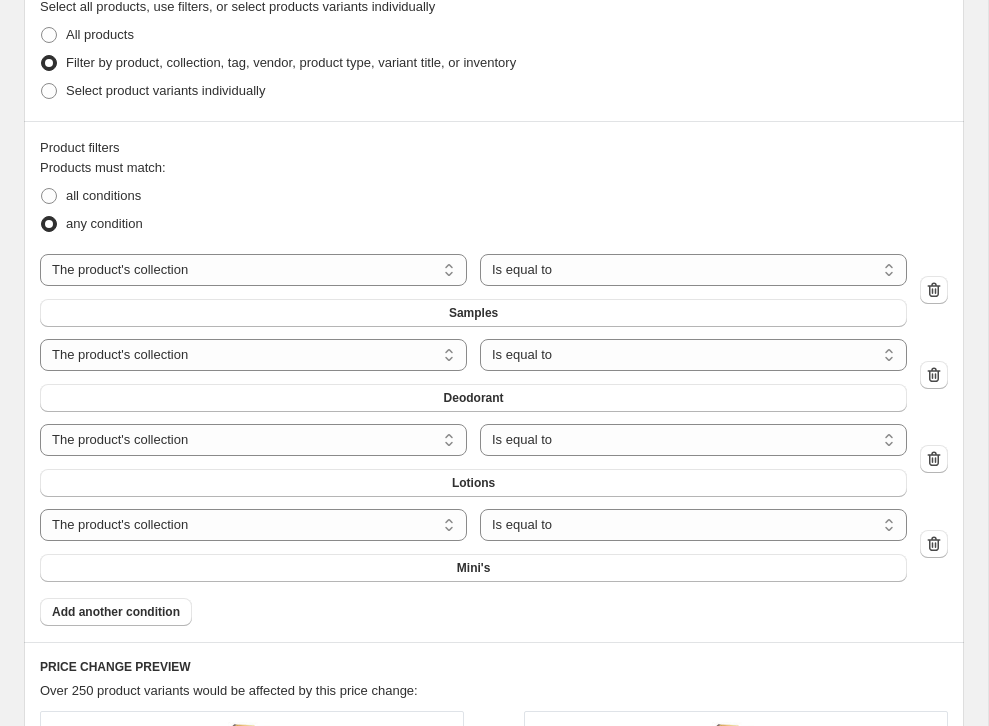 scroll, scrollTop: 1247, scrollLeft: 0, axis: vertical 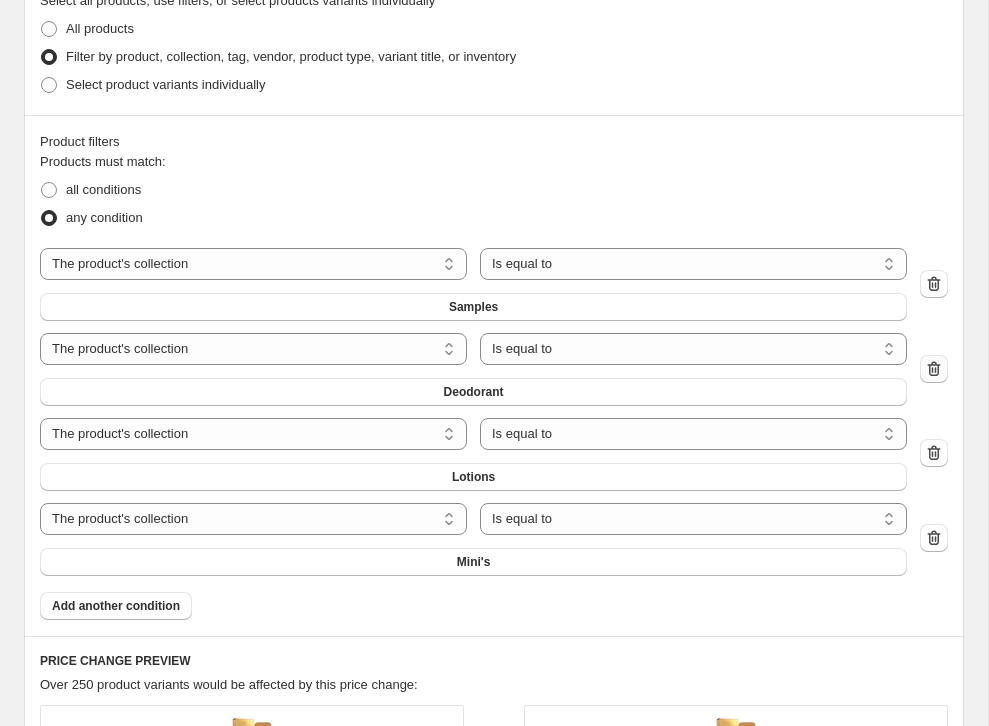 type on "0.50" 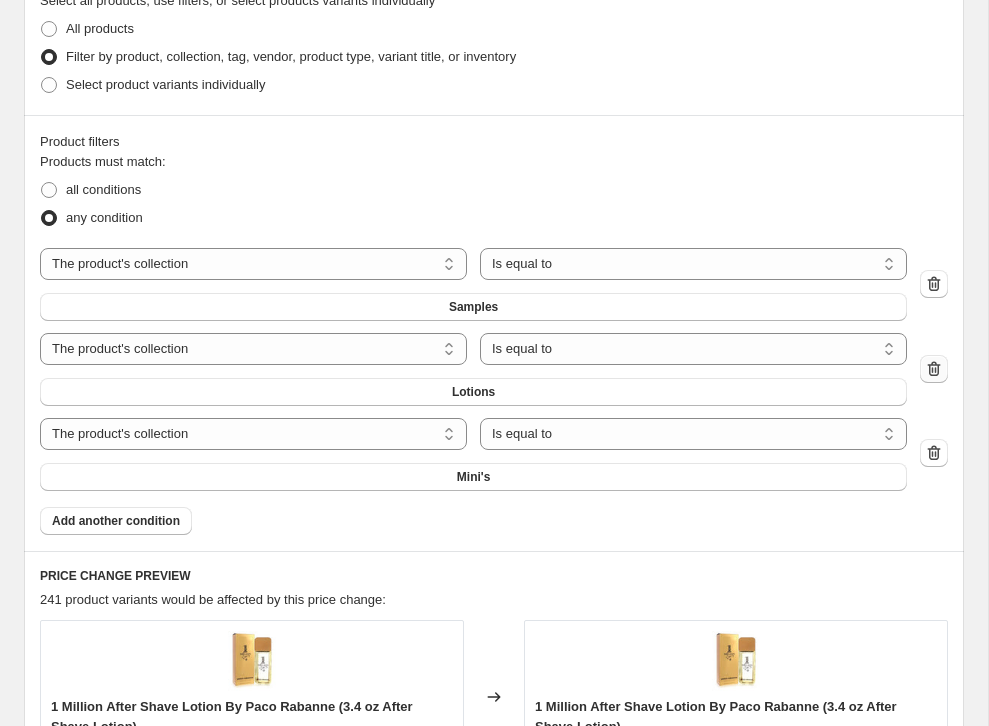 click 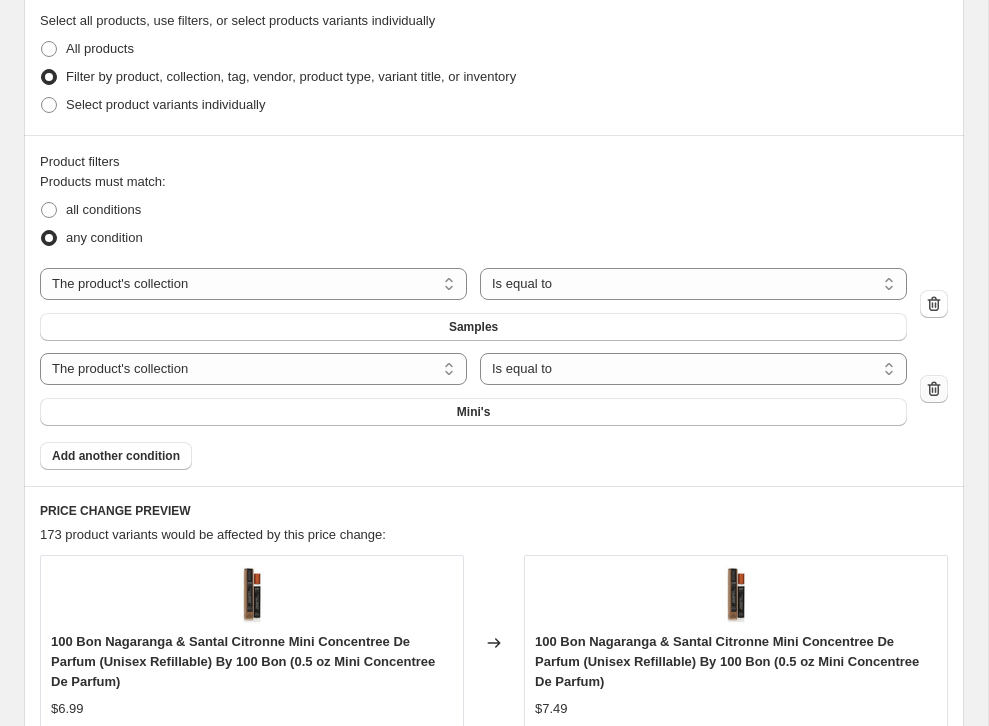 click at bounding box center [934, 389] 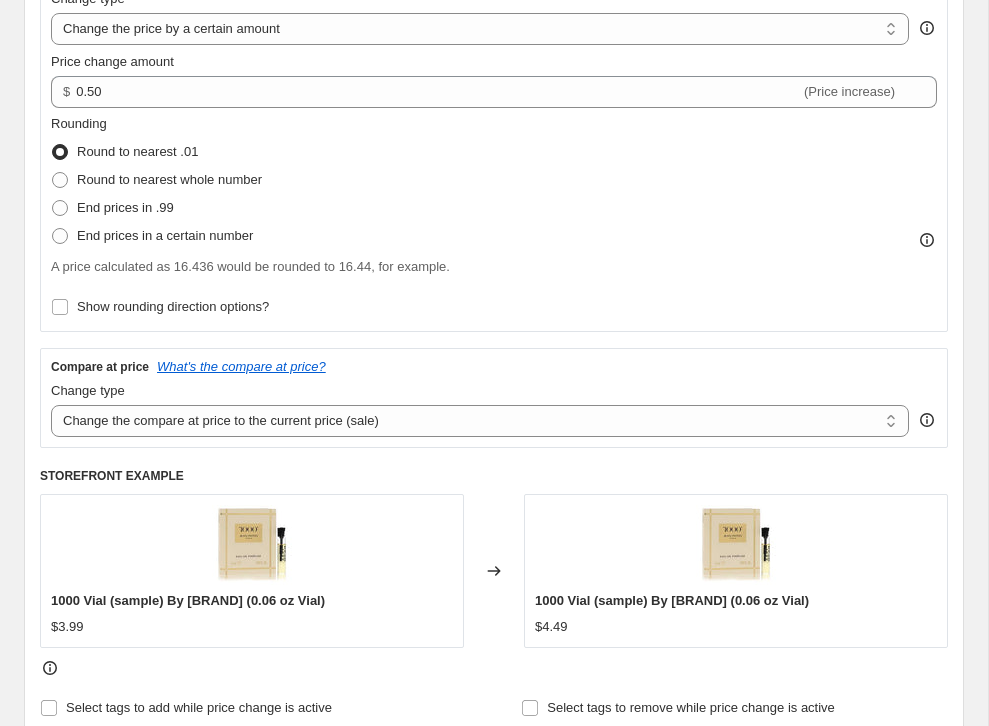 scroll, scrollTop: 417, scrollLeft: 0, axis: vertical 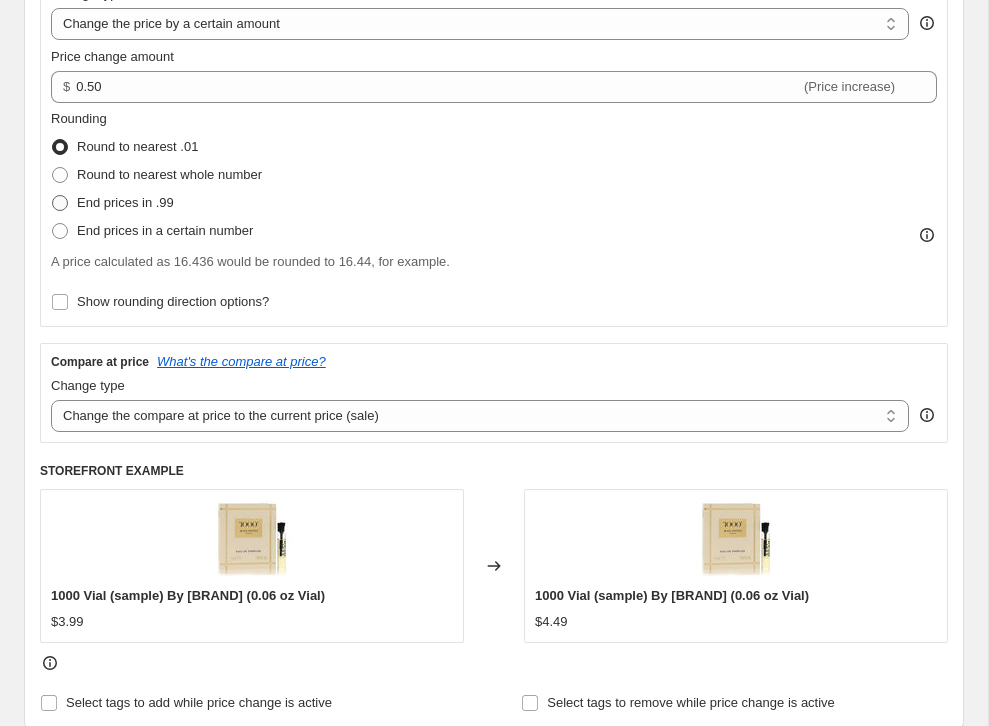 click on "End prices in .99" at bounding box center (125, 202) 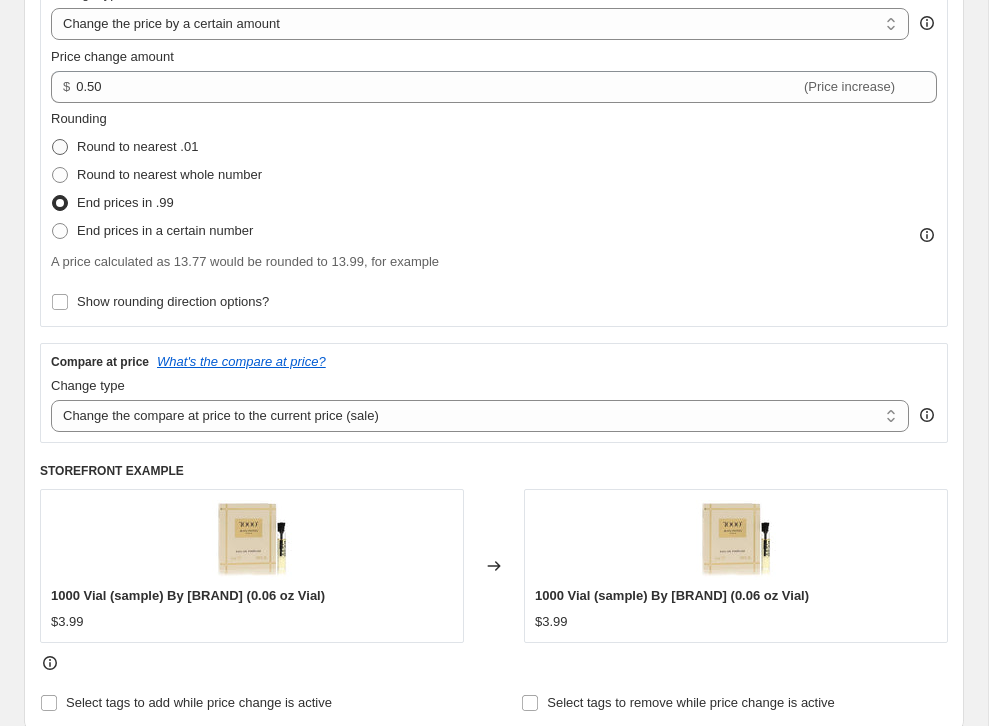 click on "Round to nearest .01" at bounding box center [137, 146] 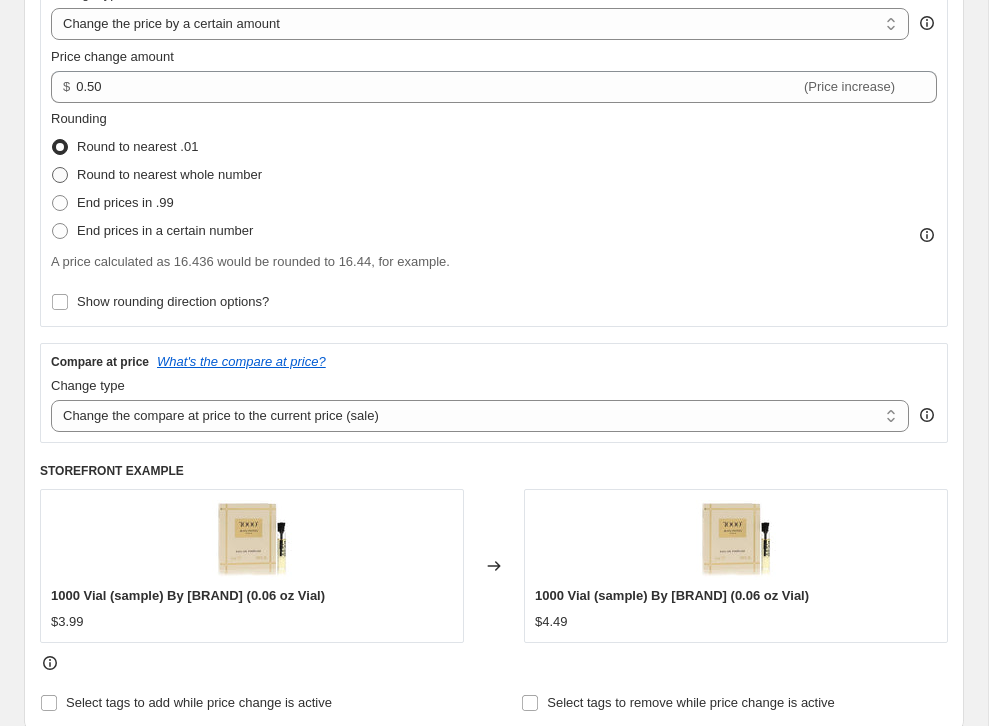 click on "Round to nearest whole number" at bounding box center (169, 174) 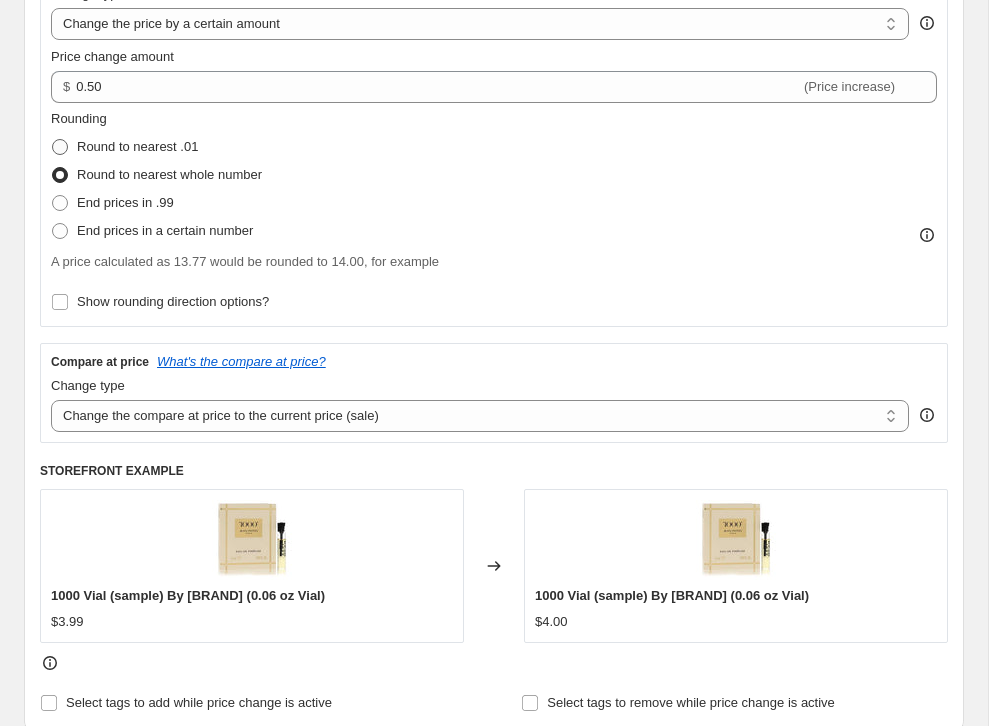 click on "Round to nearest .01" at bounding box center [137, 146] 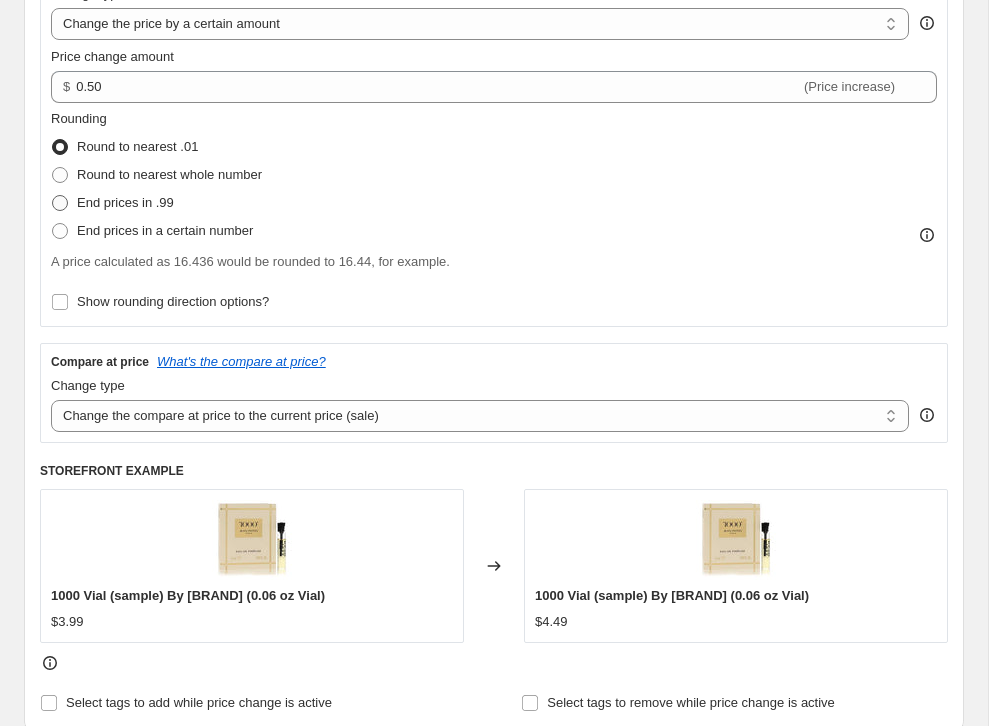 click on "End prices in .99" at bounding box center [125, 203] 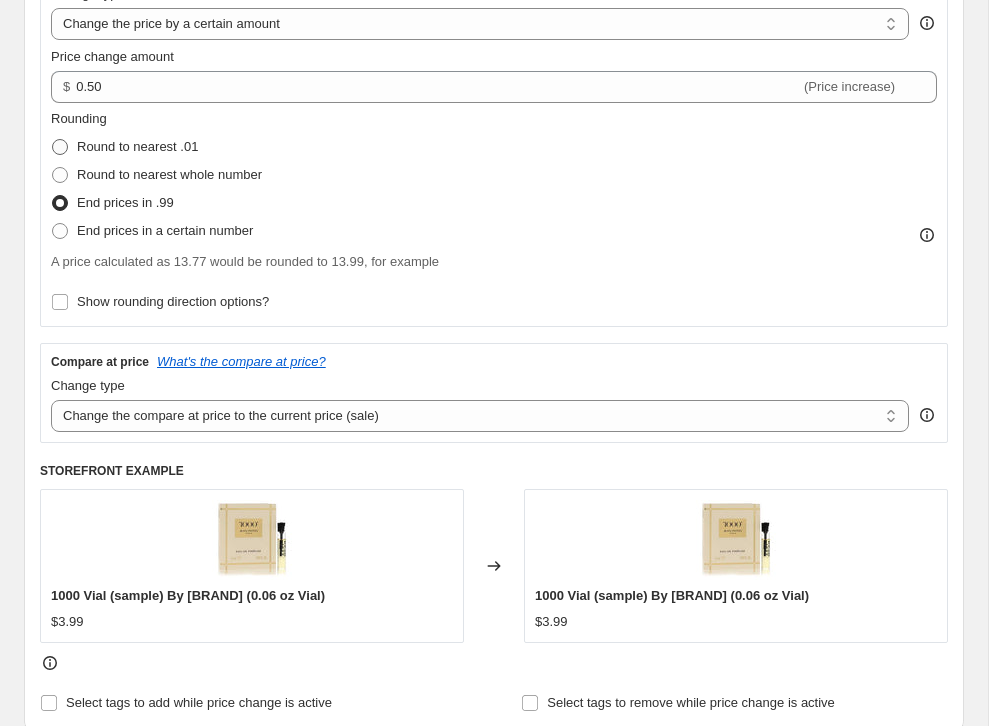 click on "Round to nearest .01" at bounding box center (137, 146) 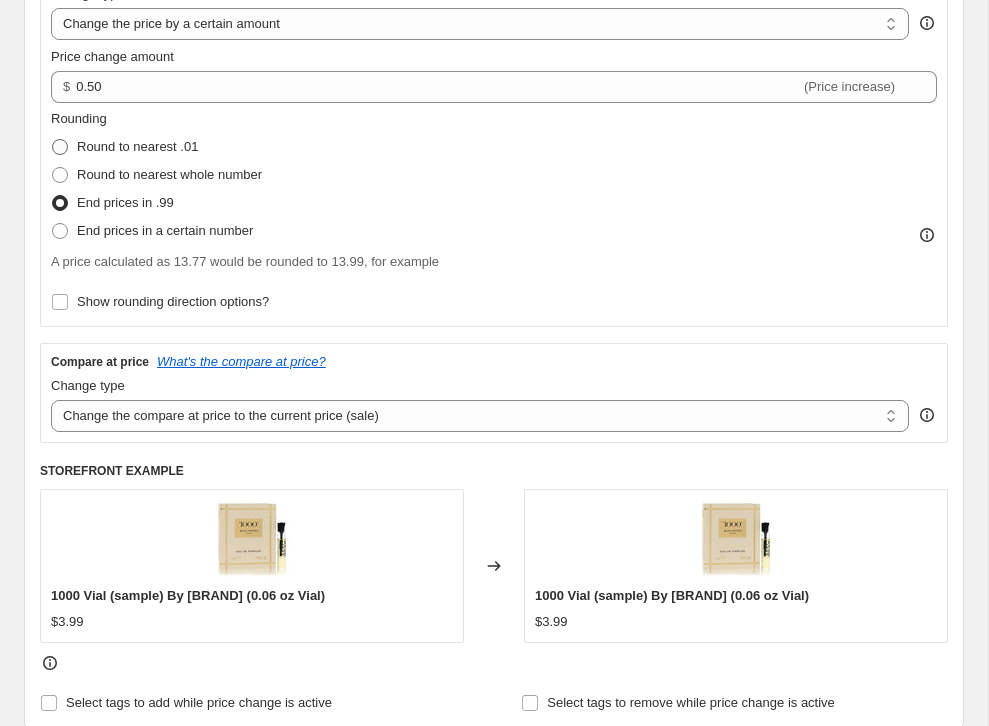 radio on "true" 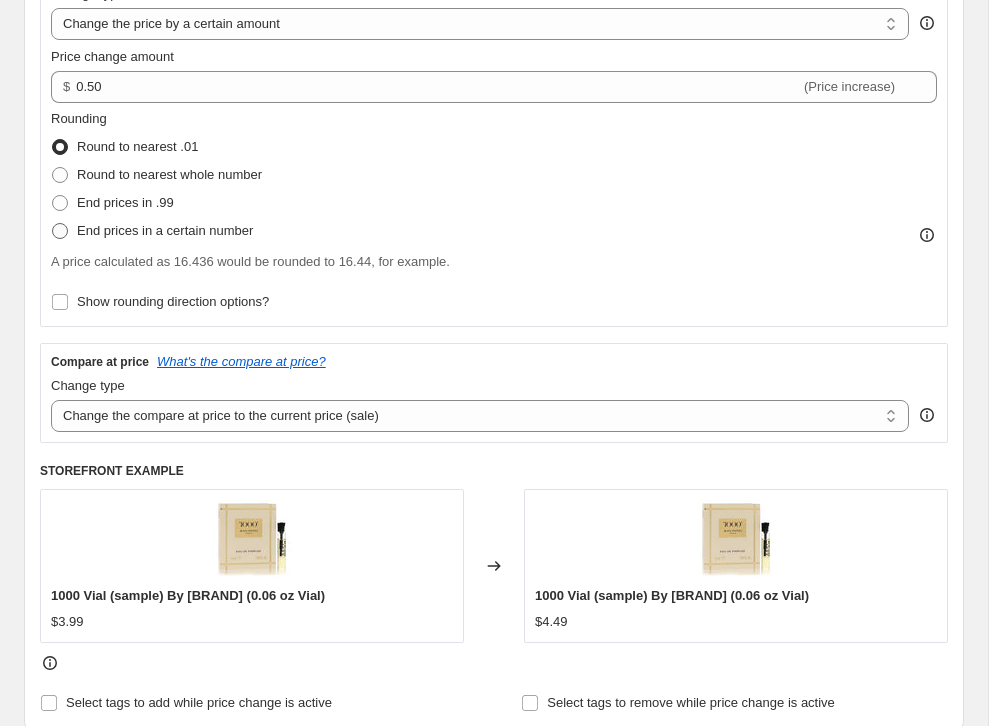click on "End prices in a certain number" at bounding box center (165, 230) 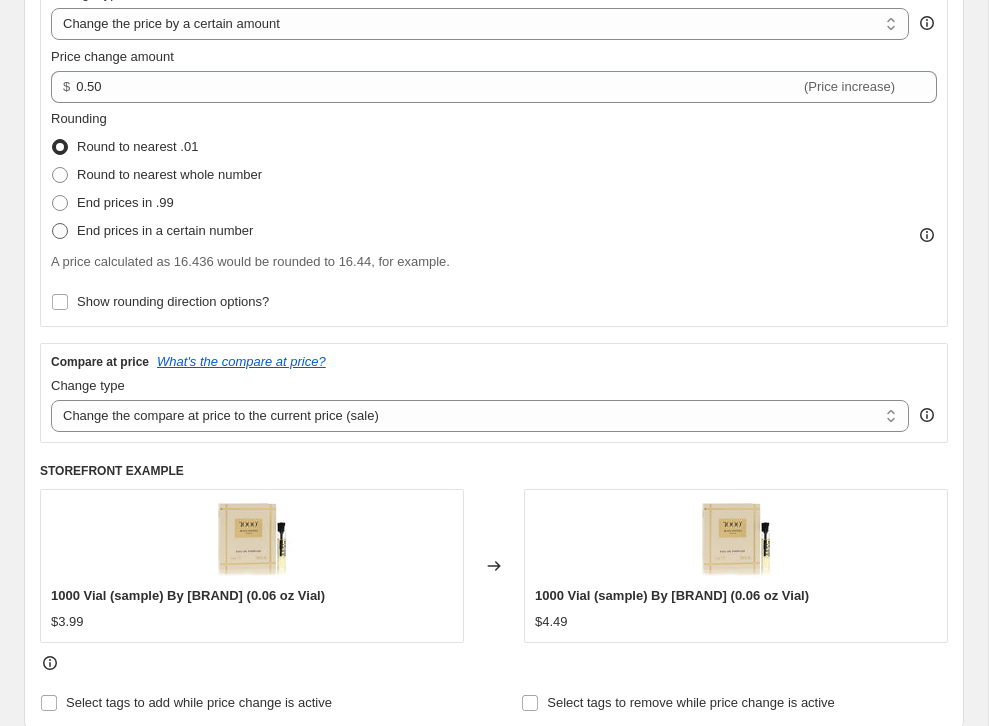 radio on "true" 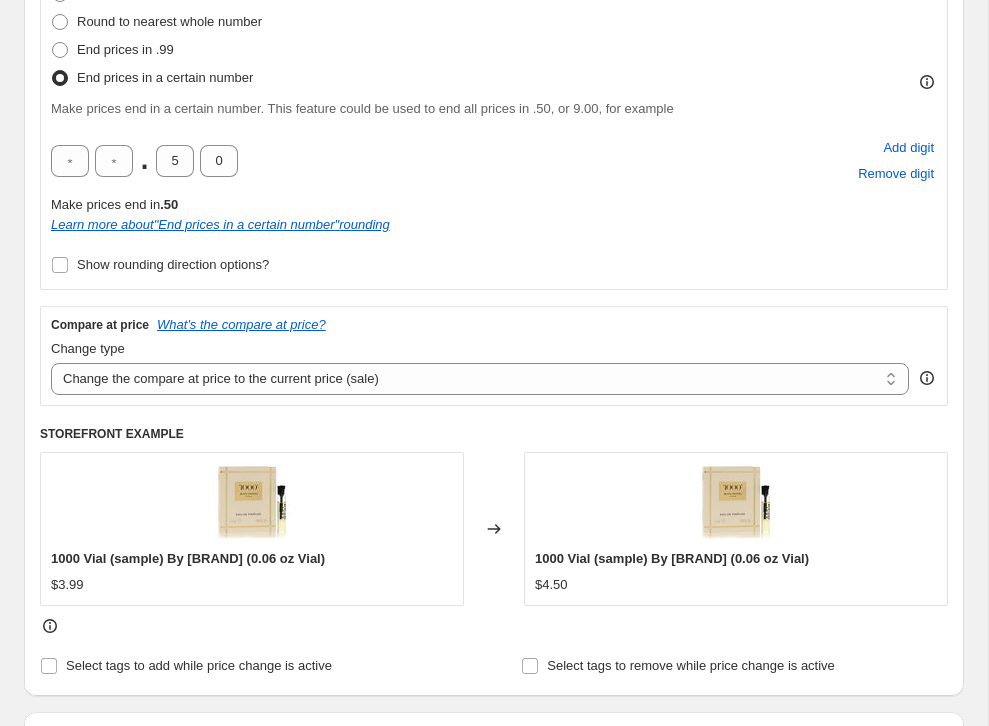scroll, scrollTop: 571, scrollLeft: 0, axis: vertical 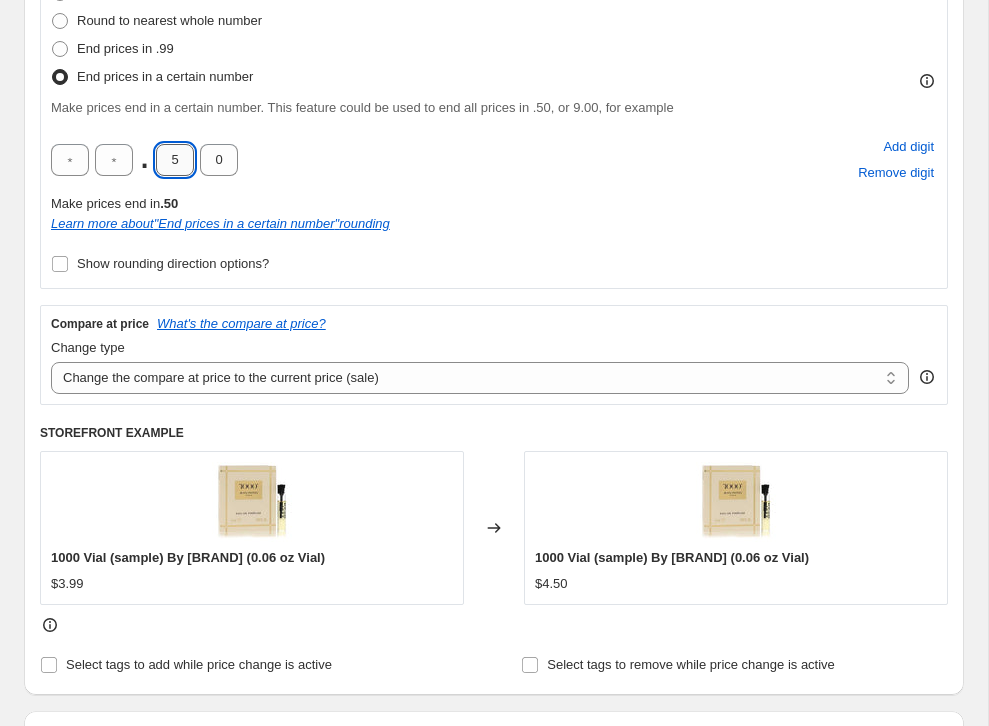 click on "5" at bounding box center [175, 160] 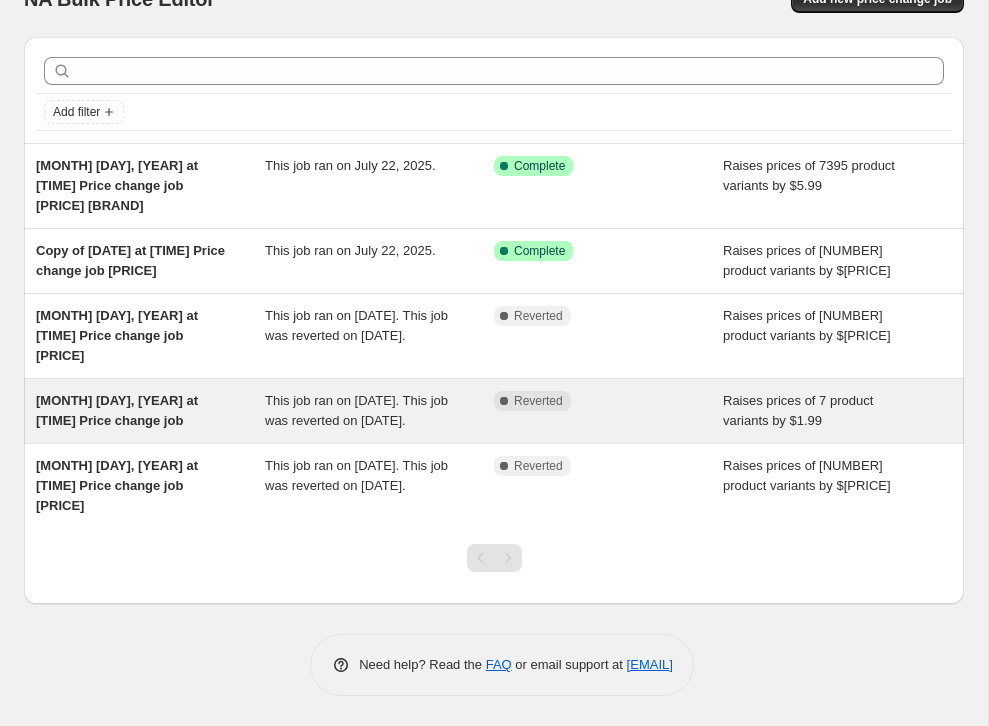 scroll, scrollTop: 59, scrollLeft: 0, axis: vertical 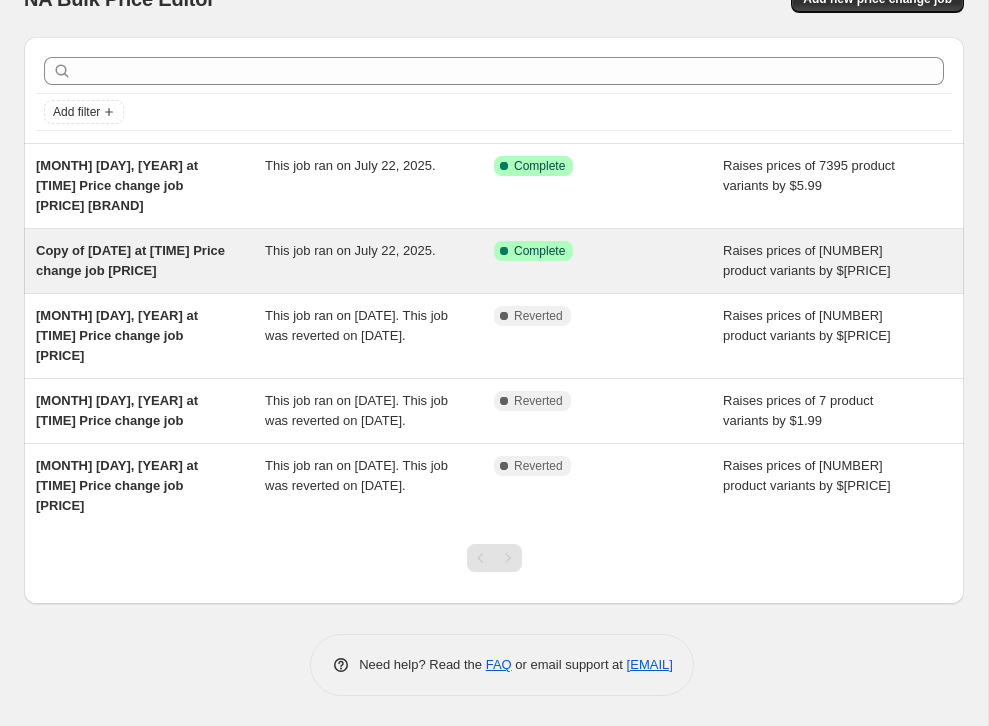 click on "This job ran on July 22, 2025." at bounding box center (379, 261) 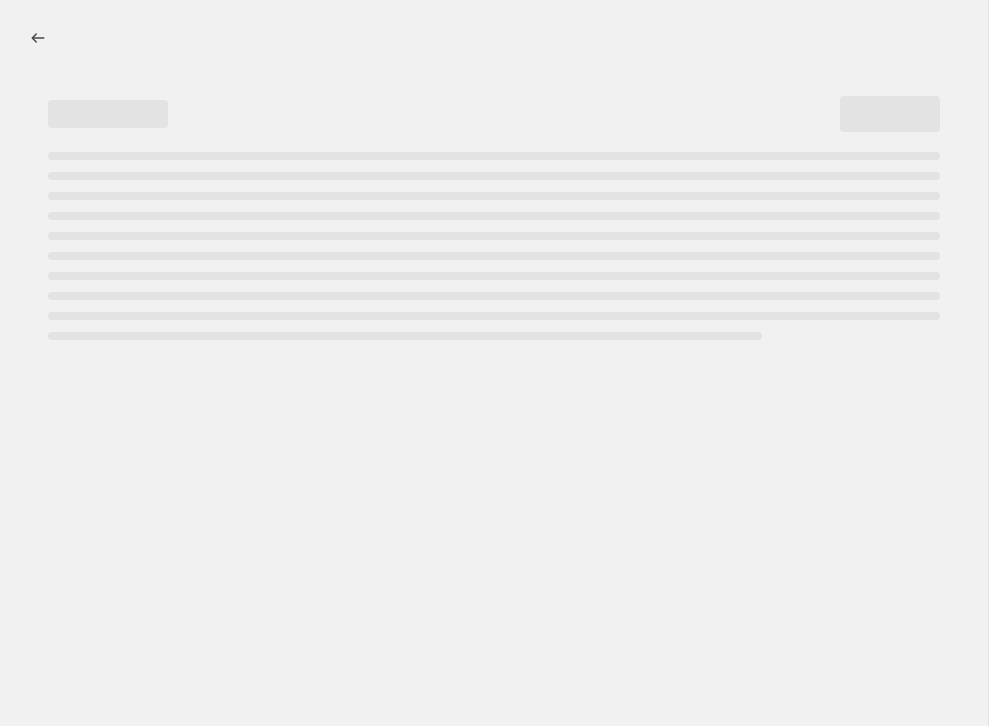 select on "by" 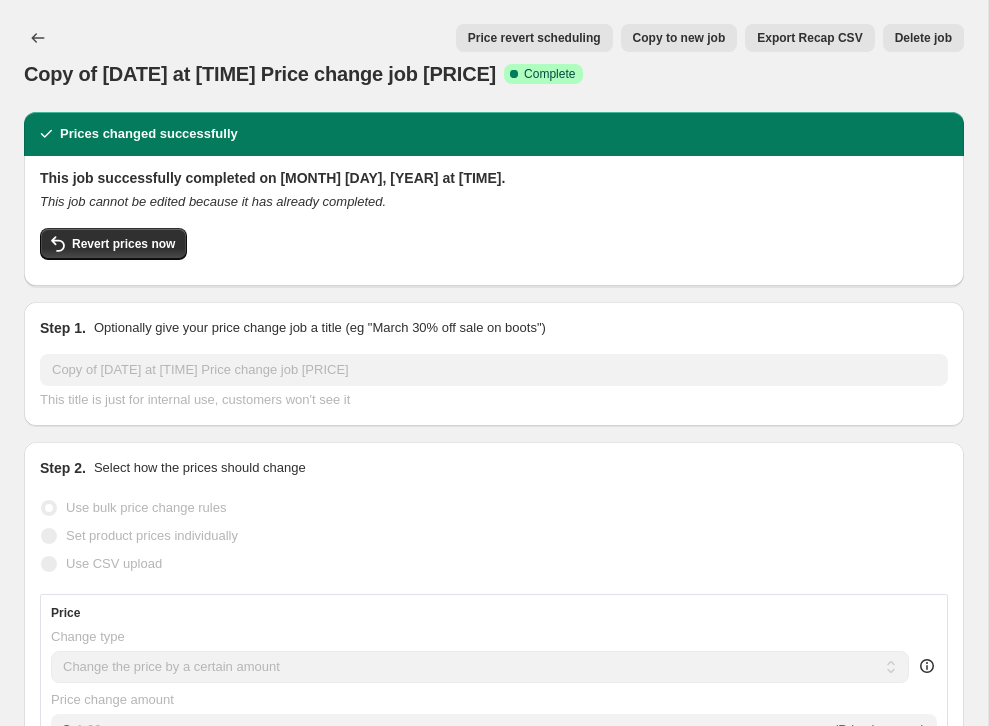 scroll, scrollTop: 0, scrollLeft: 0, axis: both 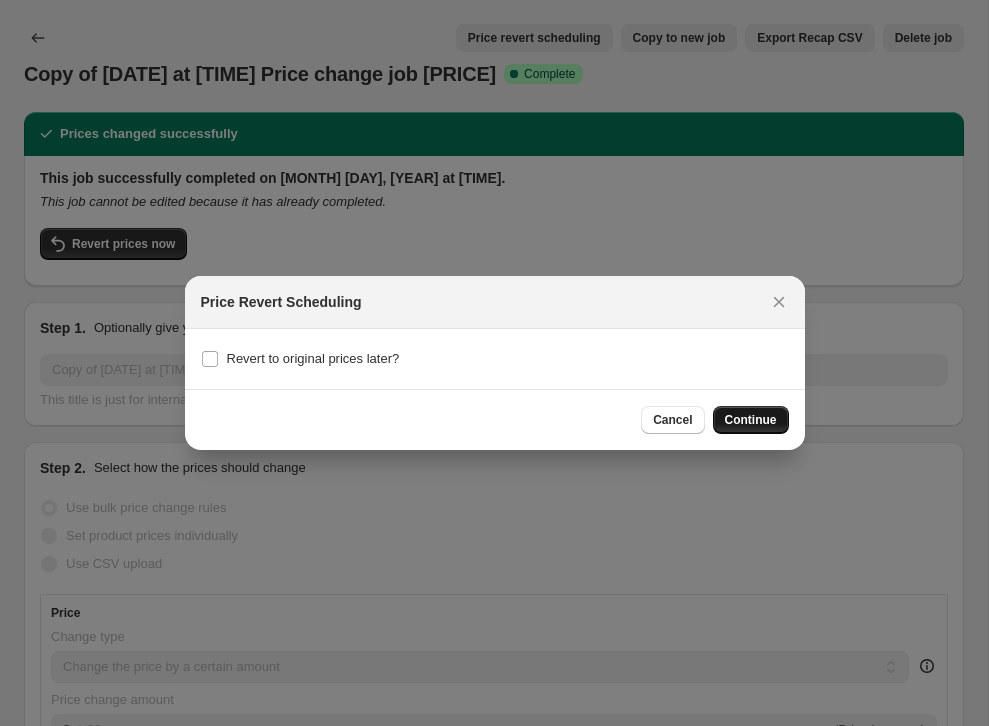 click on "Continue" at bounding box center [751, 420] 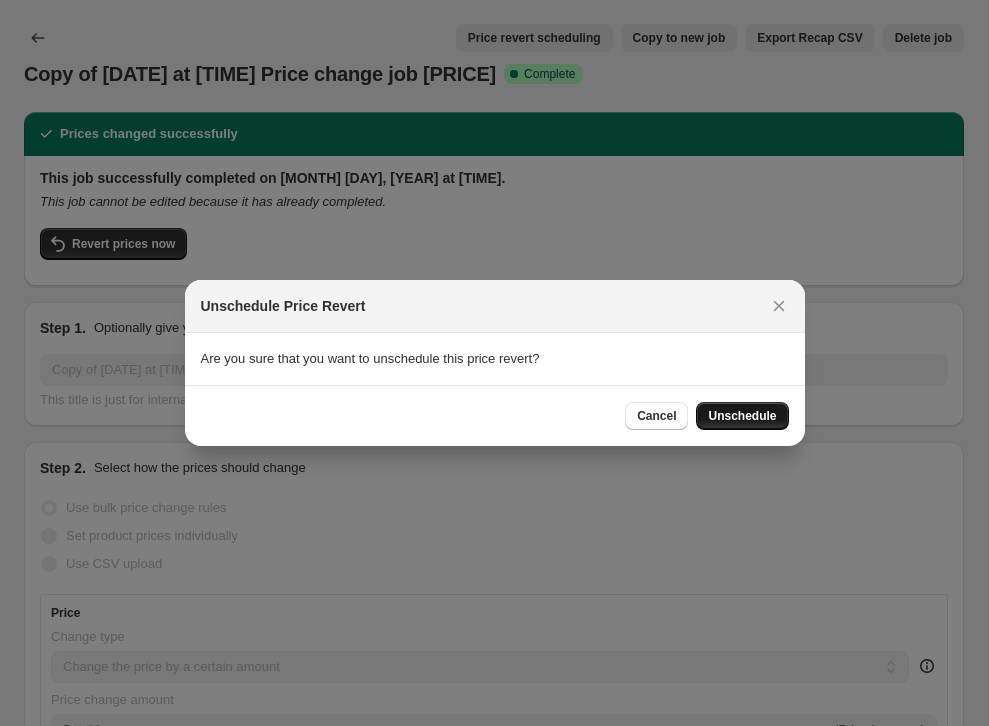 click on "Unschedule" at bounding box center (742, 416) 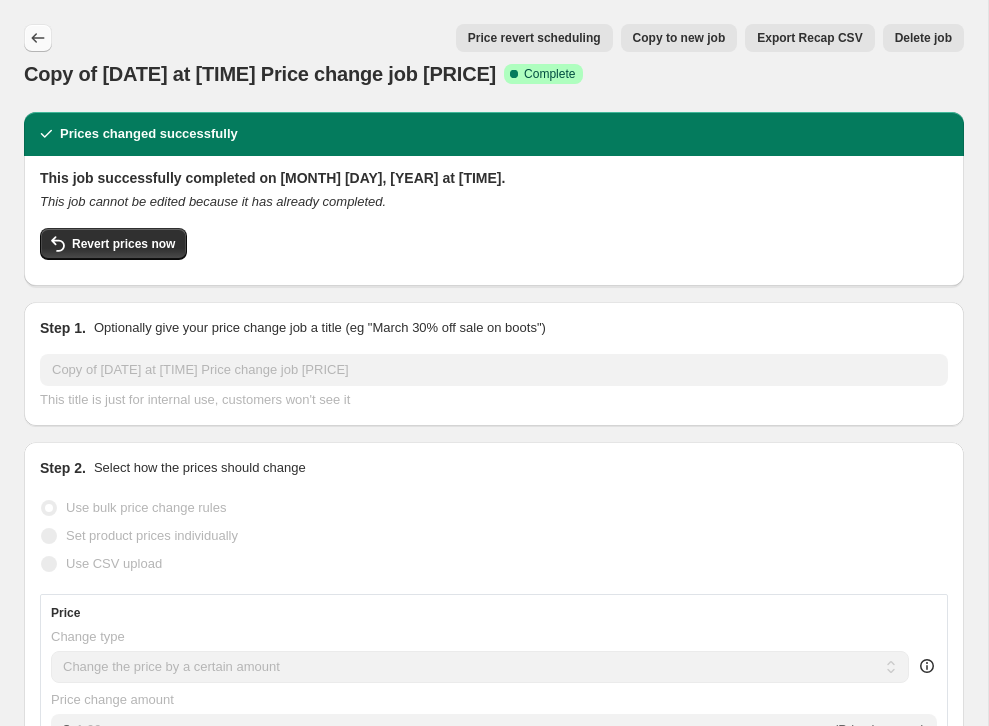 click 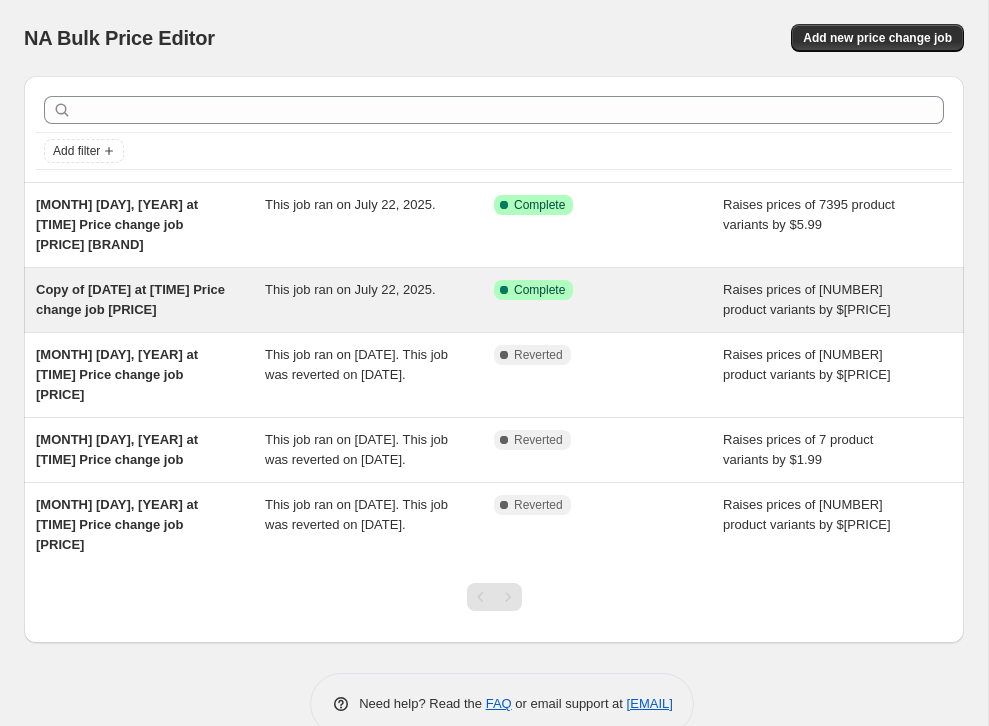 click on "Copy of [DATE] at [TIME] Price change job [PRICE]" at bounding box center [150, 300] 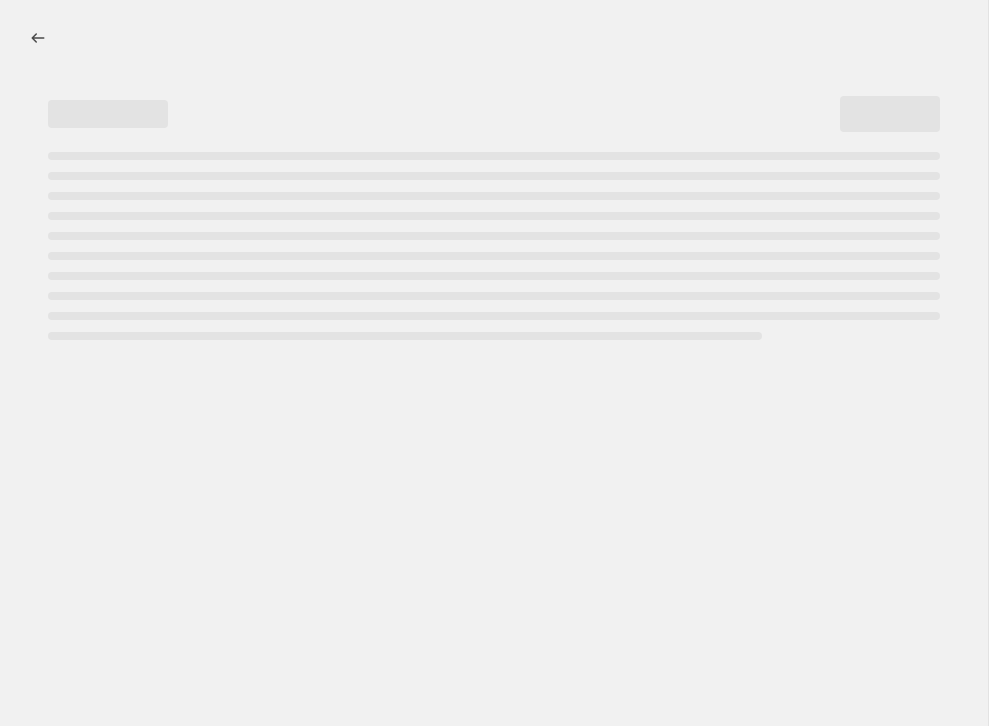 select on "by" 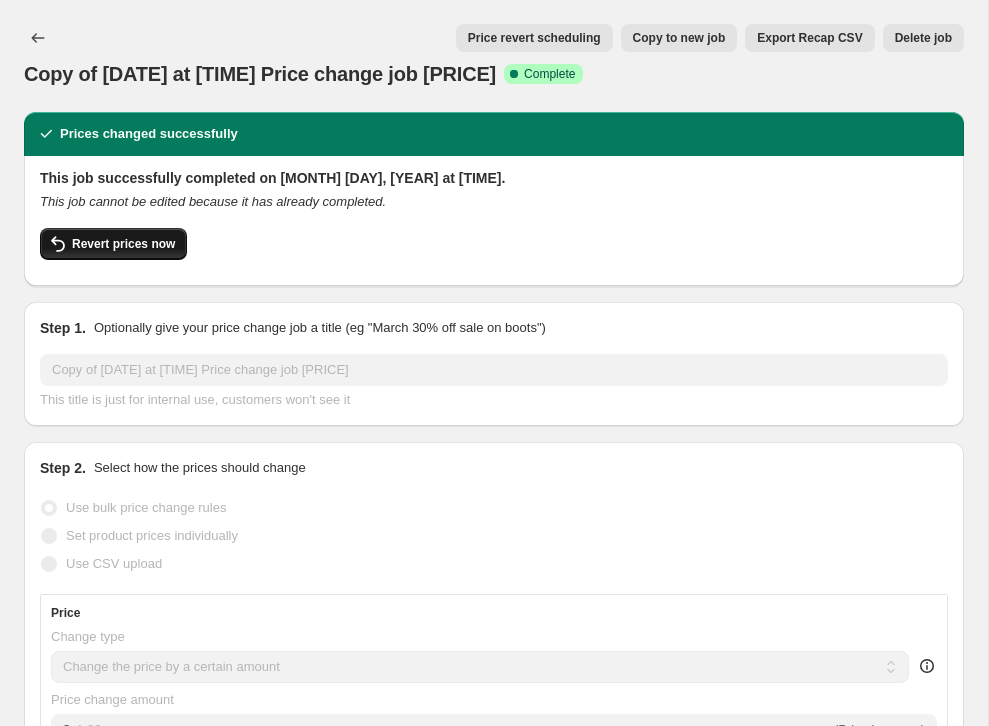 click on "Revert prices now" at bounding box center [113, 244] 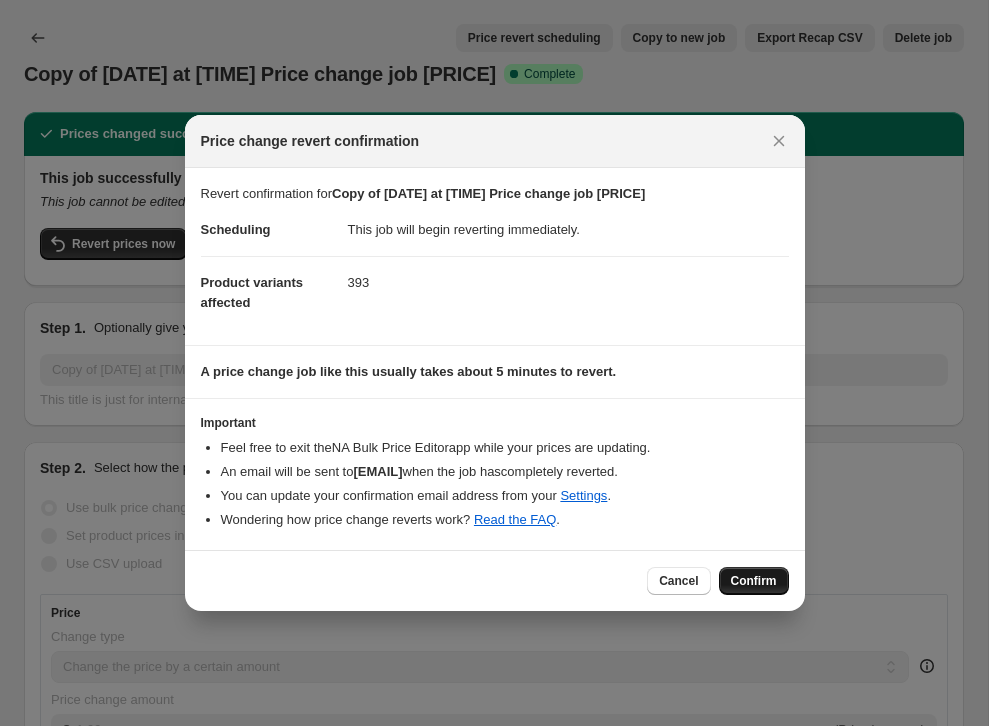 click on "Confirm" at bounding box center (754, 581) 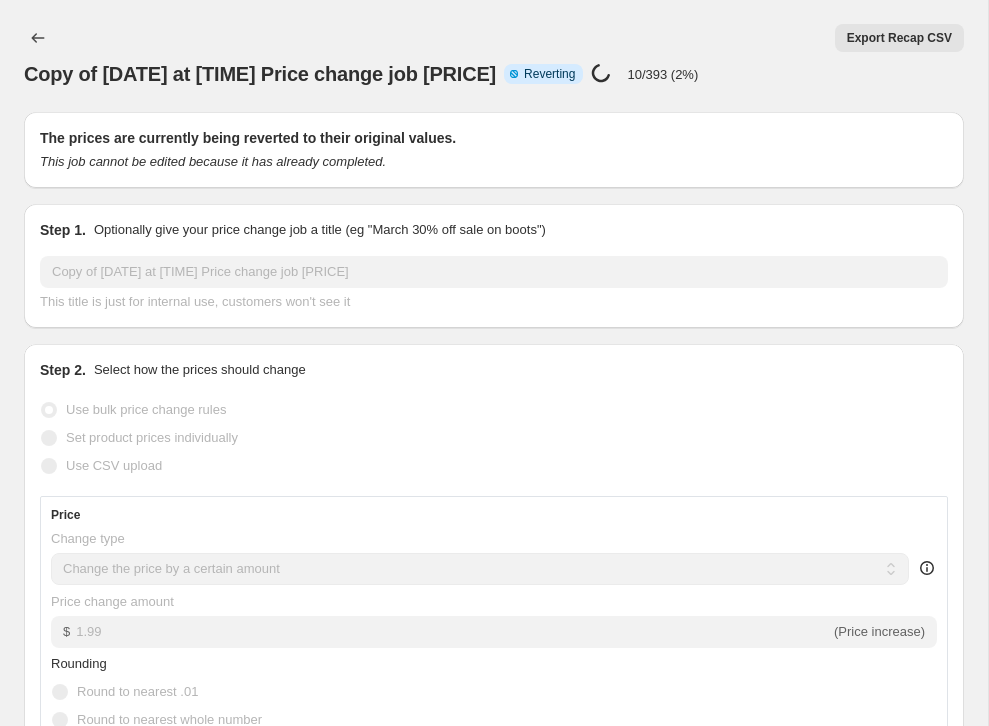 scroll, scrollTop: 0, scrollLeft: 0, axis: both 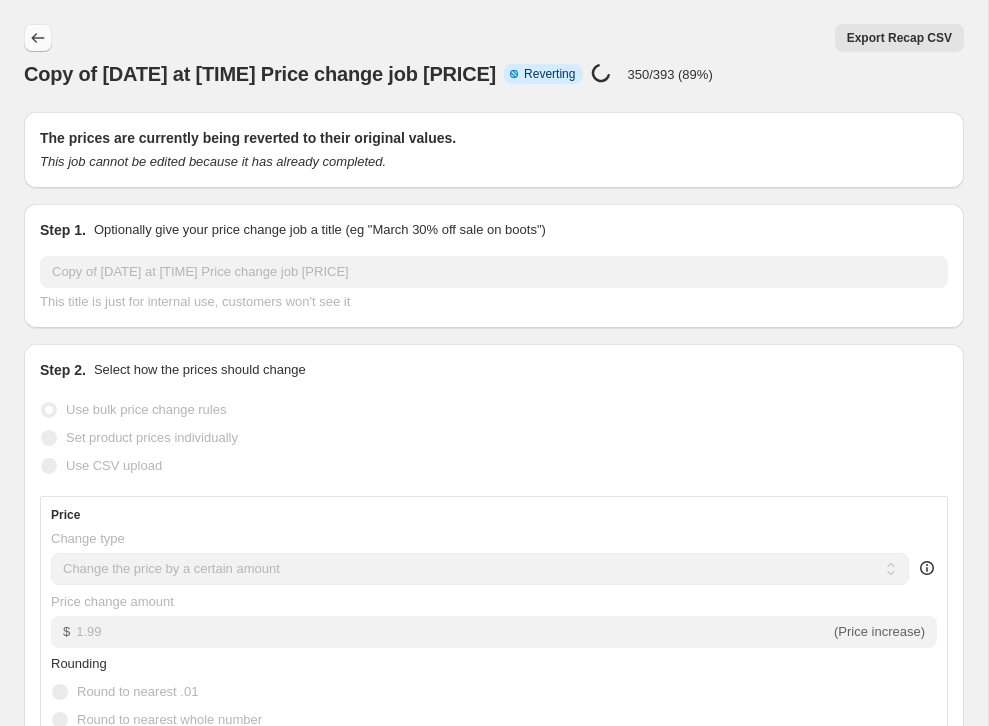 click 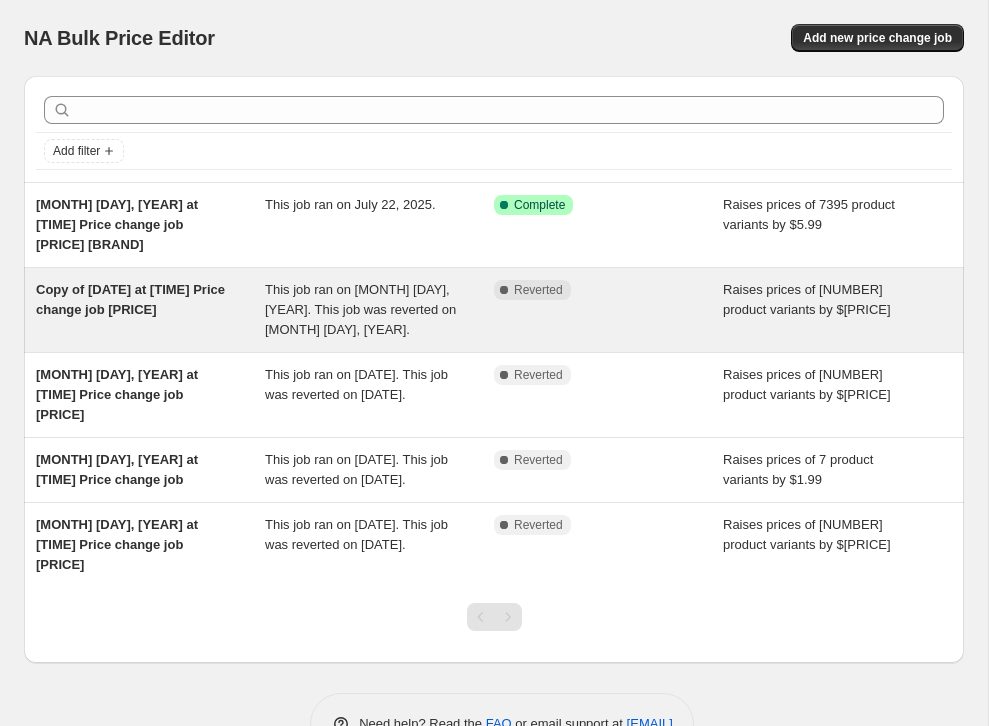 click on "Complete Reverted" at bounding box center [608, 310] 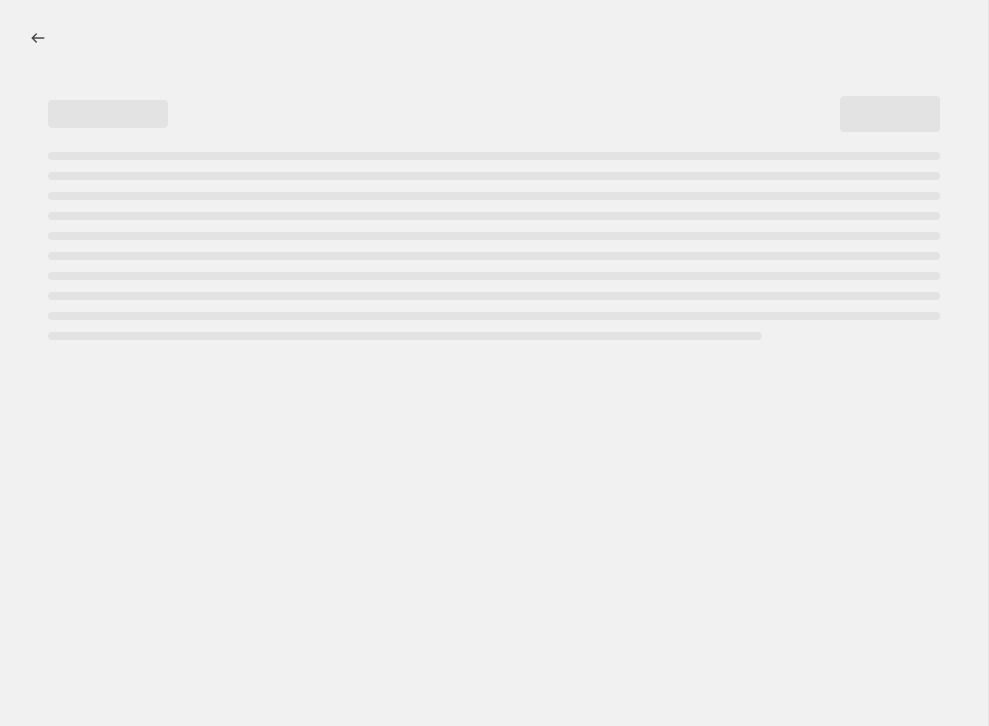select on "by" 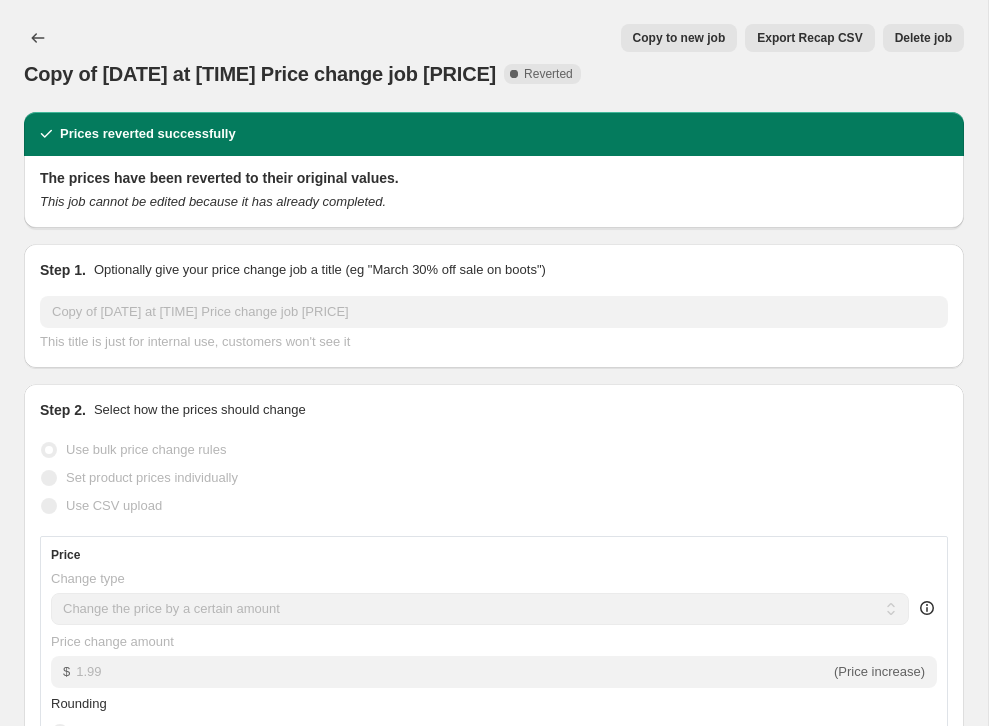 scroll, scrollTop: 0, scrollLeft: 0, axis: both 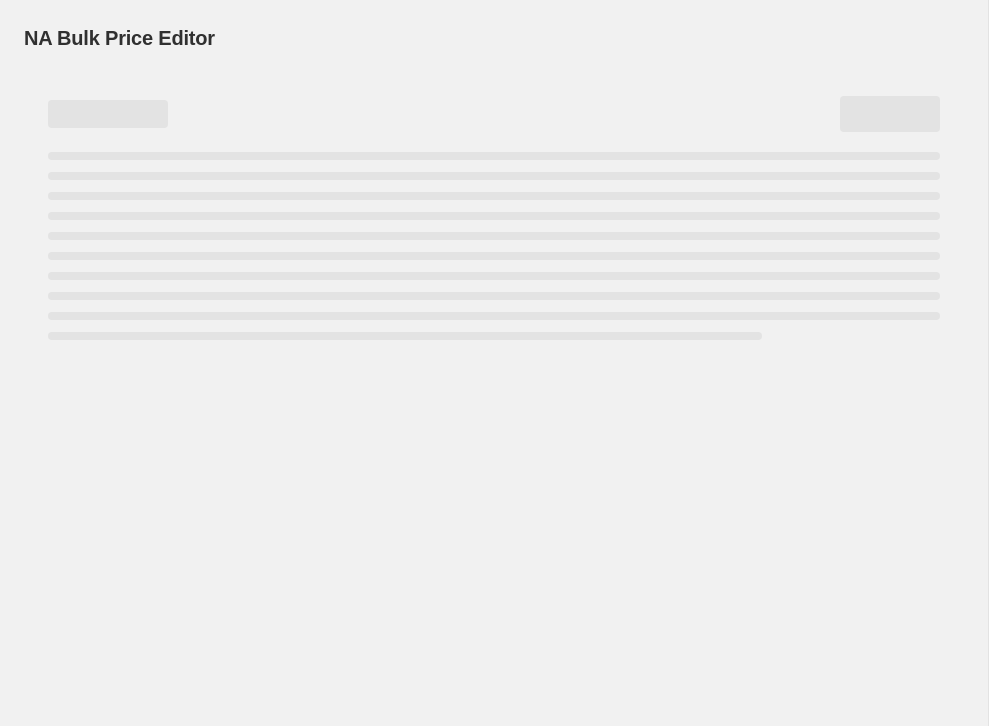 select on "by" 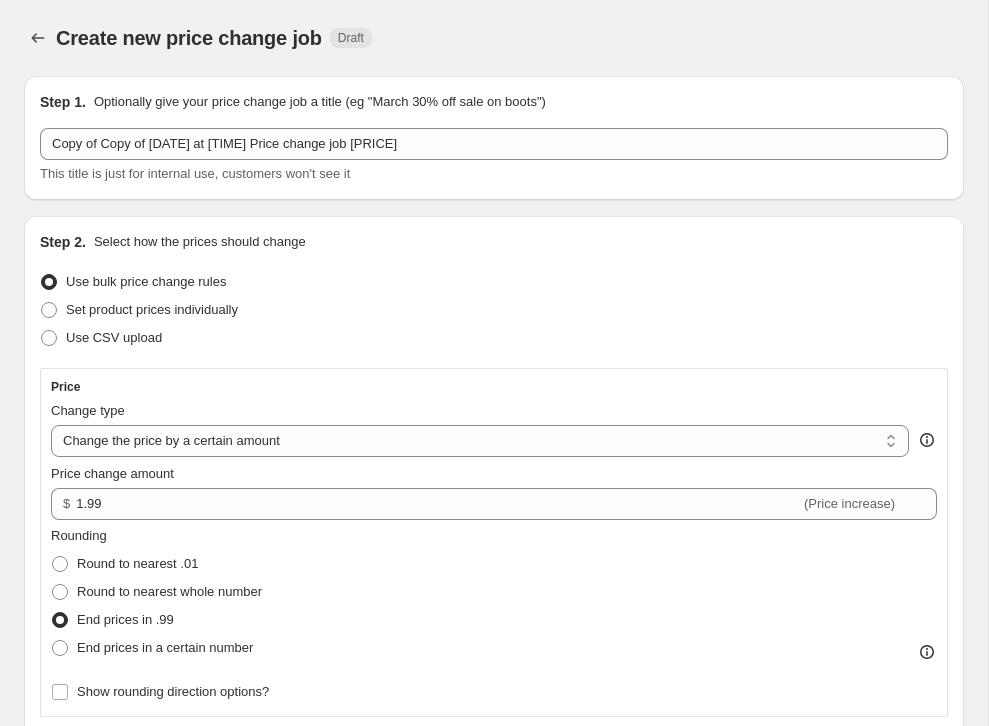 scroll, scrollTop: 0, scrollLeft: 0, axis: both 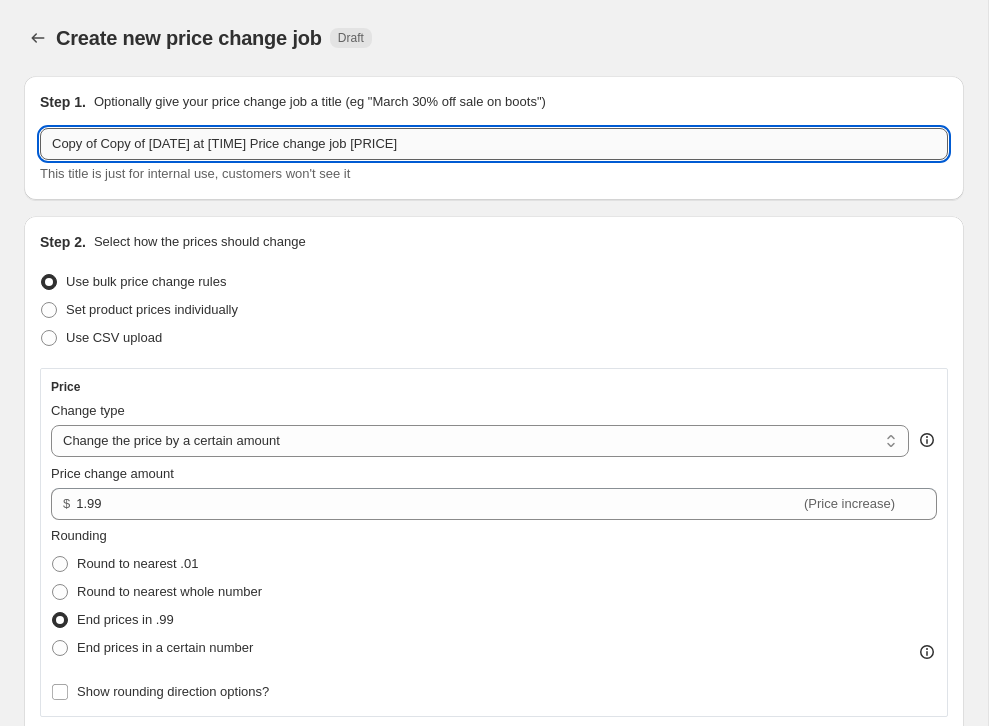 click on "Copy of Copy of [DATE] at [TIME] Price change job [PRICE]" at bounding box center [494, 144] 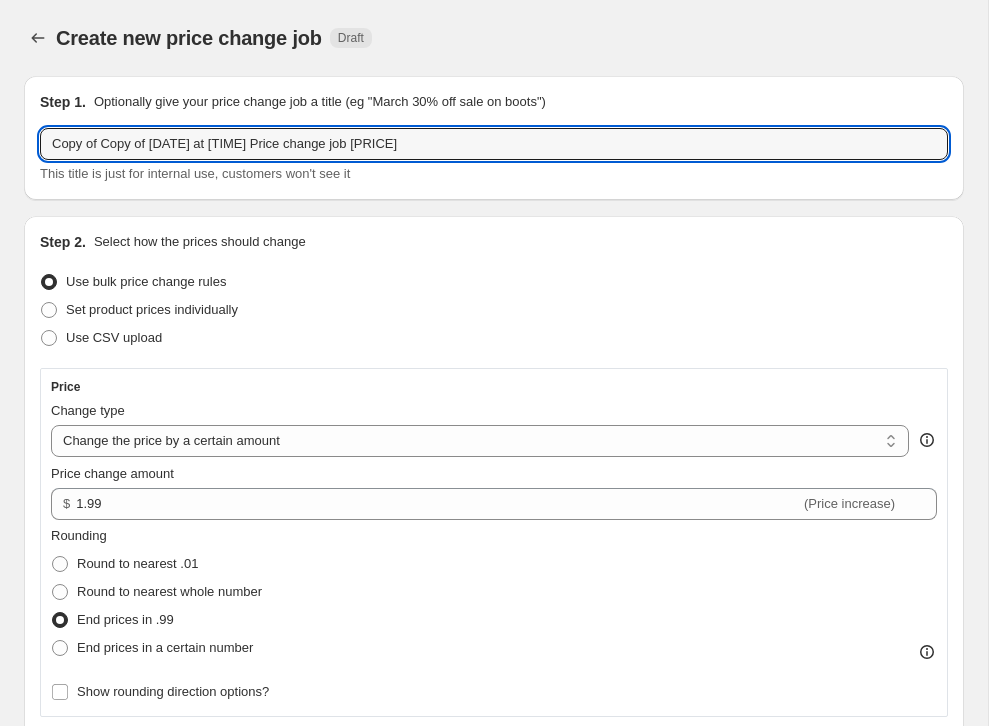 drag, startPoint x: 153, startPoint y: 144, endPoint x: -46, endPoint y: 148, distance: 199.04019 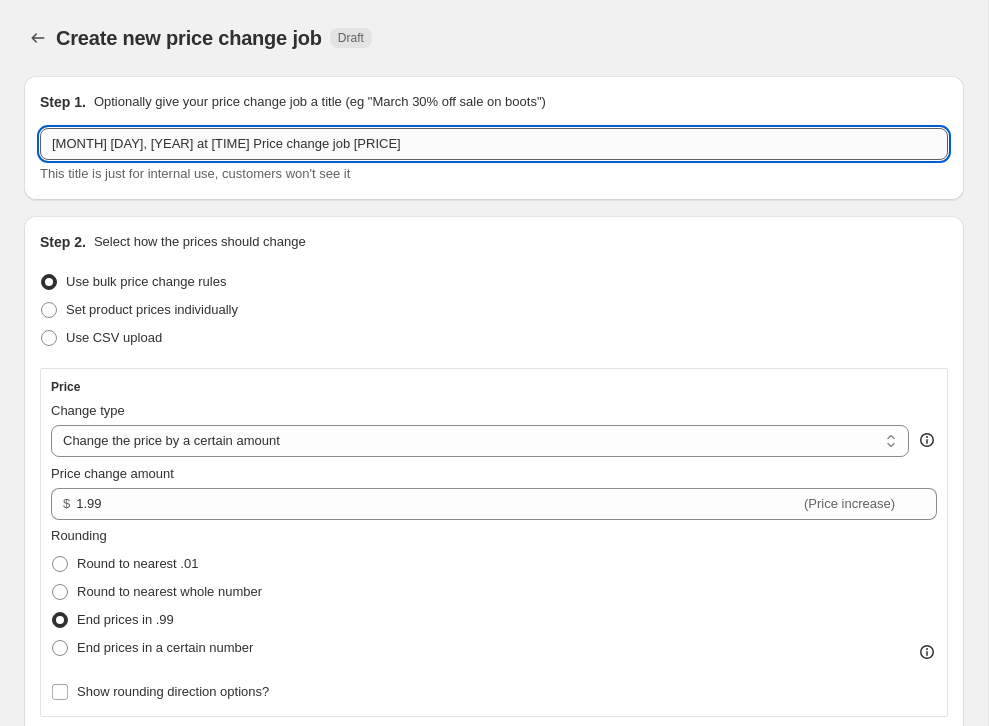 click on "[MONTH] [DAY], [YEAR] at [TIME] Price change job [PRICE]" at bounding box center (494, 144) 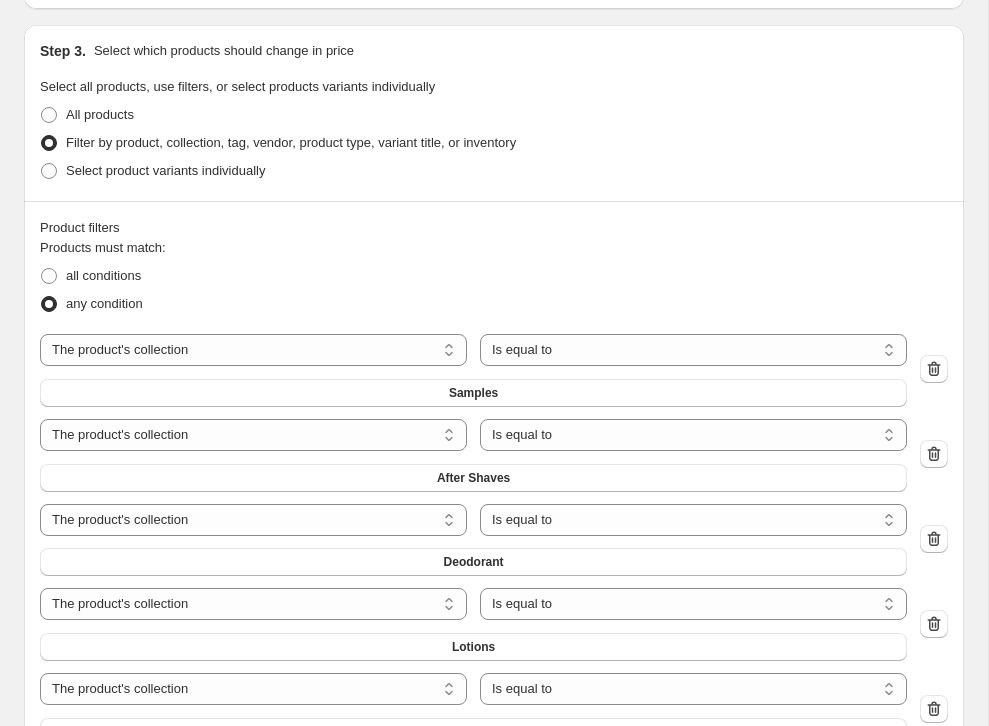 scroll, scrollTop: 1146, scrollLeft: 0, axis: vertical 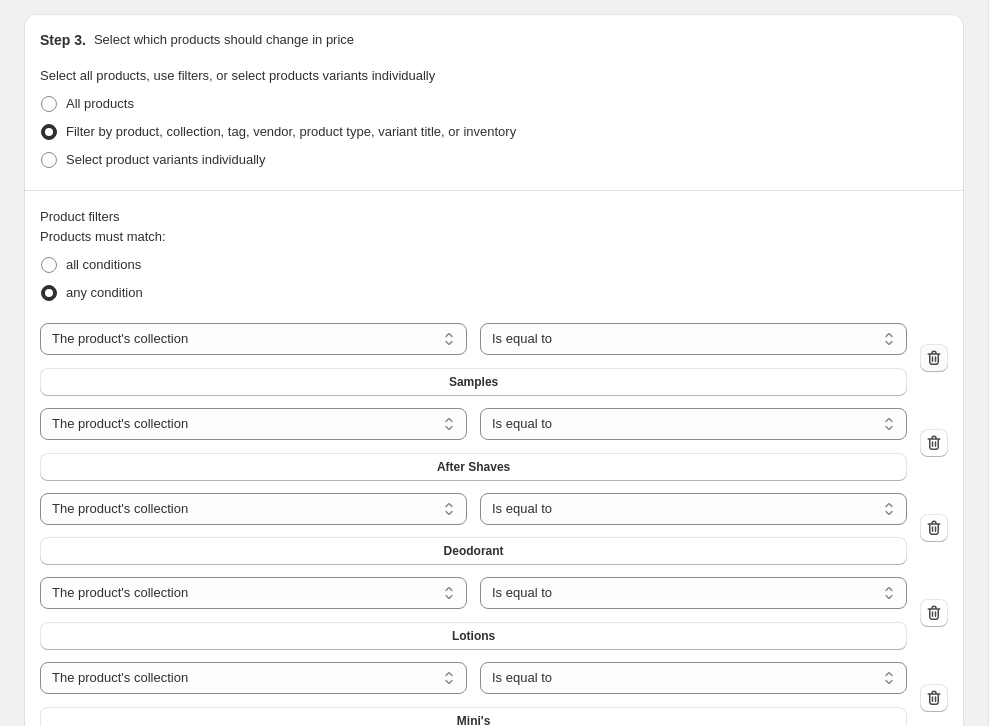 type on "[MONTH] [DAY], [YEAR] at [TIME] Price change job [PRICE] [BRAND]" 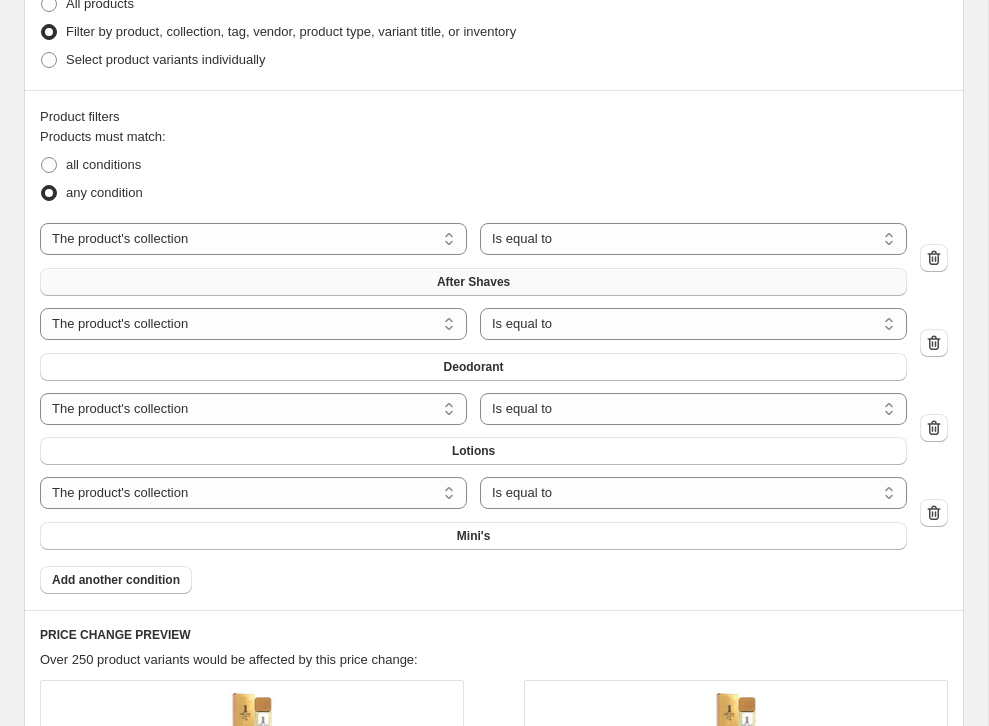 scroll, scrollTop: 1258, scrollLeft: 0, axis: vertical 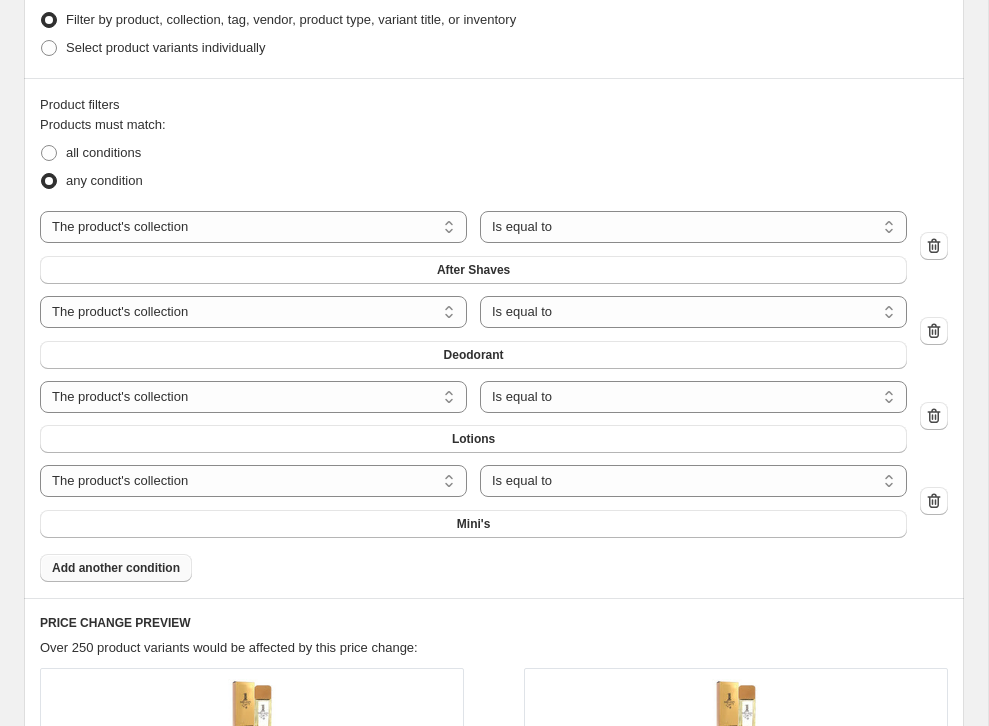 click on "Add another condition" at bounding box center [116, 568] 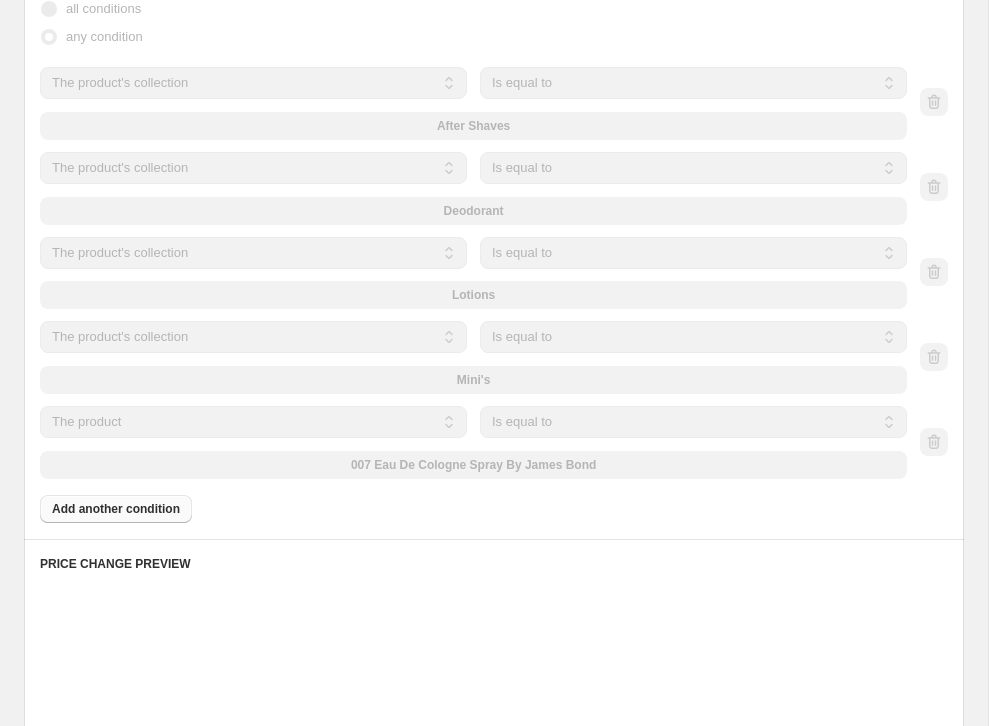 scroll, scrollTop: 1389, scrollLeft: 0, axis: vertical 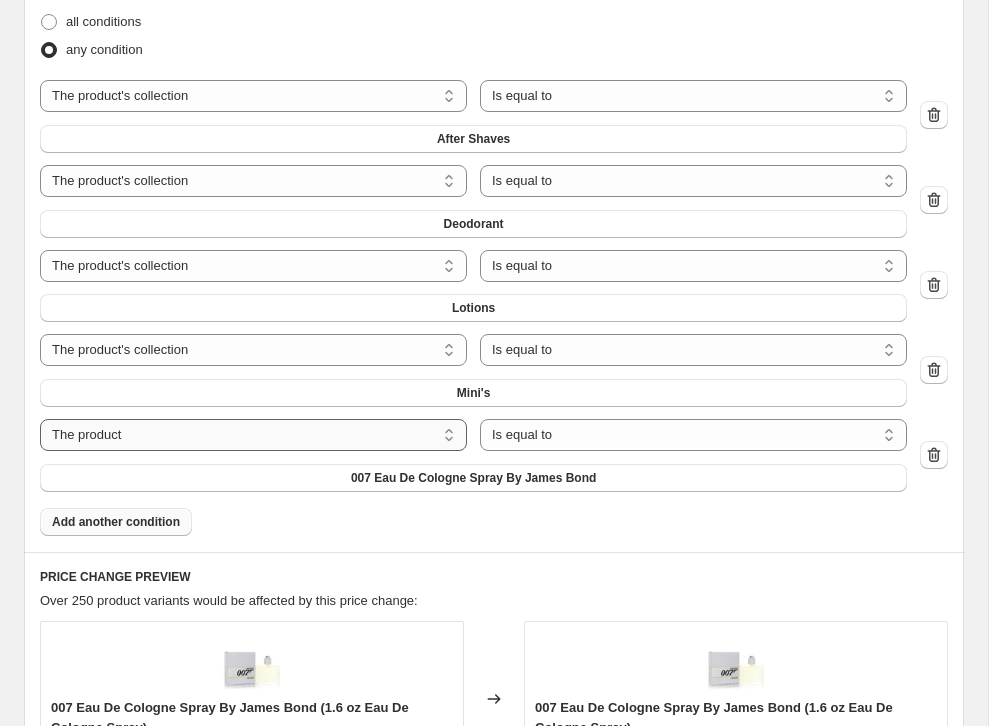 select on "title" 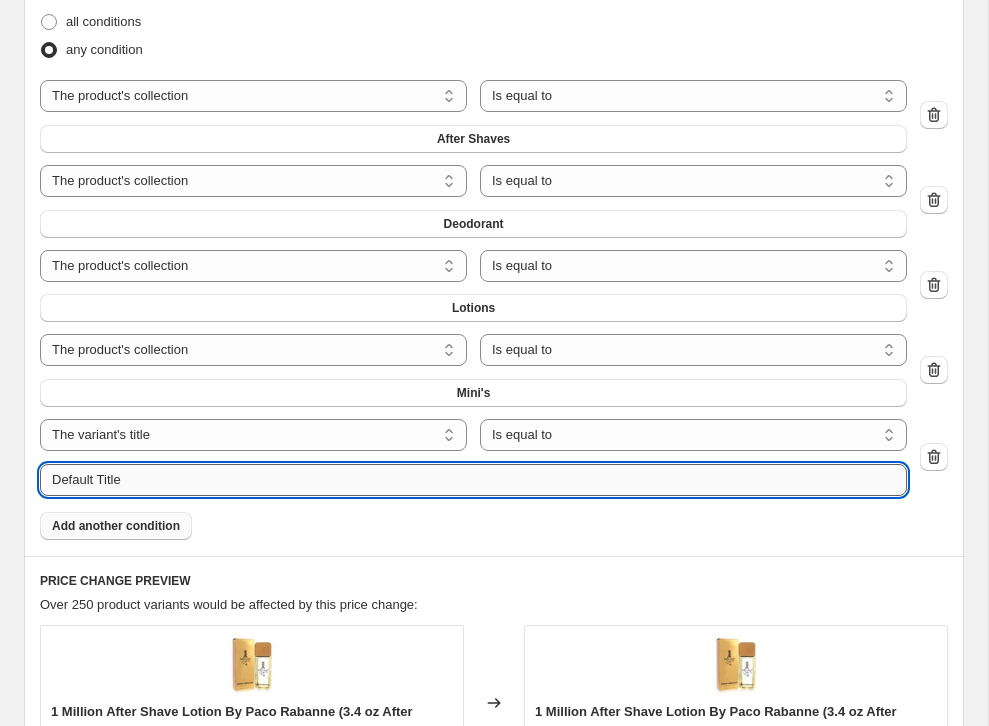 click on "Default Title" at bounding box center [473, 480] 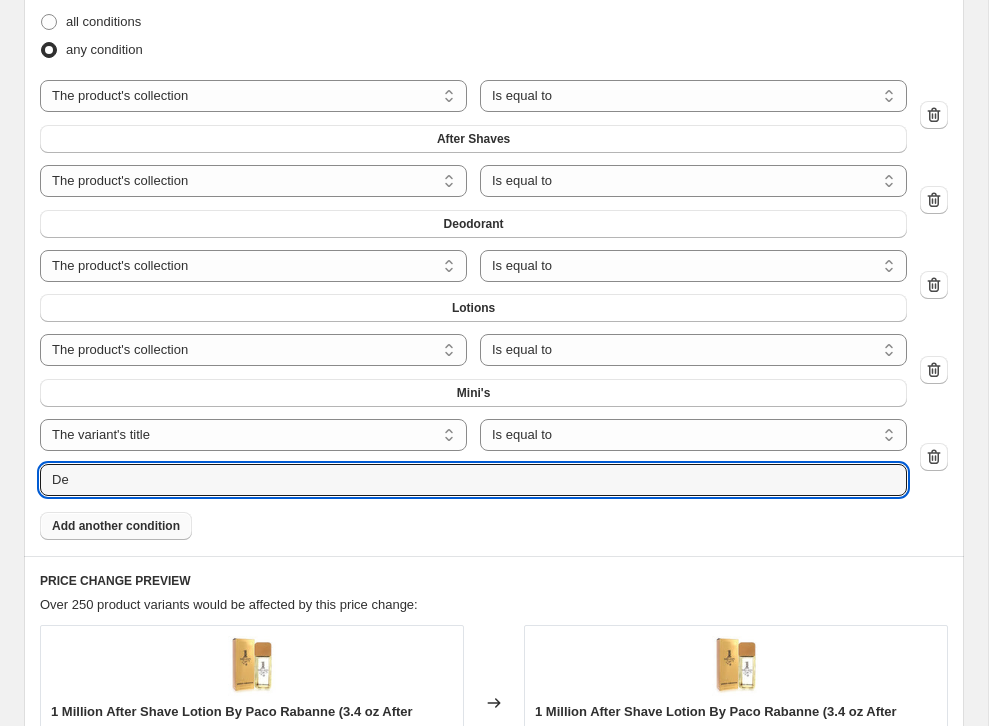 type on "D" 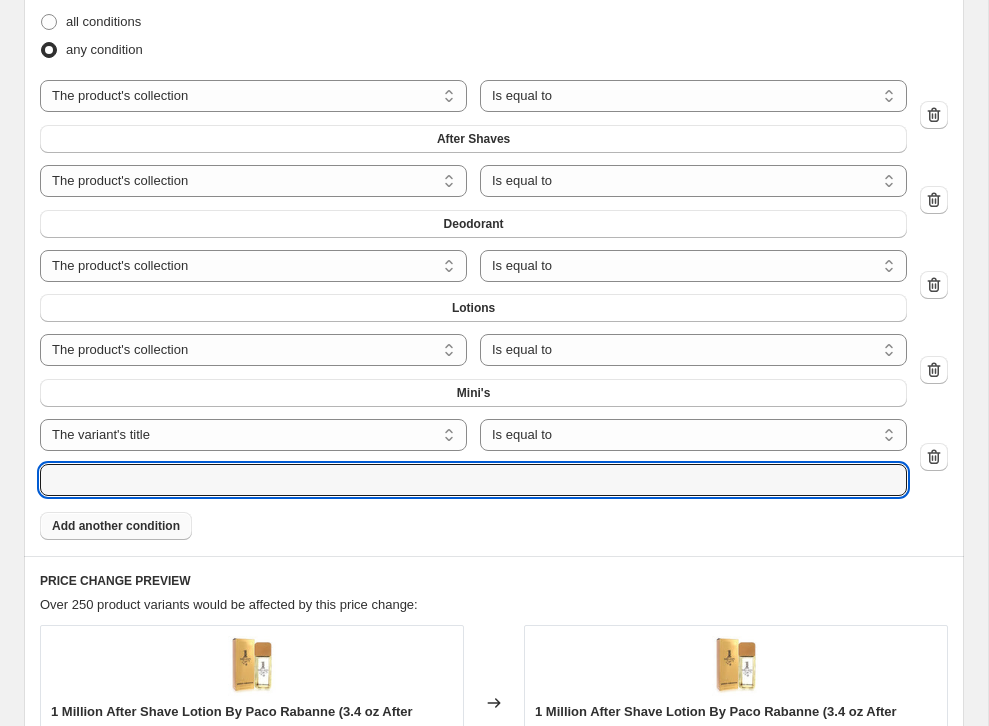 type on "n" 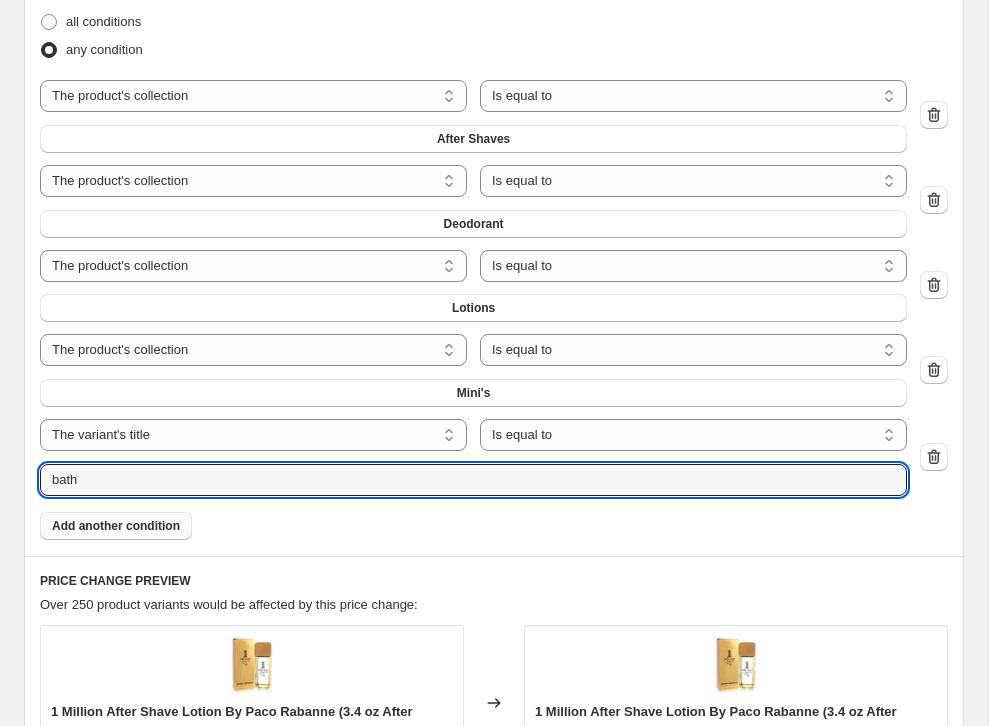click on "Submit" at bounding box center (68, -219) 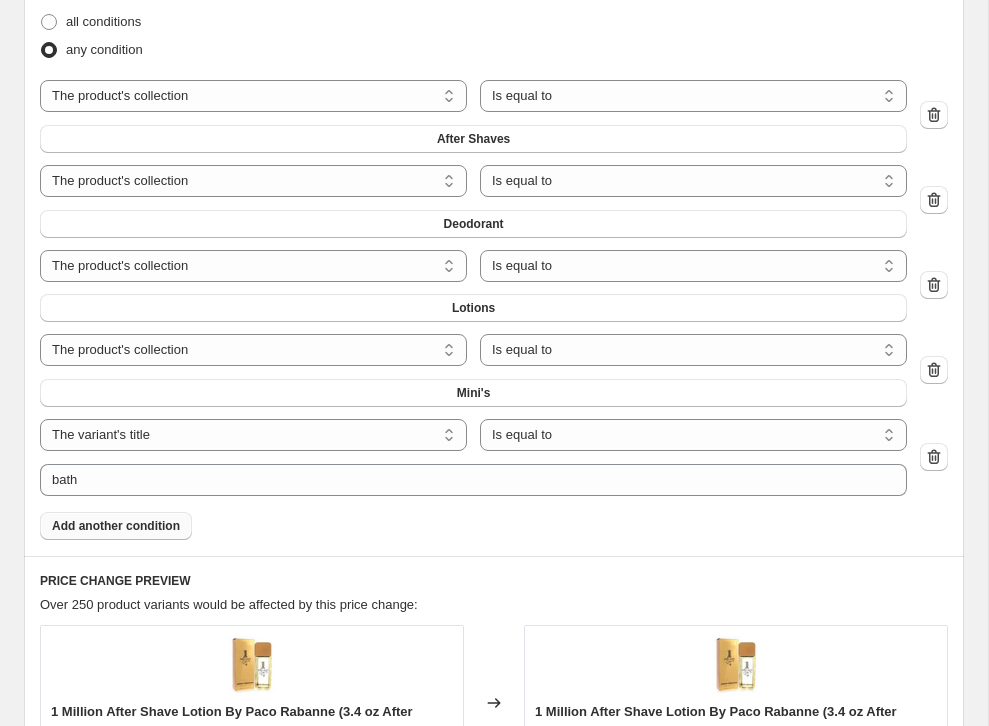 click on "Products must match: all conditions any condition The product The product's collection The product's tag The product's vendor The product's type The product's status The variant's title Inventory quantity The product's collection Is equal to Is not equal to Is equal to After Shaves The product The product's collection The product's tag The product's vendor The product's type The product's status The variant's title Inventory quantity The product's collection Is equal to Is not equal to Is equal to Deodorant The product The product's collection The product's tag The product's vendor The product's type The product's status The variant's title Inventory quantity The product's collection Is equal to Is not equal to Is equal to Lotions The product The product's collection The product's tag The product's vendor The product's type The product's status The variant's title Inventory quantity The product's collection Is equal to Is not equal to Is equal to Mini's The product The product's collection The product's tag The product's vendor The product's type The product's status The variant's title Inventory quantity The product's collection Is equal to Is not equal to Is equal to Mini's" at bounding box center [494, 262] 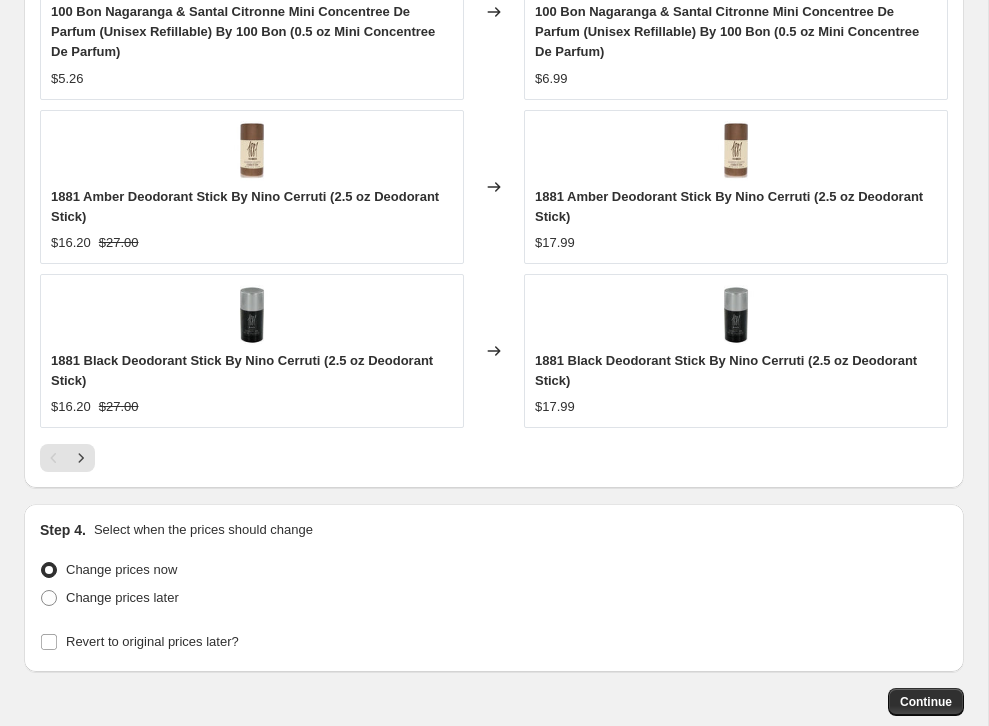 scroll, scrollTop: 2417, scrollLeft: 0, axis: vertical 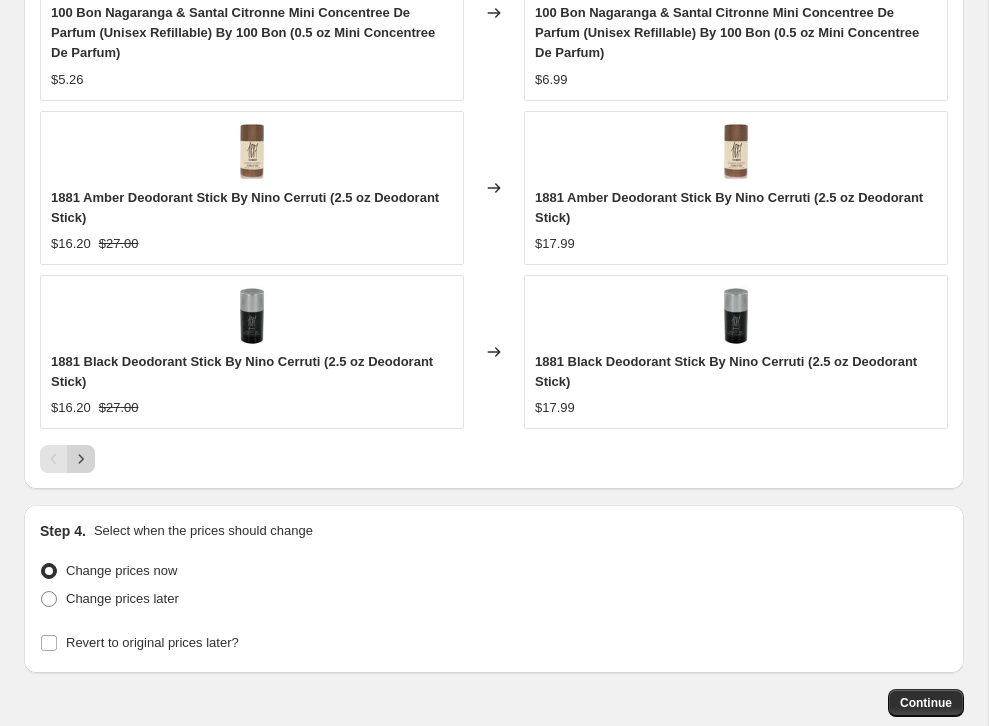 click 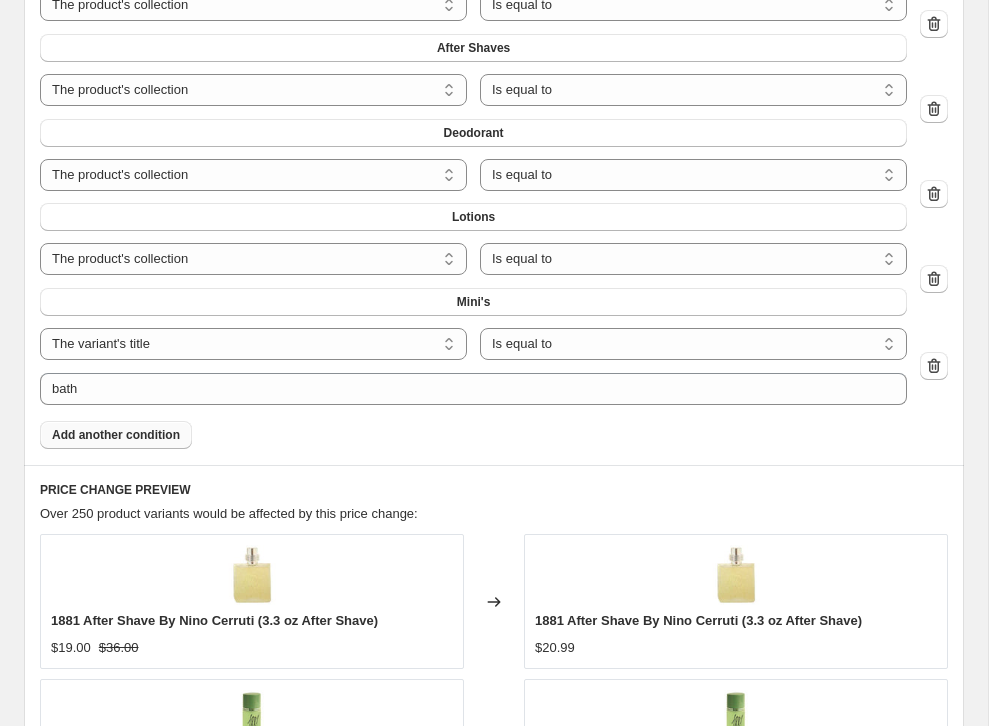 scroll, scrollTop: 1448, scrollLeft: 0, axis: vertical 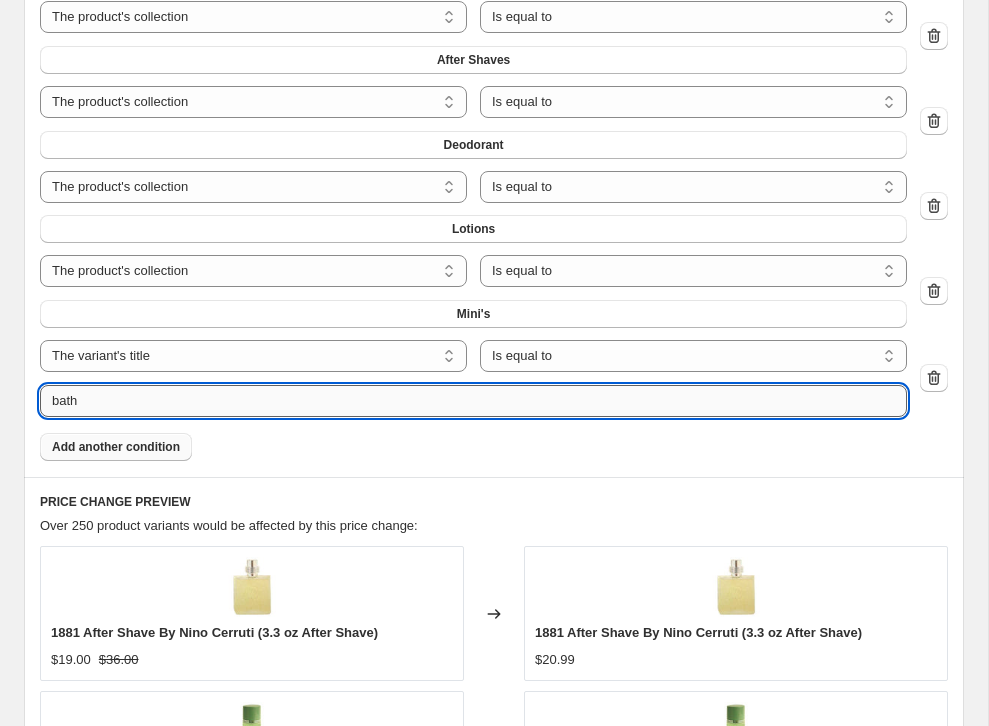 click on "bath" at bounding box center [473, 401] 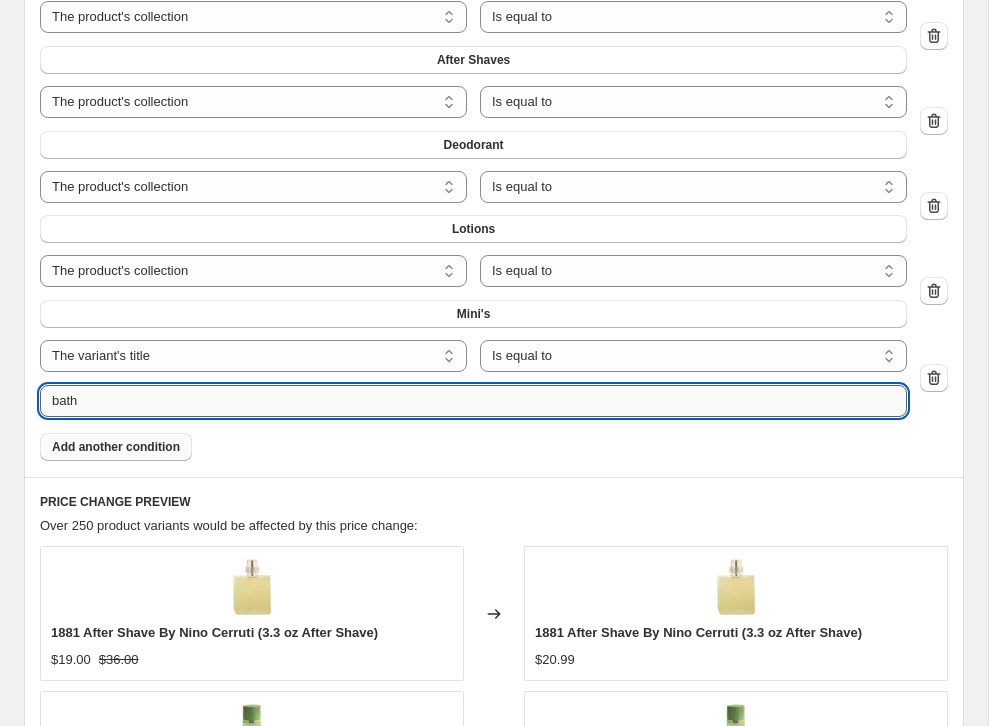 click on "bath" at bounding box center (473, 401) 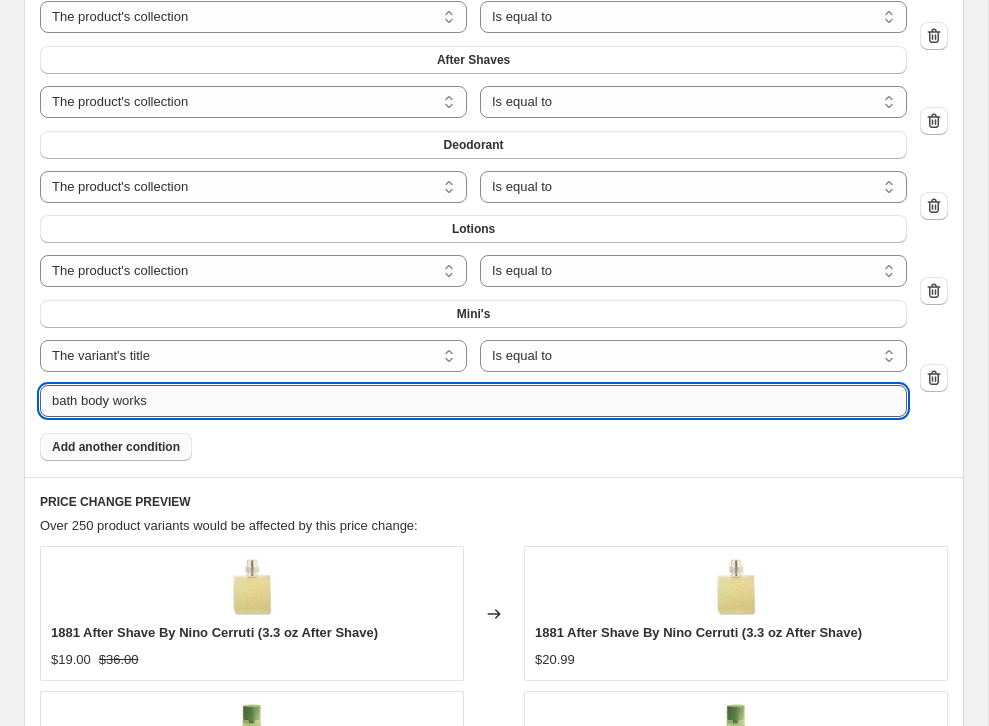 type on "bath body works" 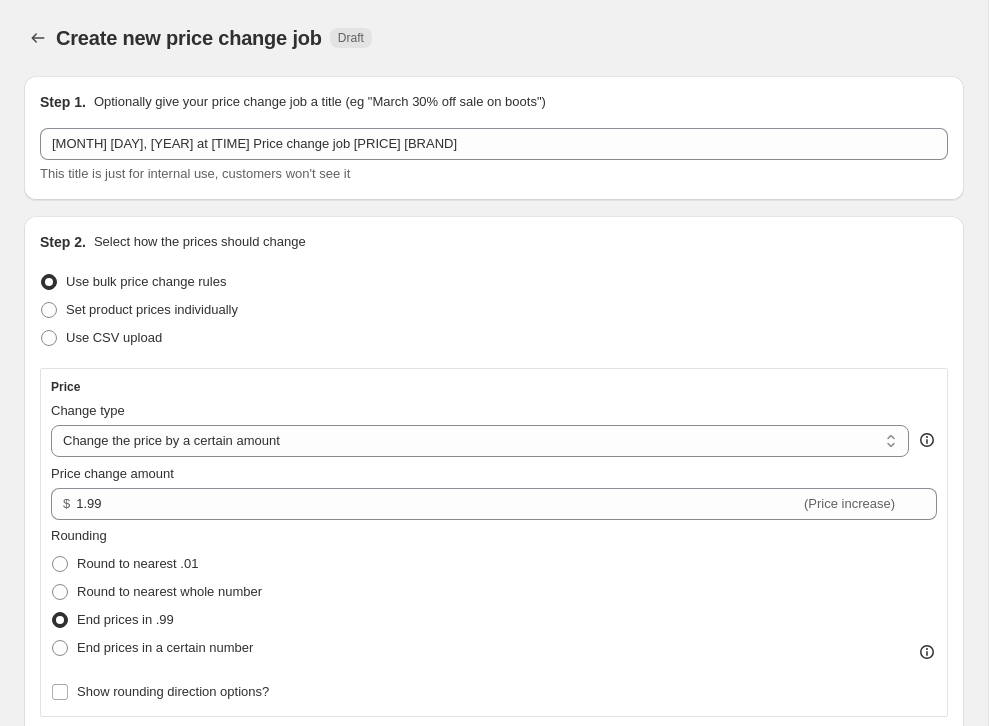 scroll, scrollTop: 0, scrollLeft: 0, axis: both 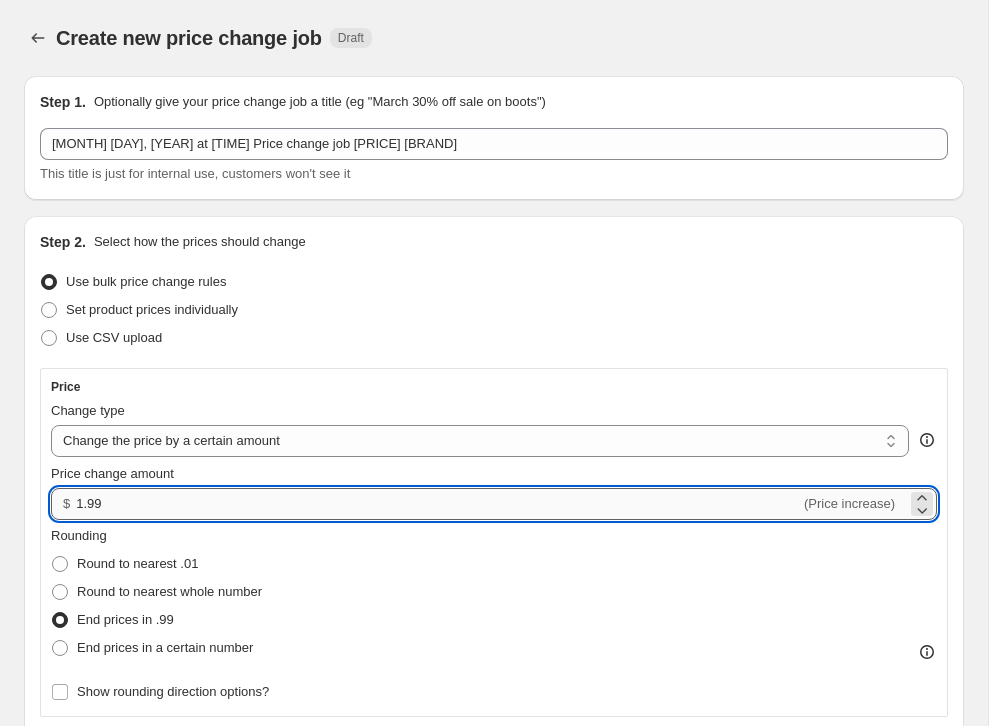 click on "1.99" at bounding box center [438, 504] 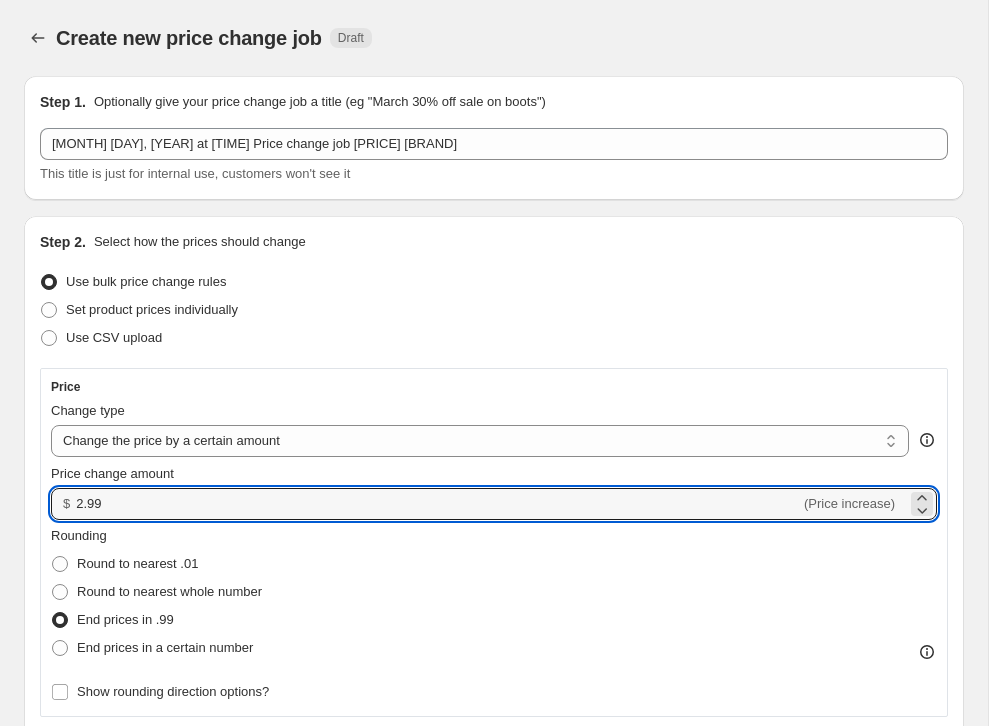 type on "2.99" 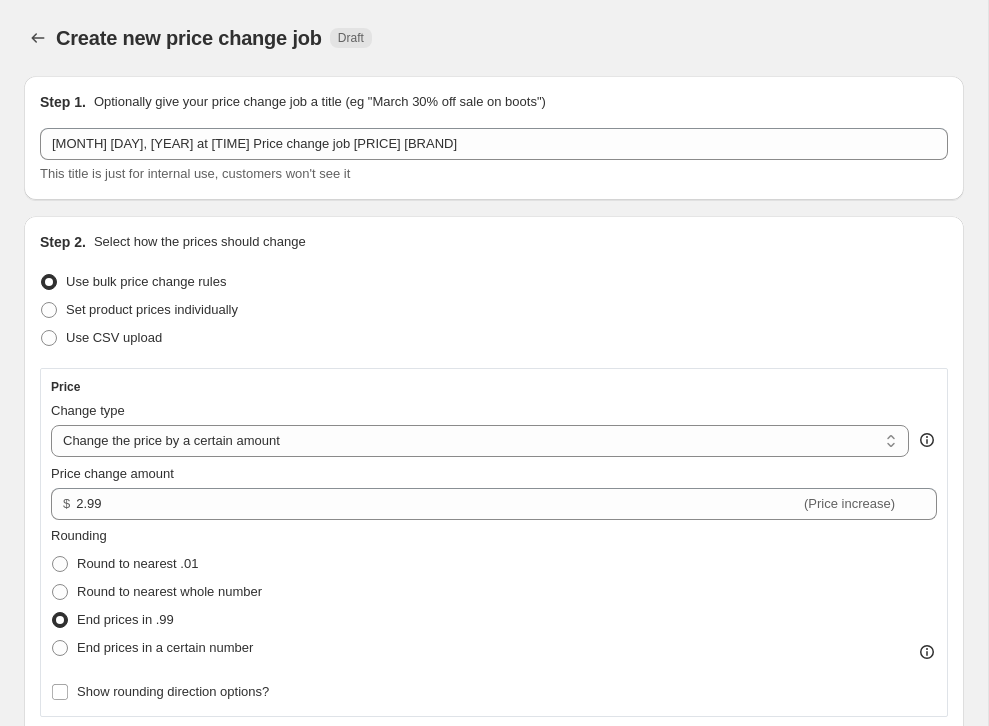 click on "Price Change type Change the price to a certain amount Change the price by a certain amount Change the price by a certain percentage Change the price to the current compare at price (price before sale) Change the price by a certain amount relative to the compare at price Change the price by a certain percentage relative to the compare at price Don't change the price Change the price by a certain percentage relative to the cost per item Change price to certain cost margin Change the price by a certain amount Price change amount $ [PRICE]  (Price increase) Rounding Round to nearest .01 Round to nearest whole number End prices in .99 End prices in a certain number Show rounding direction options?" at bounding box center [494, 542] 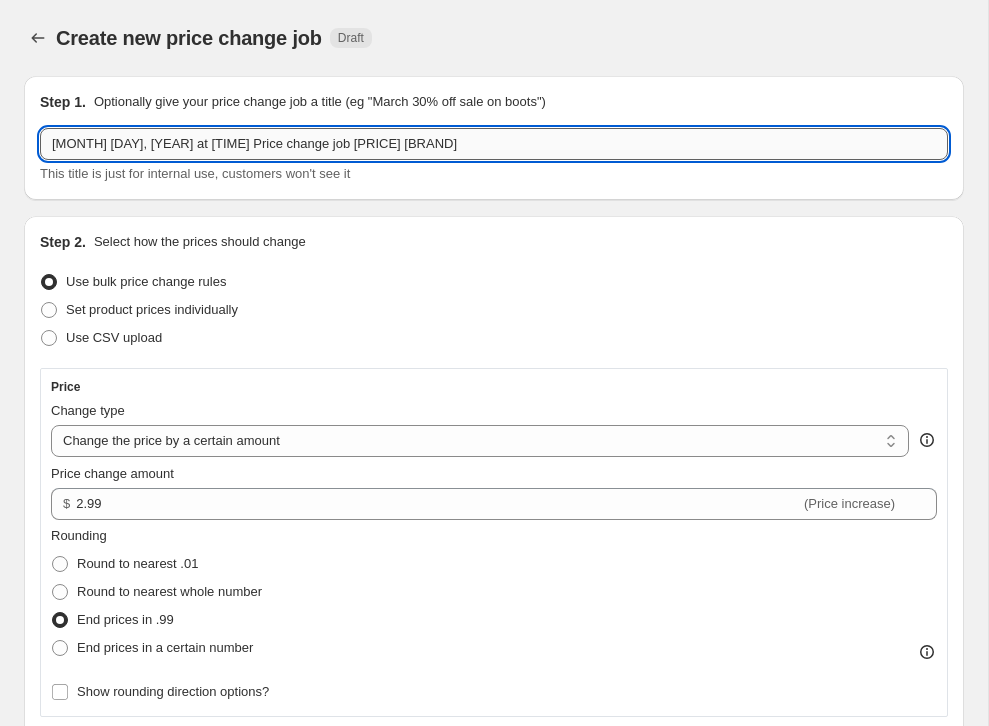 click on "[MONTH] [DAY], [YEAR] at [TIME] Price change job [PRICE] [BRAND]" at bounding box center (494, 144) 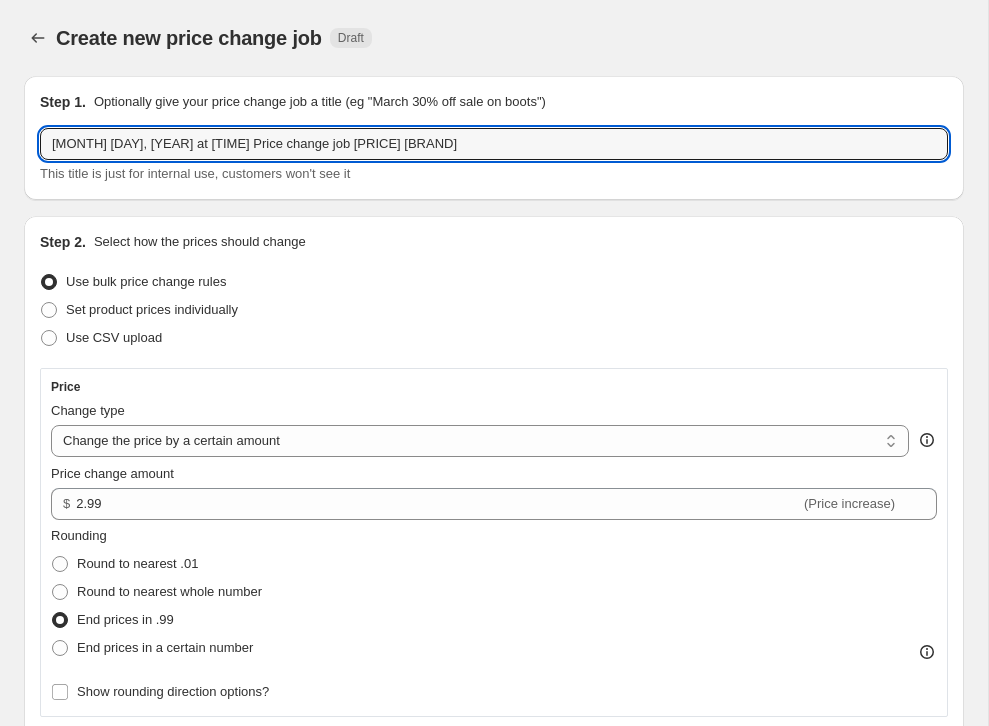 type on "[MONTH] [DAY], [YEAR] at [TIME] Price change job [PRICE] [BRAND]" 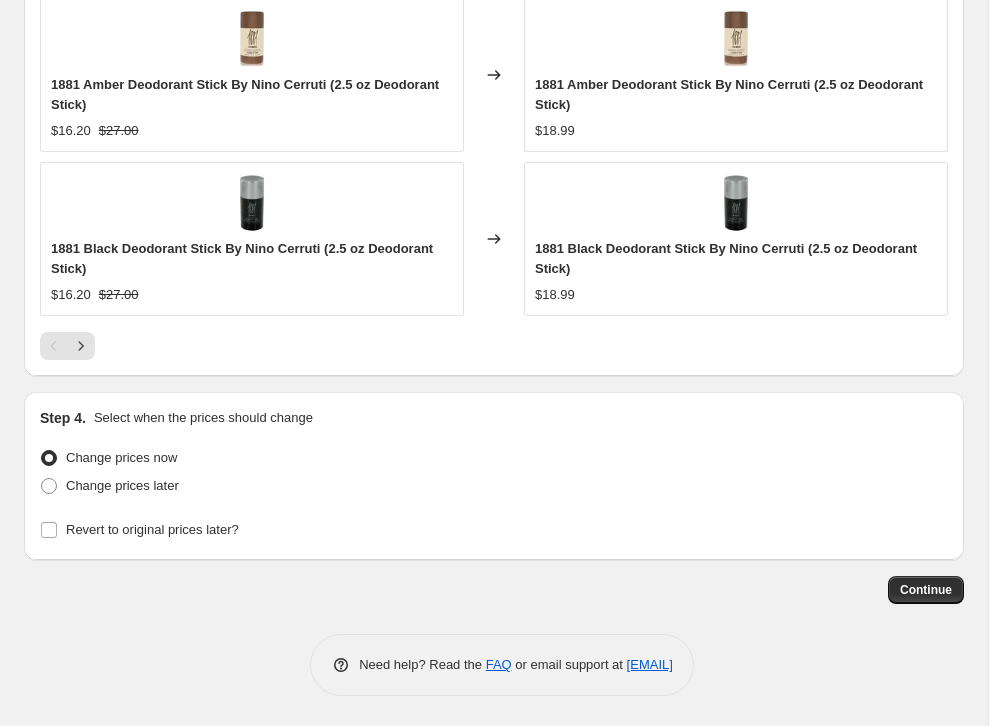 scroll, scrollTop: 2530, scrollLeft: 0, axis: vertical 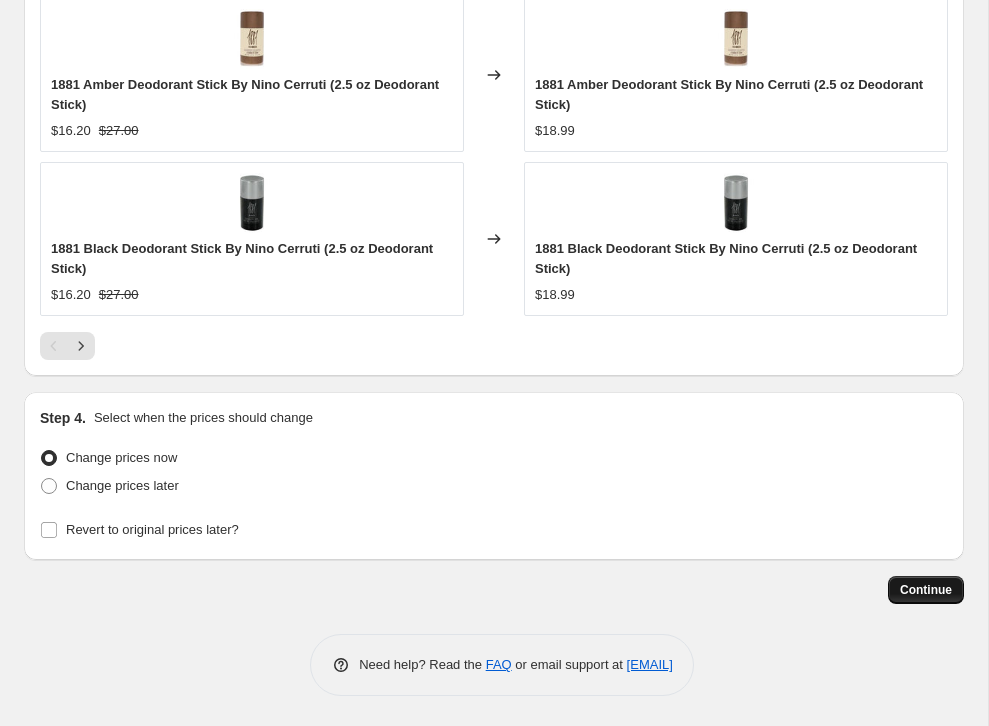 click on "Continue" at bounding box center (926, 590) 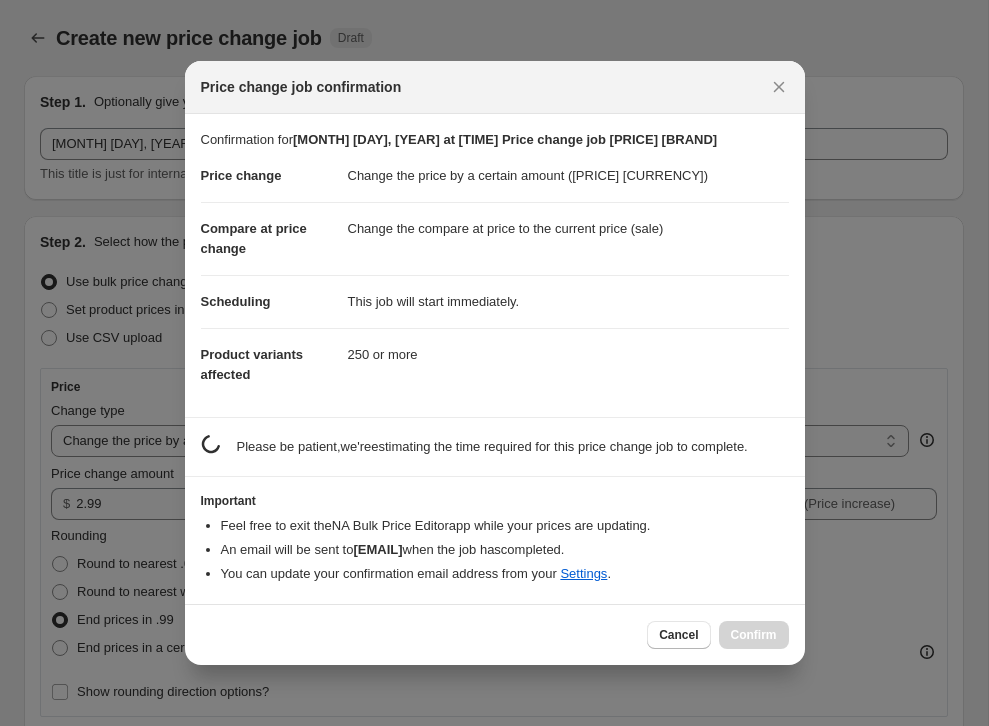 scroll, scrollTop: 0, scrollLeft: 0, axis: both 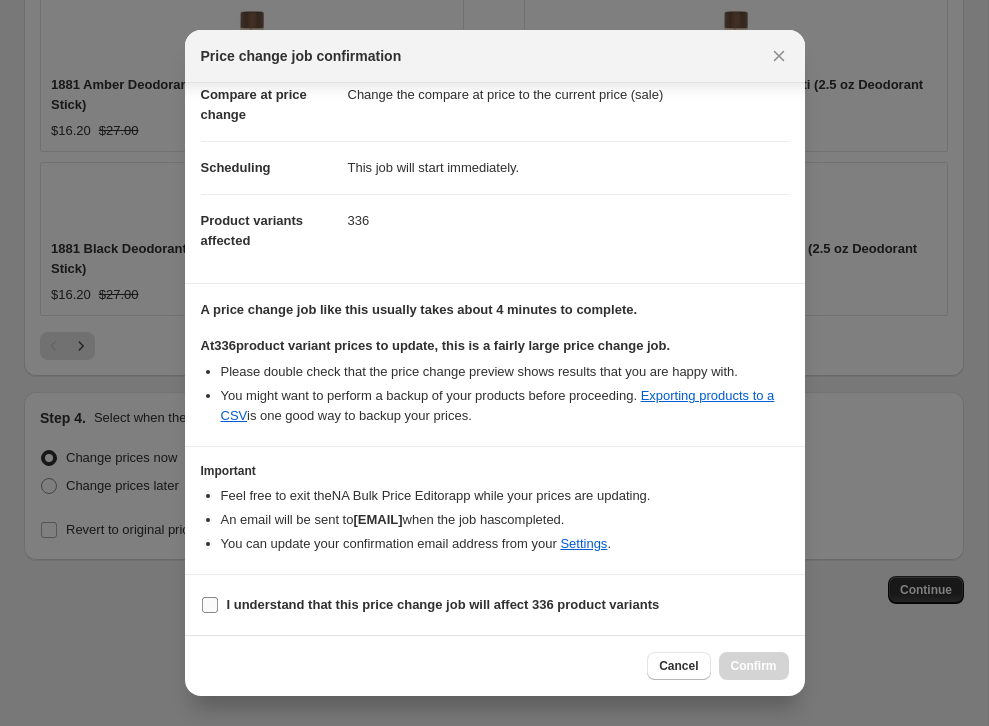 click on "I understand that this price change job will affect 336 product variants" at bounding box center [210, 605] 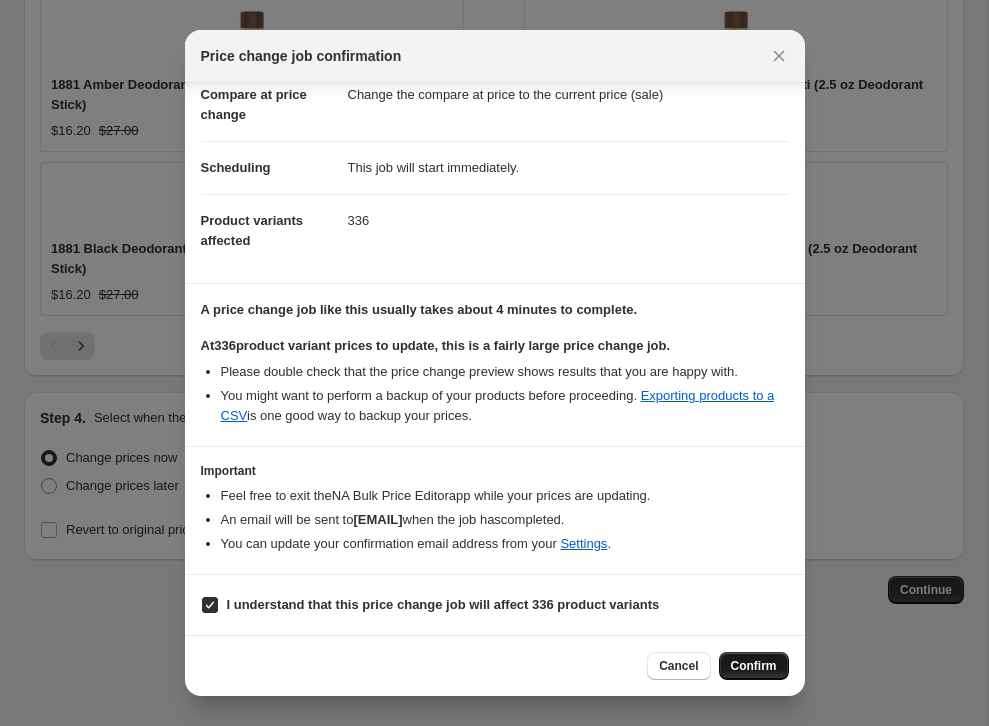 click on "Confirm" at bounding box center [754, 666] 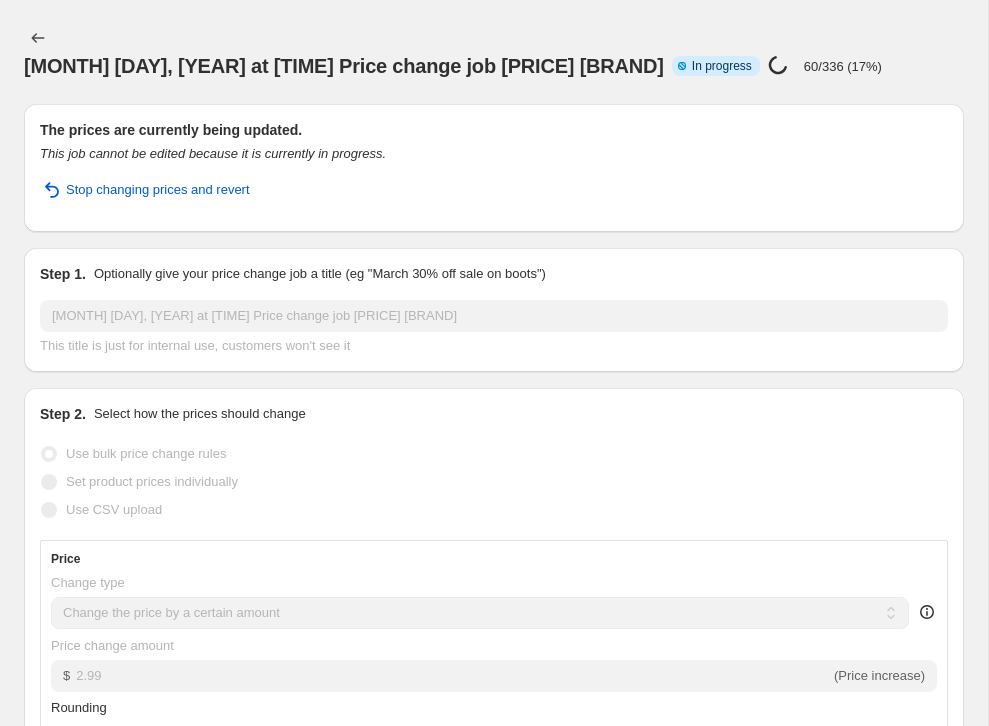 scroll, scrollTop: 0, scrollLeft: 0, axis: both 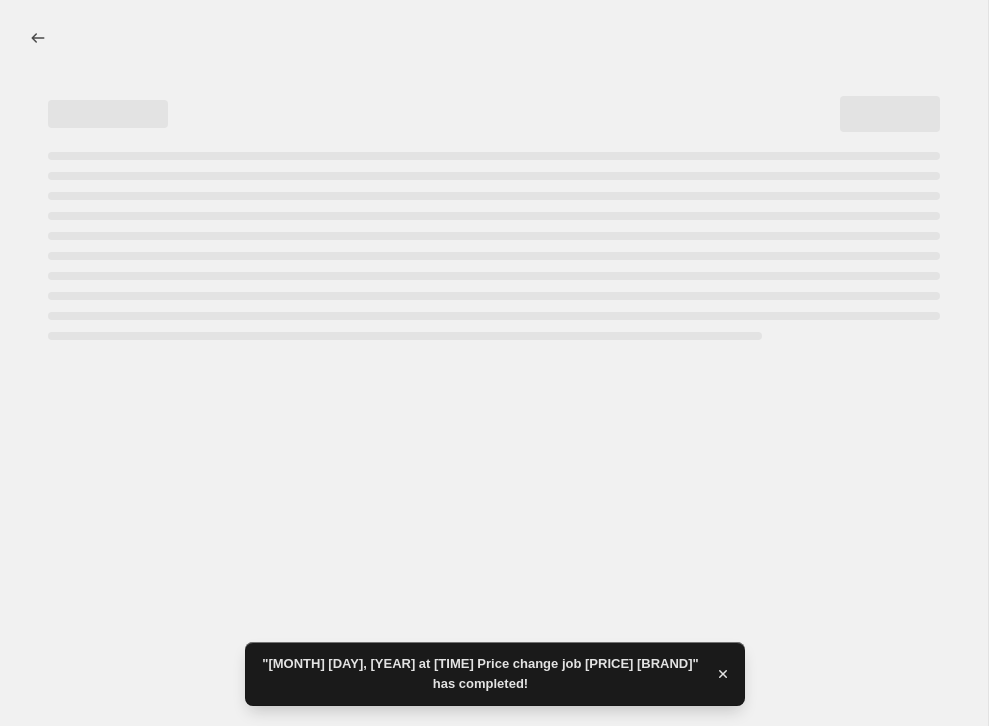 select on "by" 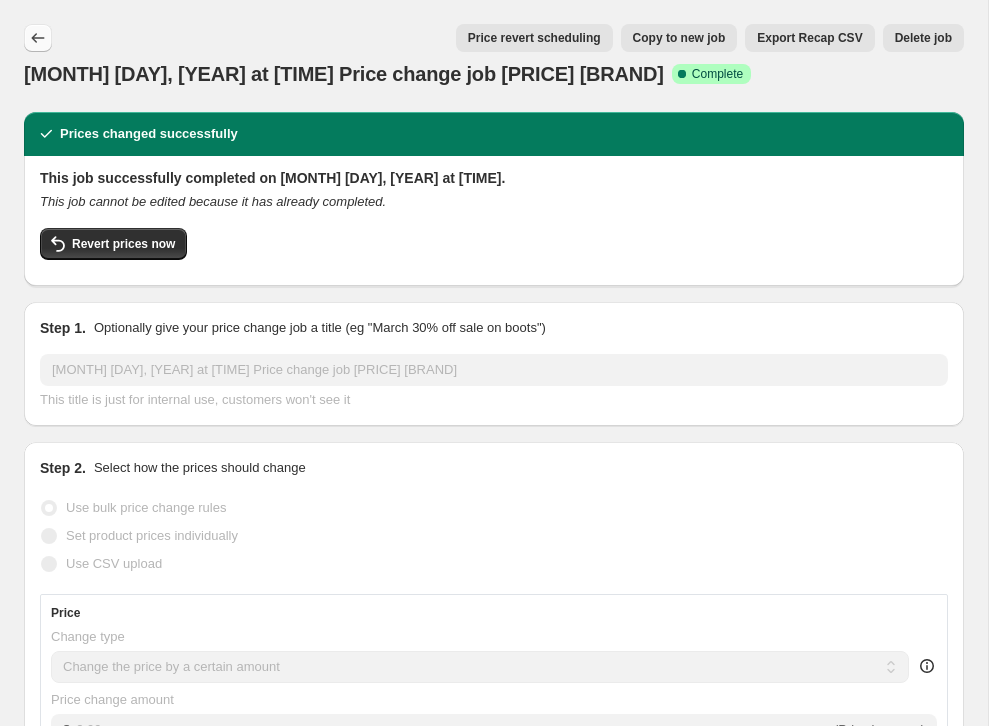 click 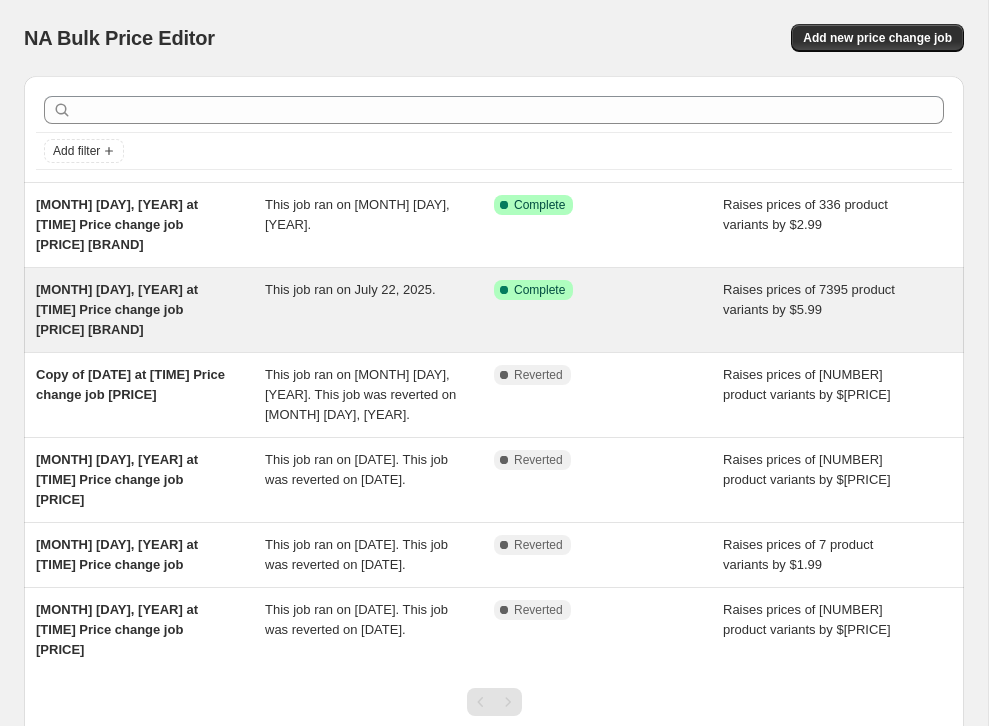 click on "This job ran on July 22, 2025." at bounding box center [350, 289] 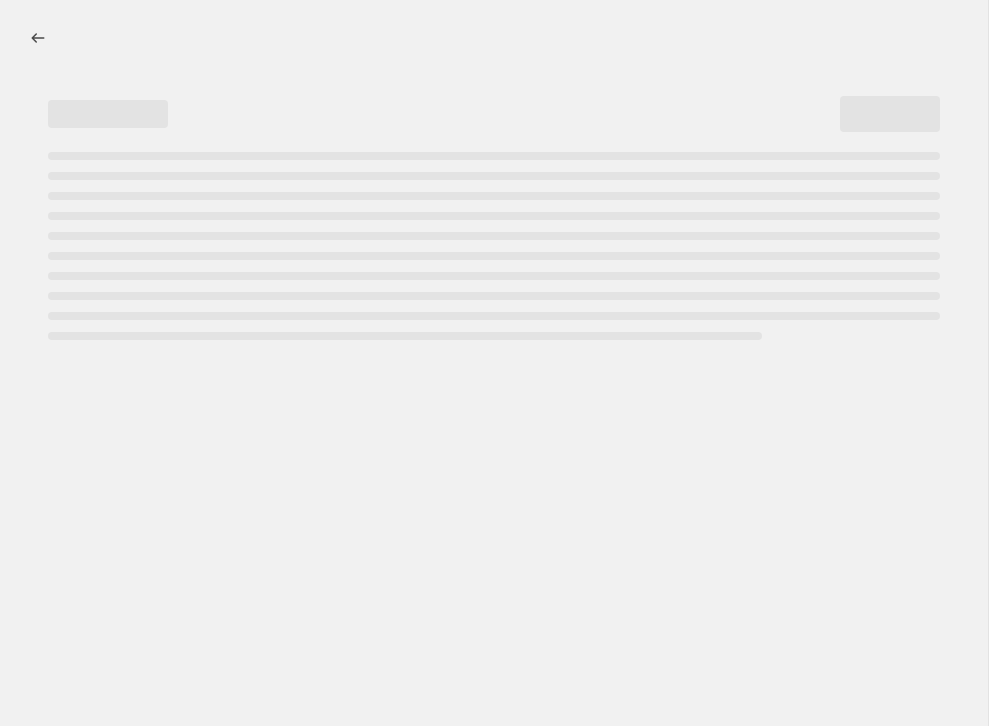 select on "by" 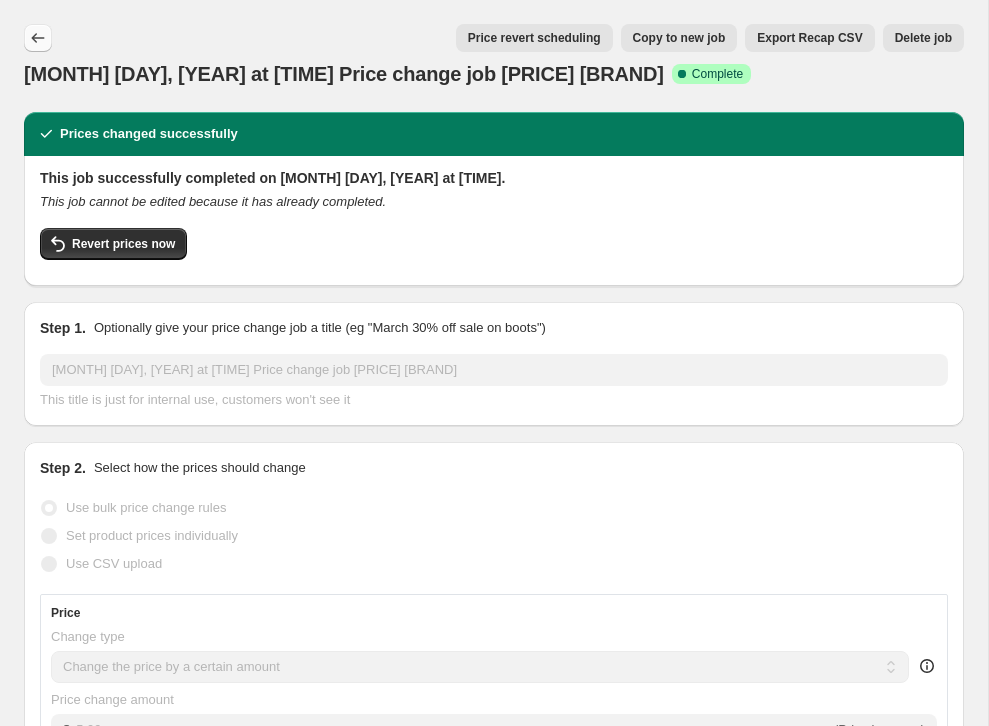 click 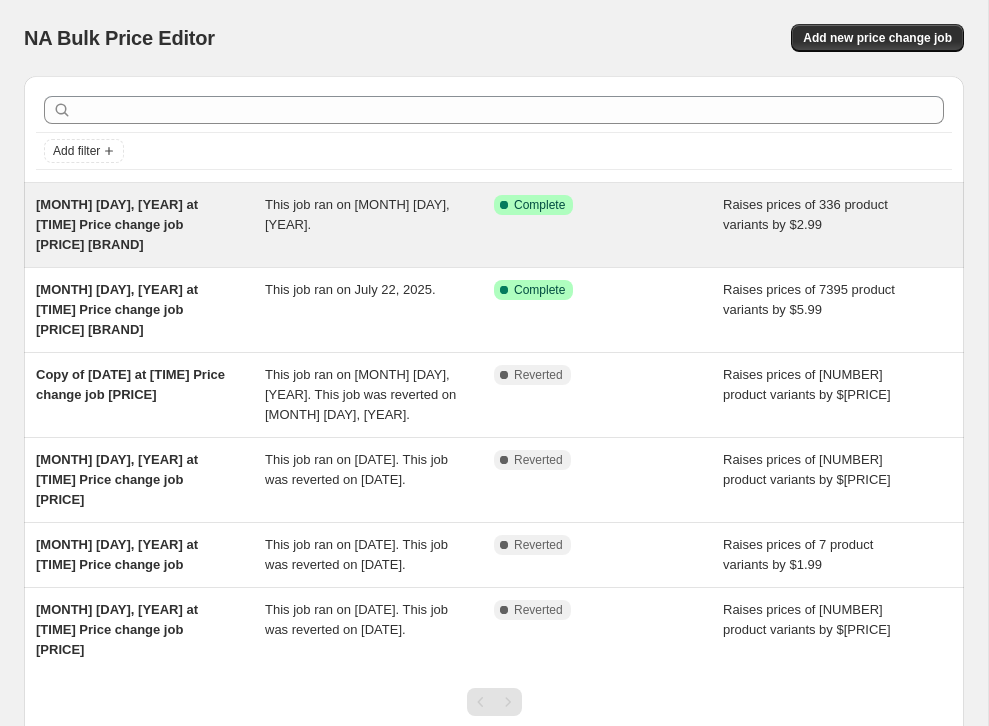 click on "This job ran on [MONTH] [DAY], [YEAR]." at bounding box center [379, 225] 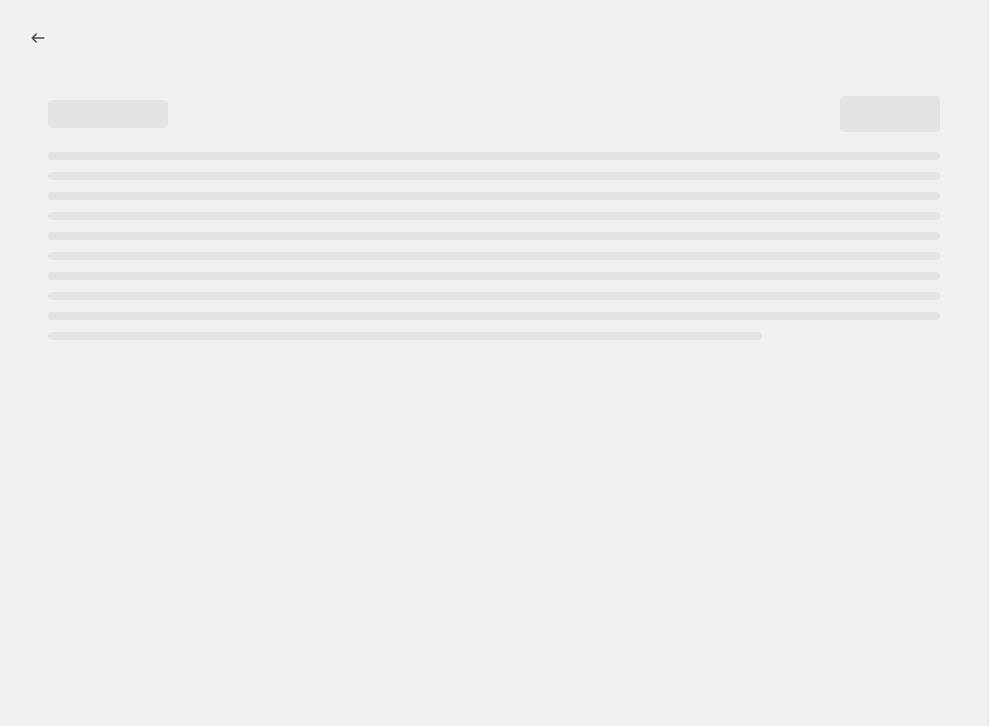 select on "by" 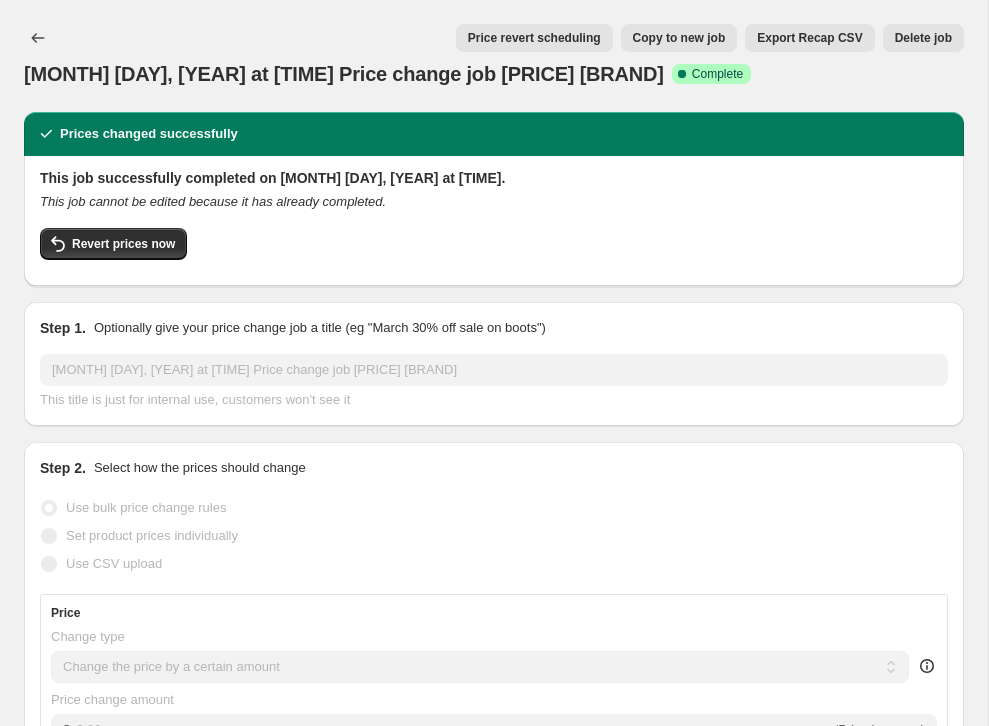 click on "Copy to new job" at bounding box center (679, 38) 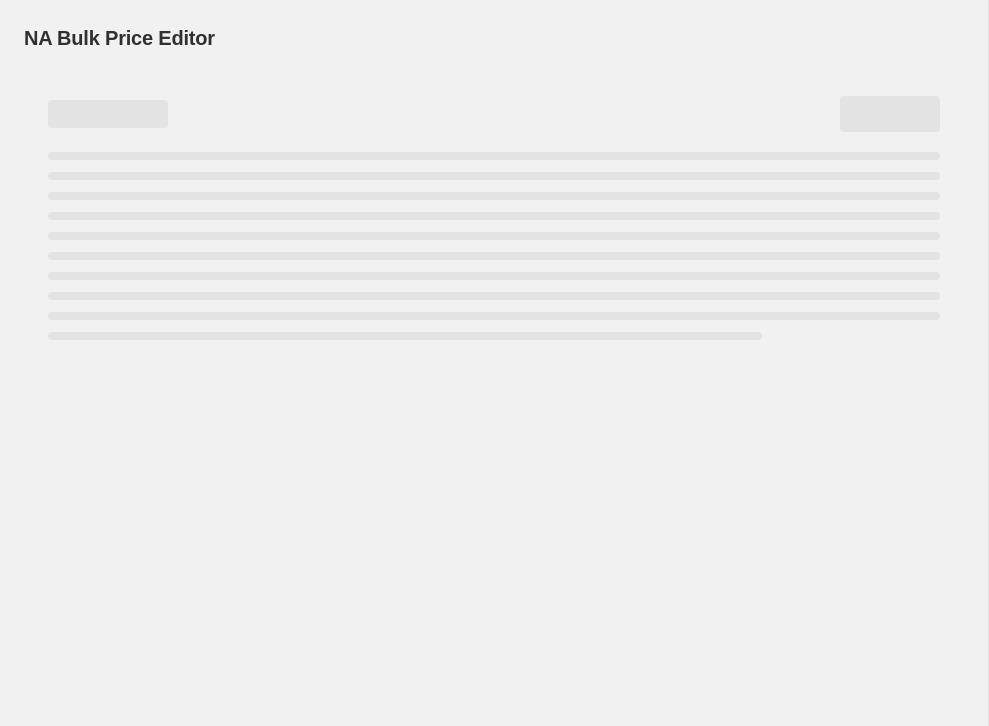 select on "by" 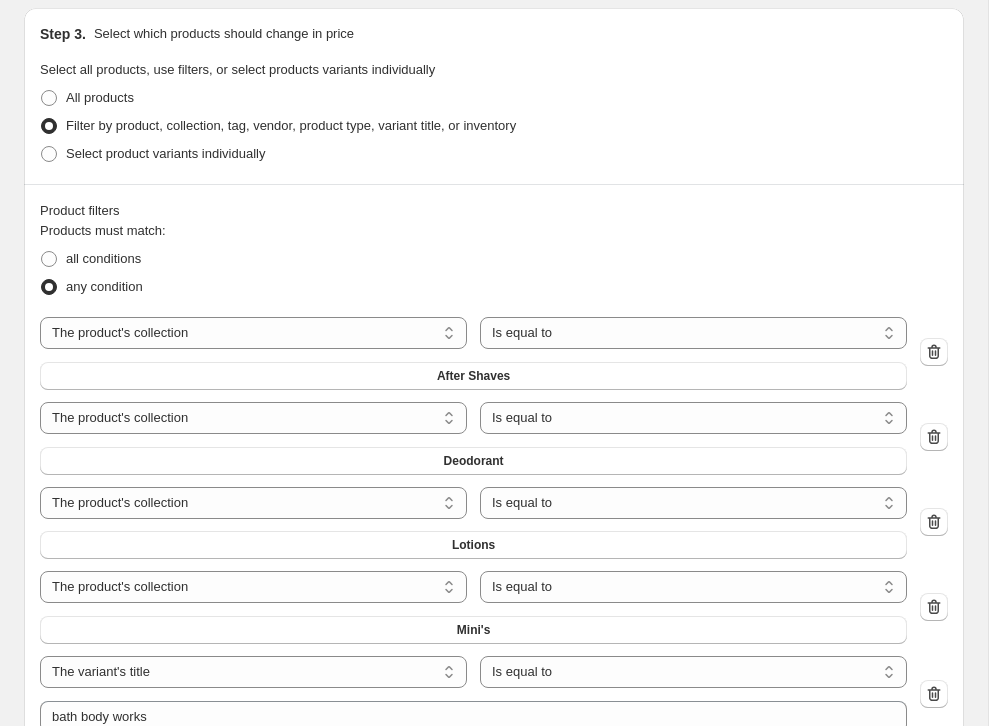 scroll, scrollTop: 1155, scrollLeft: 0, axis: vertical 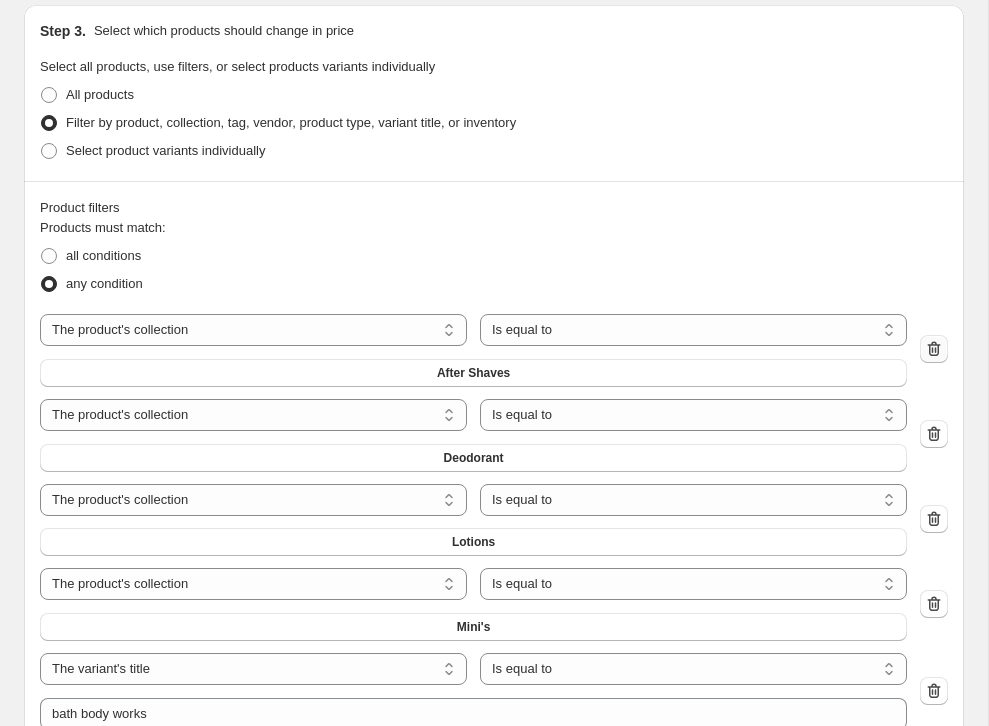 click 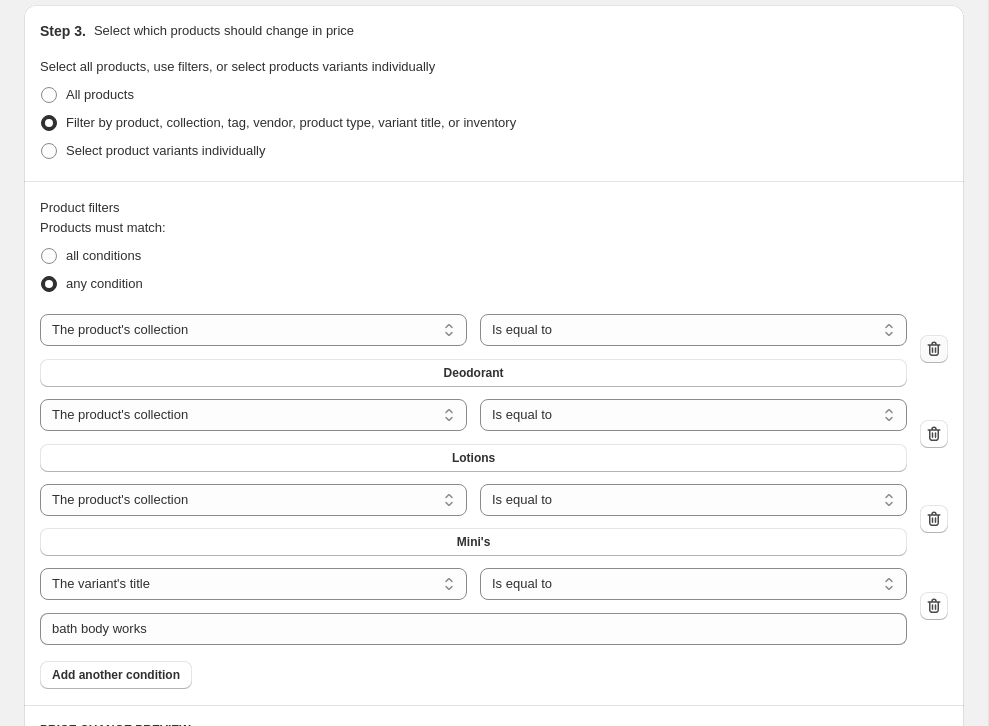 click 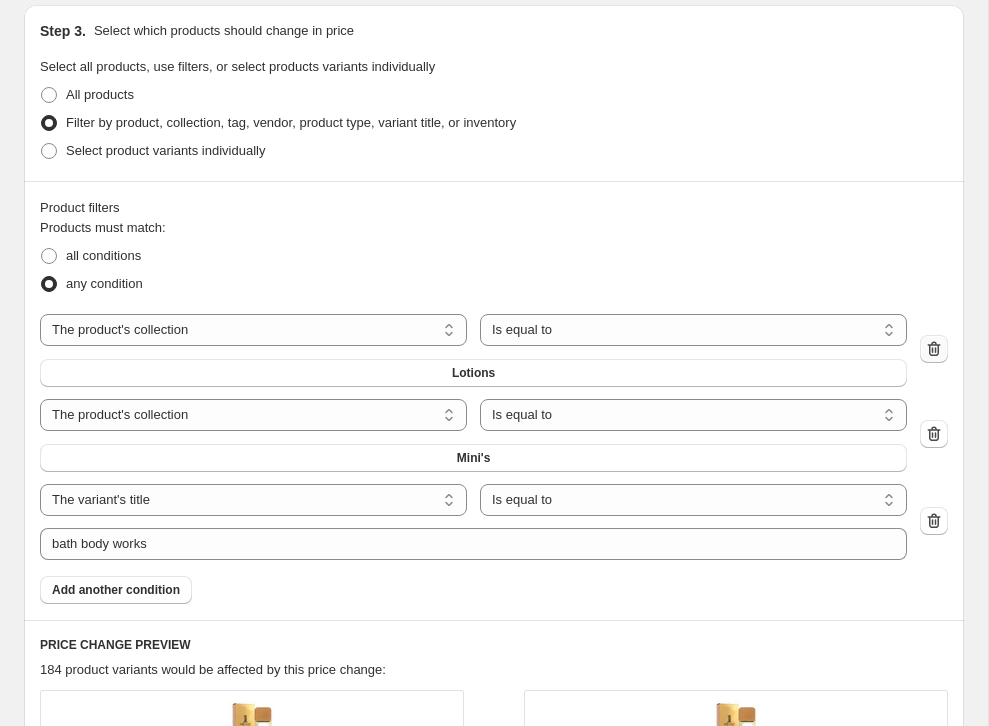 click at bounding box center (934, 349) 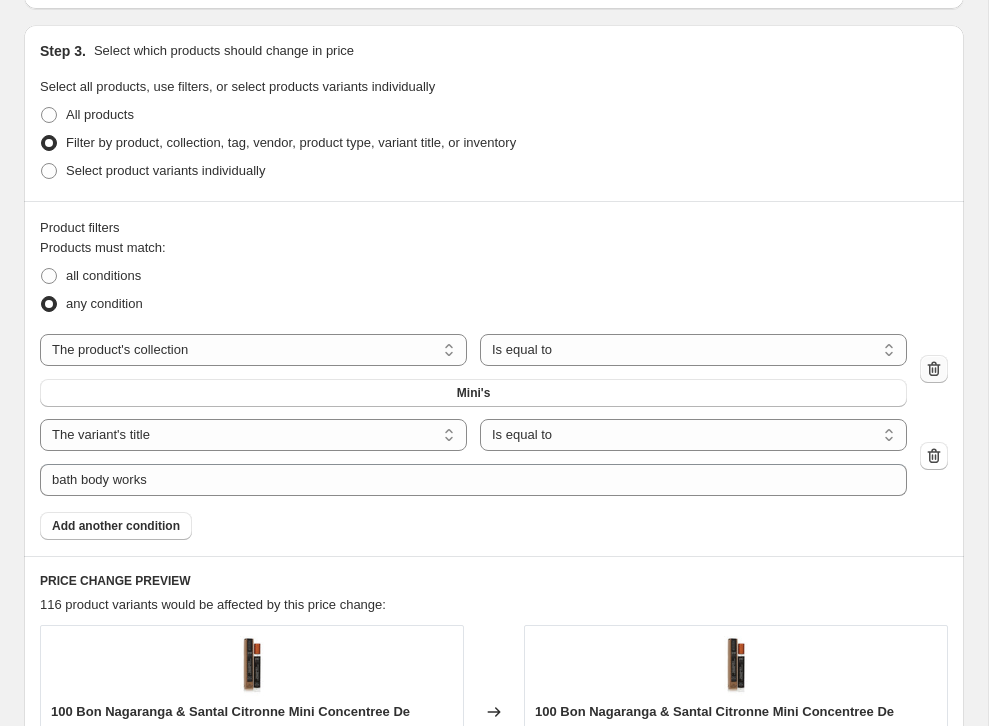 click on "The product The product's collection The product's tag The product's vendor The product's type The product's status The variant's title Inventory quantity The product's collection Is equal to Is not equal to Is equal to Mini's" at bounding box center (494, 370) 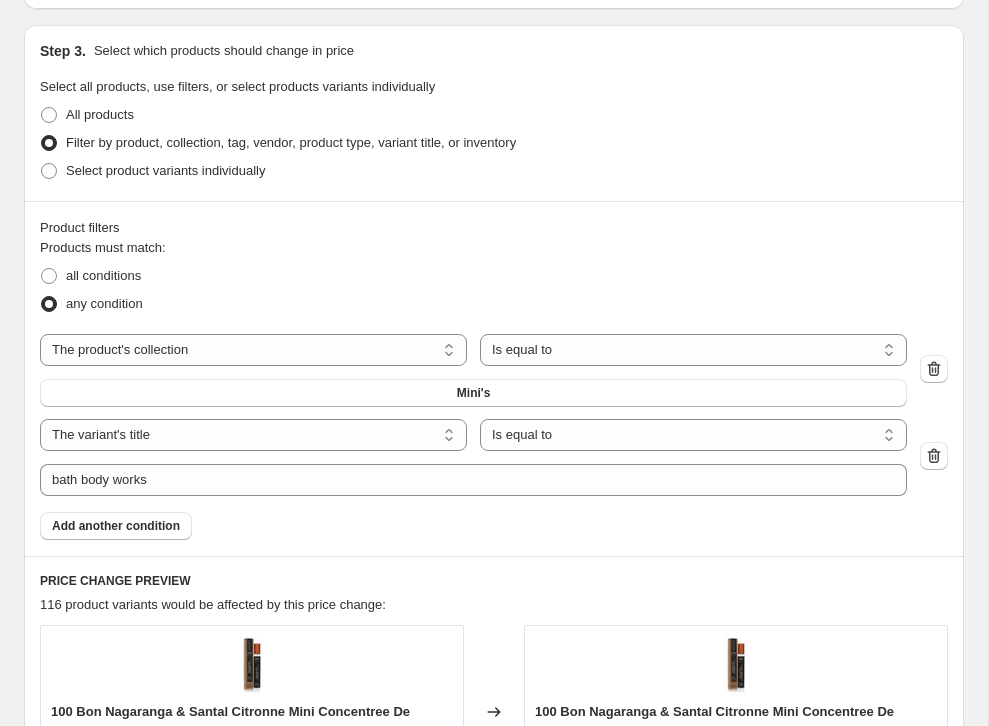 click on "The product The product's collection The product's tag The product's vendor The product's type The product's status The variant's title Inventory quantity The product's collection Is equal to Is not equal to Is equal to Mini's" at bounding box center (494, 370) 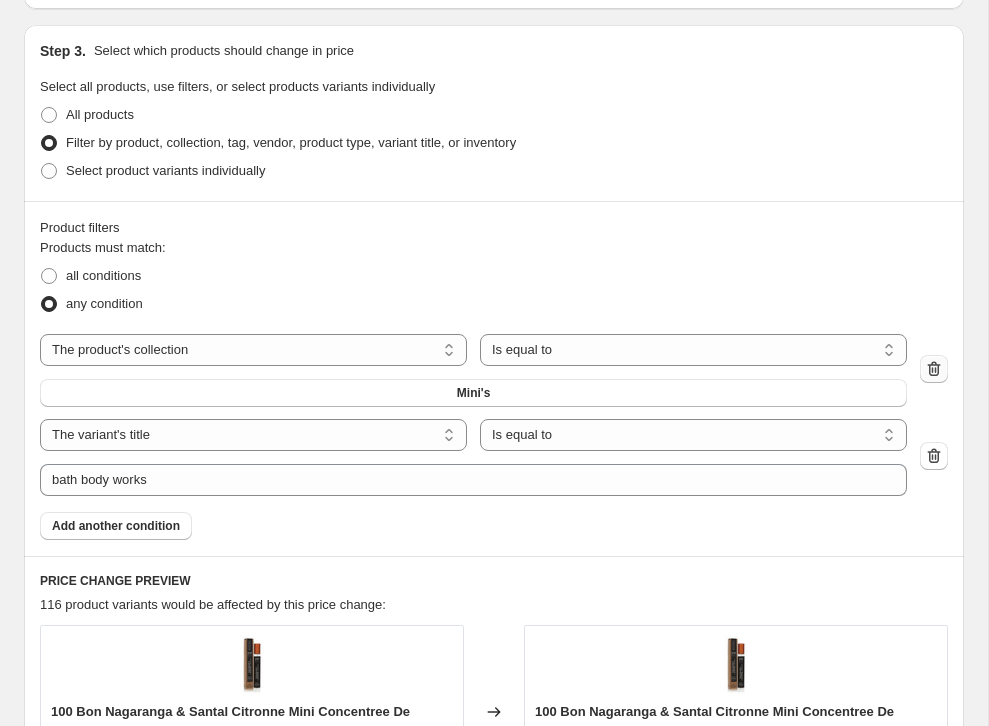click 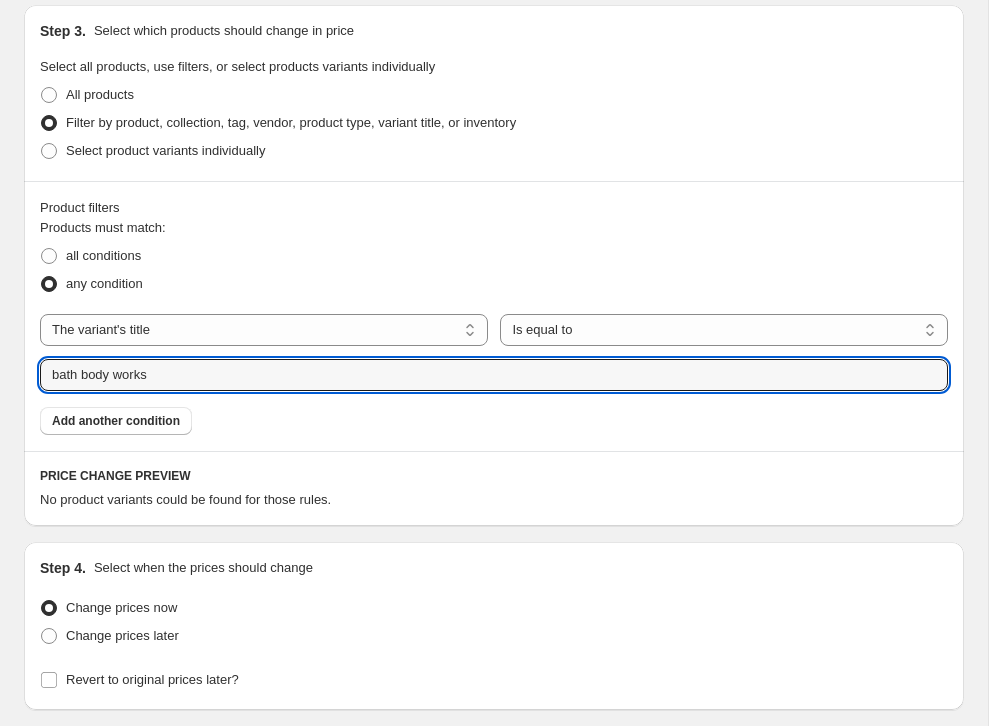 drag, startPoint x: 376, startPoint y: 383, endPoint x: -5, endPoint y: 363, distance: 381.52457 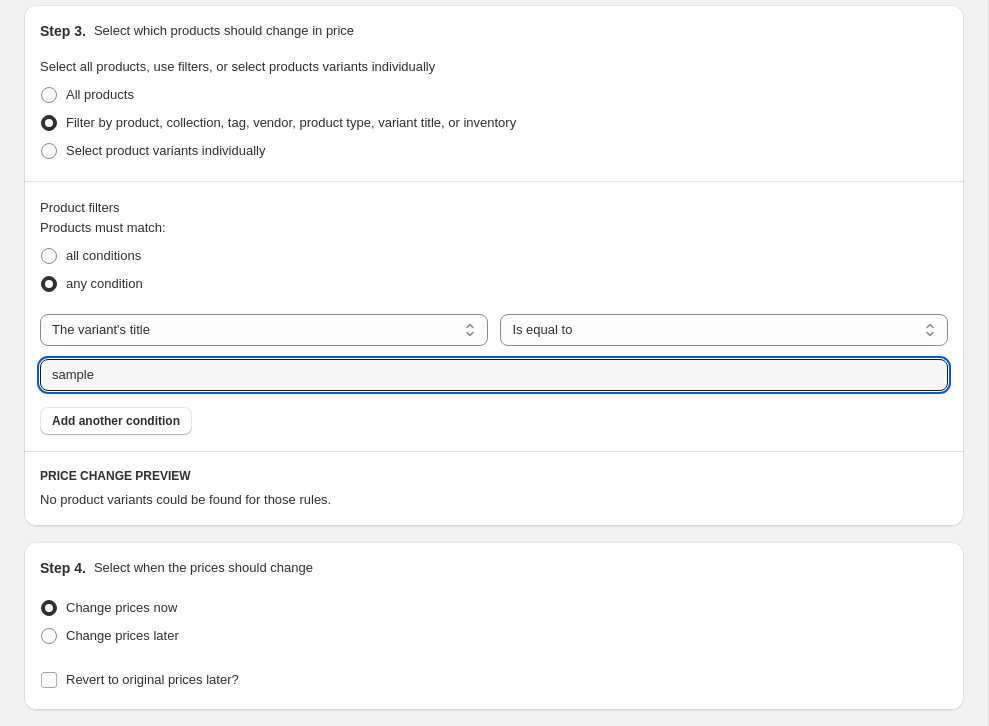 type on "sample" 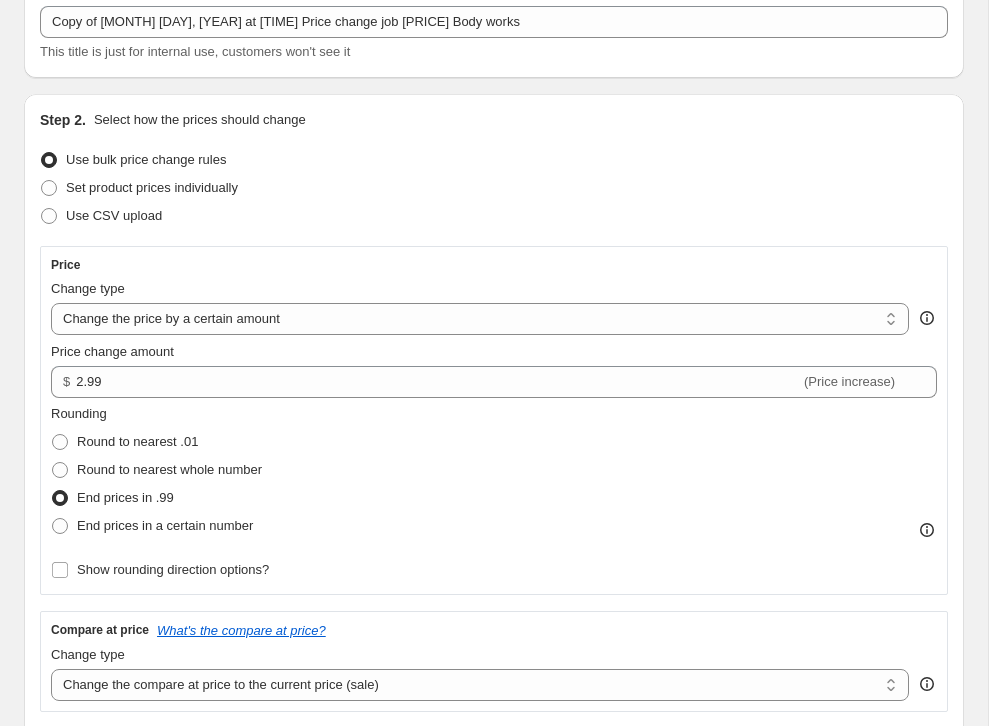 scroll, scrollTop: 172, scrollLeft: 0, axis: vertical 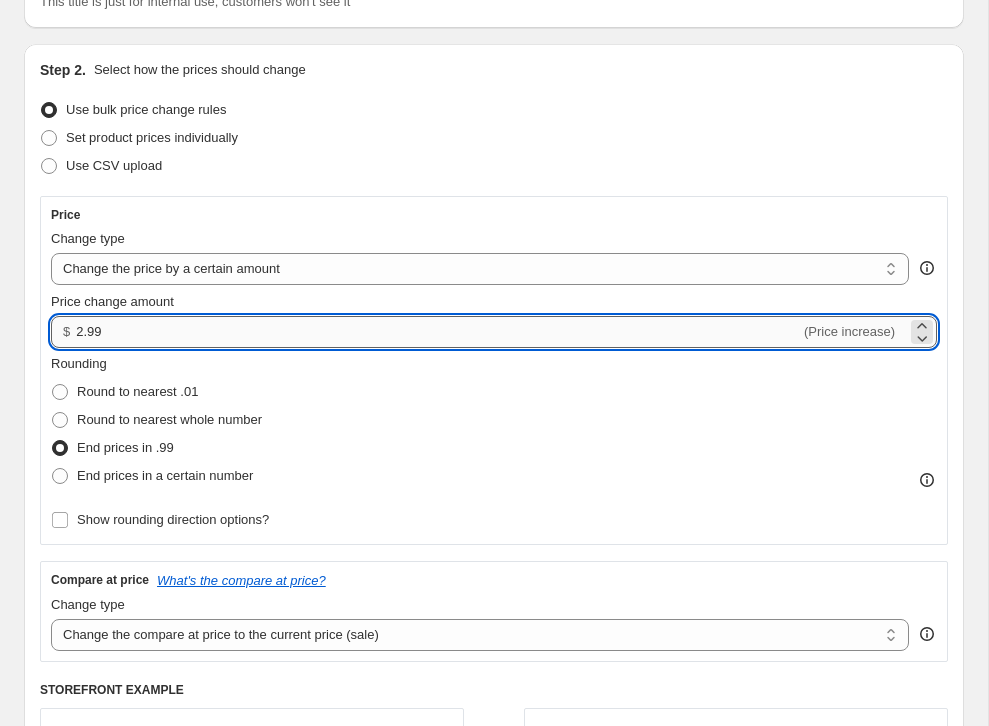 click on "2.99" at bounding box center [438, 332] 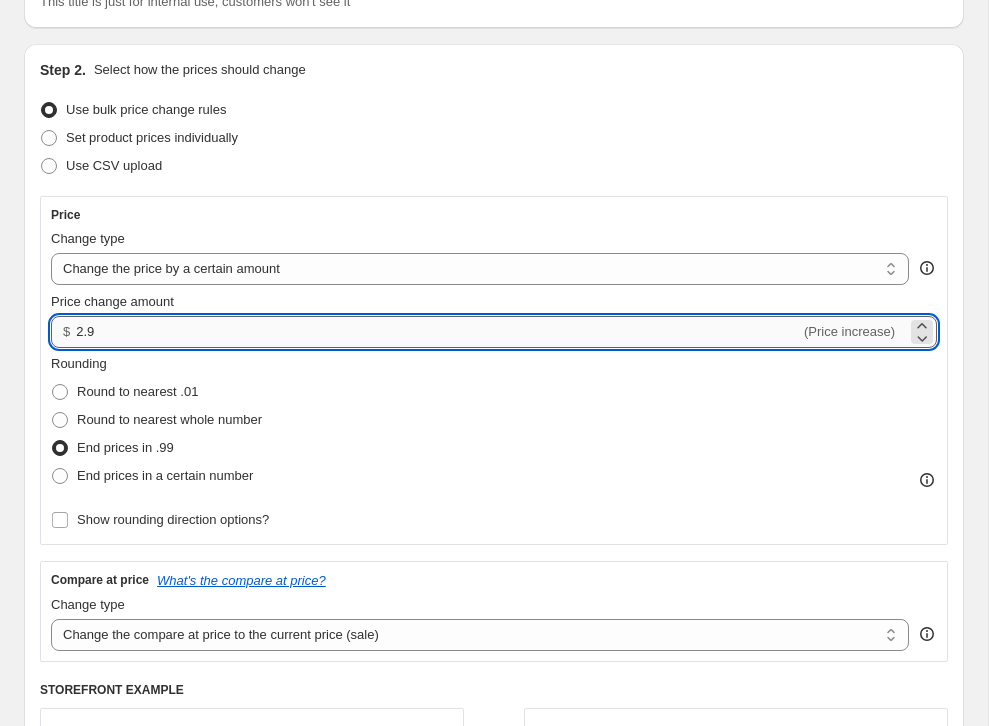 type on "2" 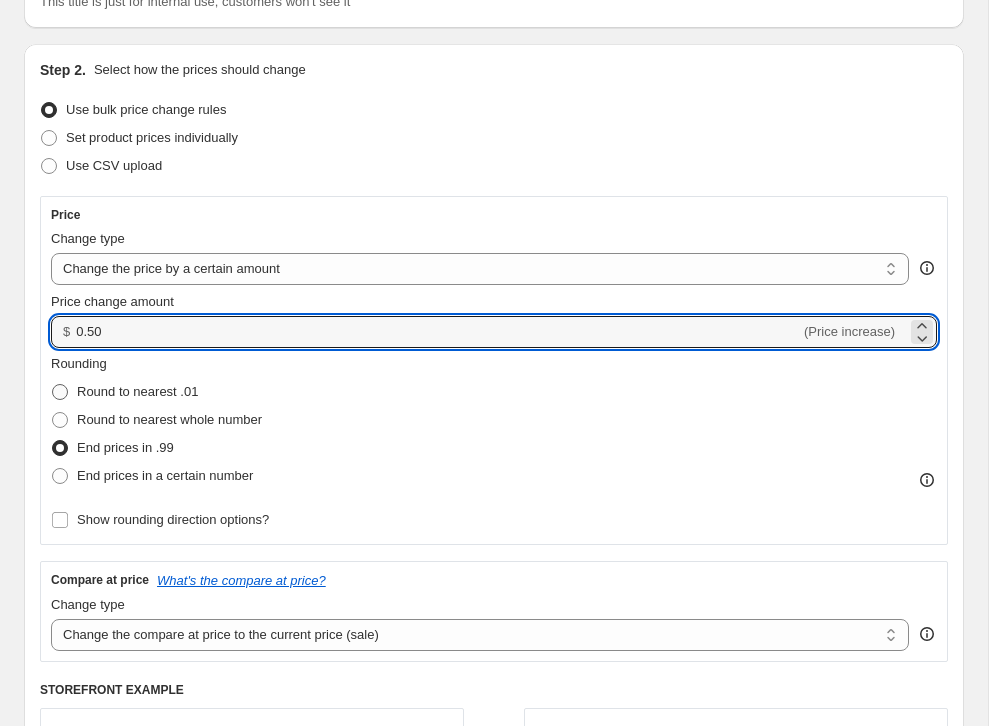 type on "0.50" 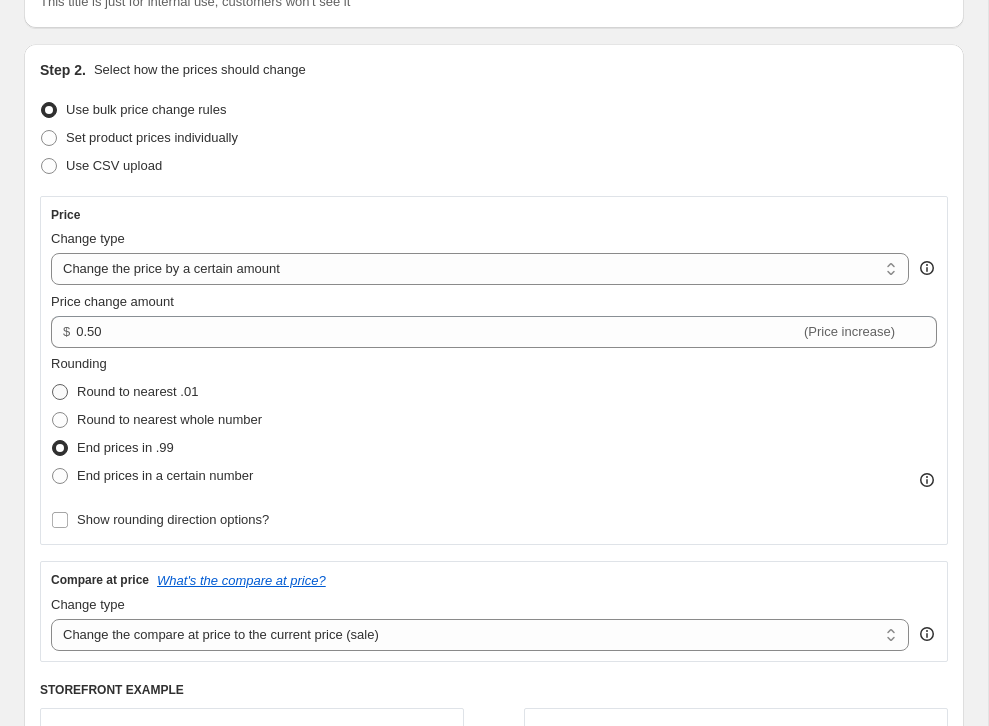 click on "Round to nearest .01" at bounding box center (137, 391) 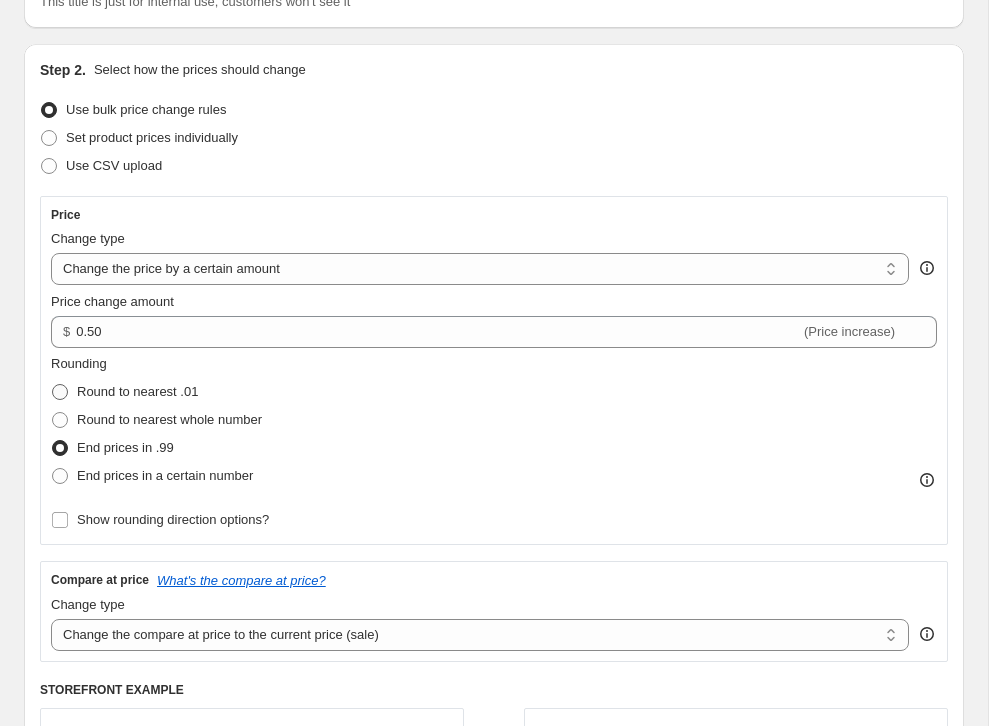 radio on "true" 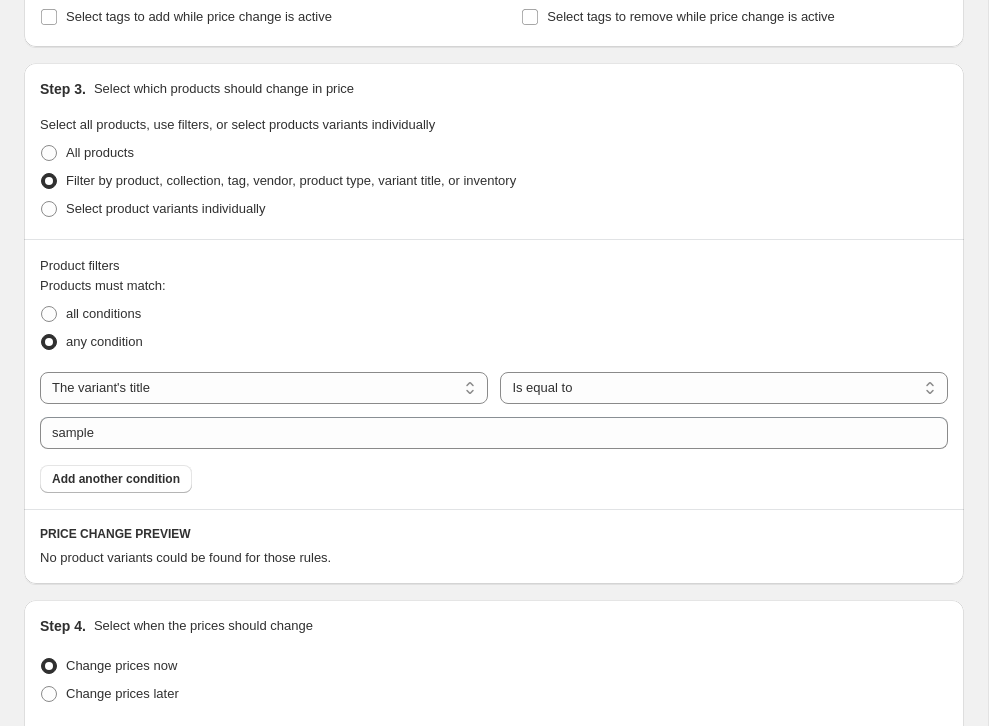 scroll, scrollTop: 1184, scrollLeft: 0, axis: vertical 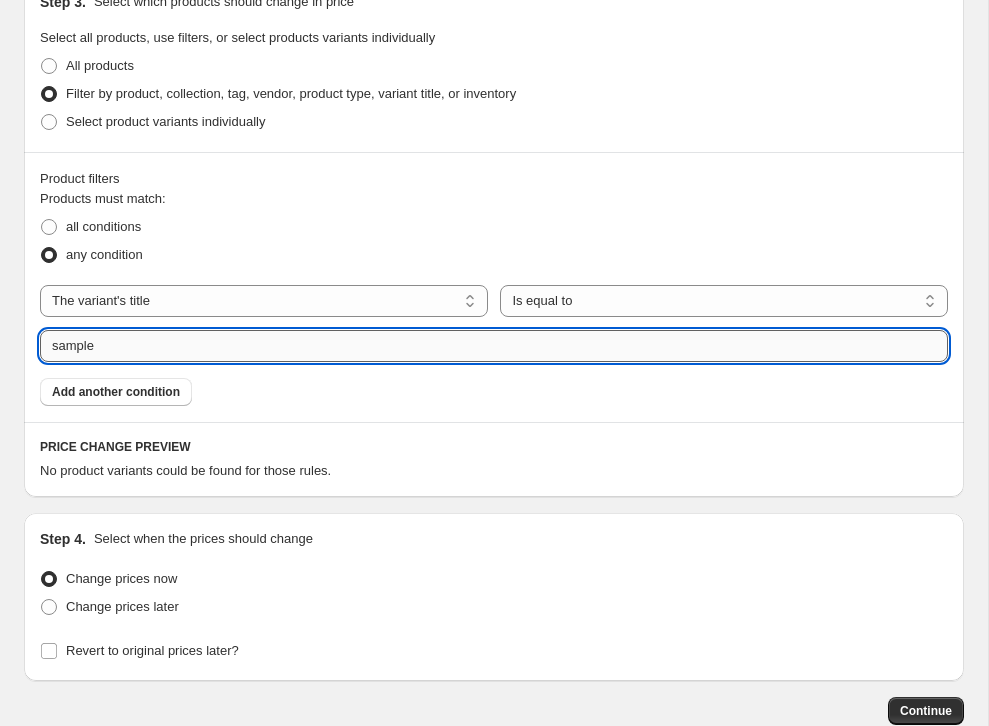 click on "sample" at bounding box center [494, 346] 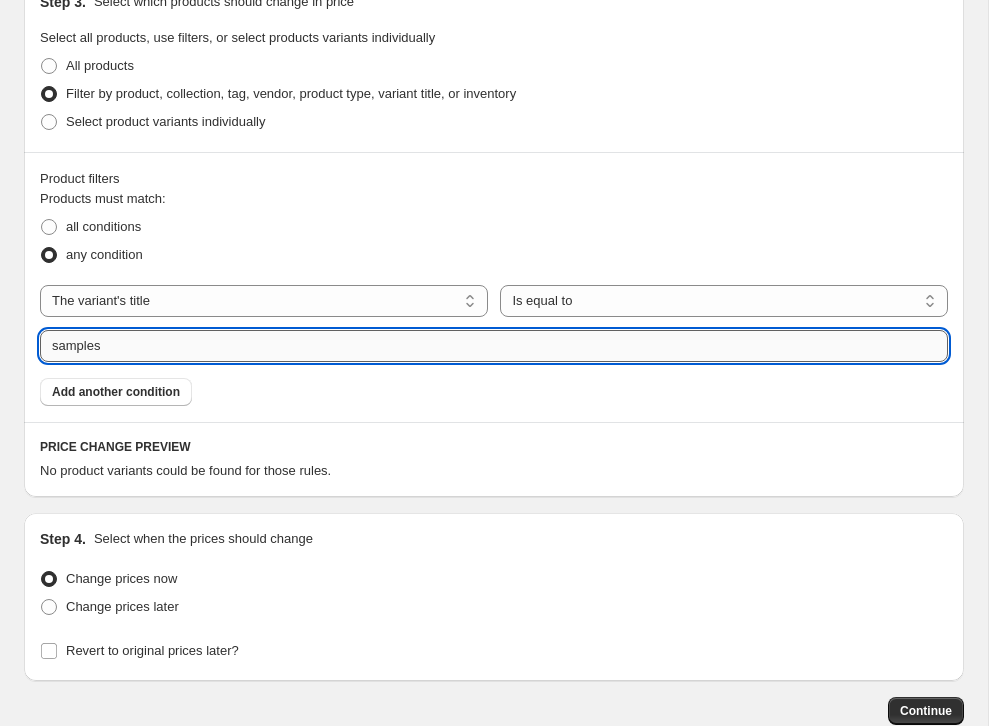 click on "Submit" at bounding box center [68, -14] 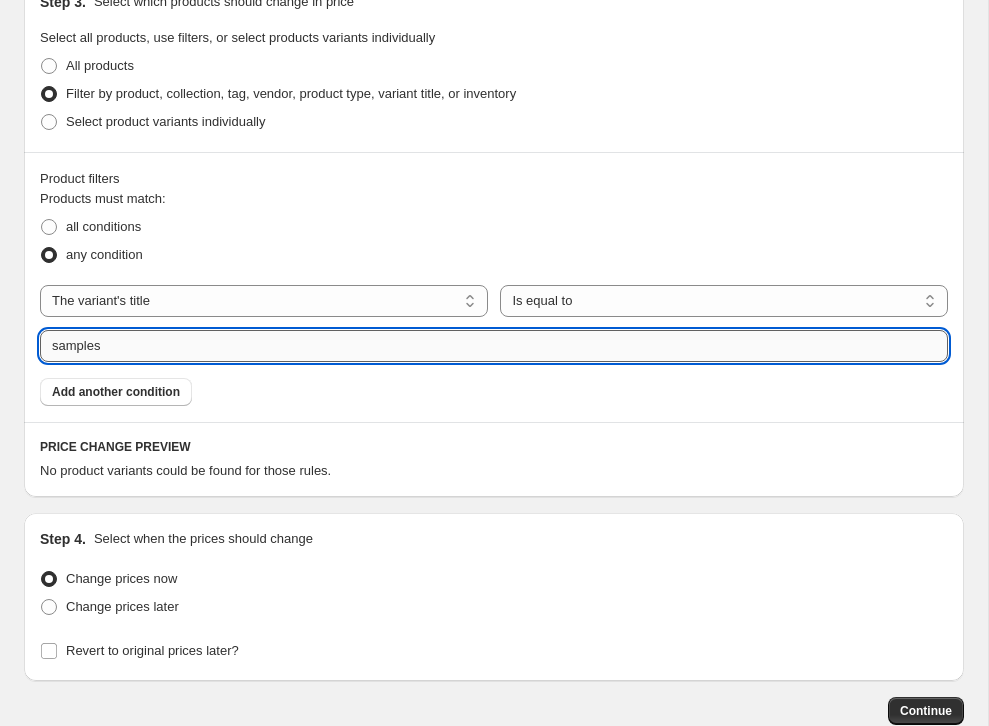 click on "samples" at bounding box center (494, 346) 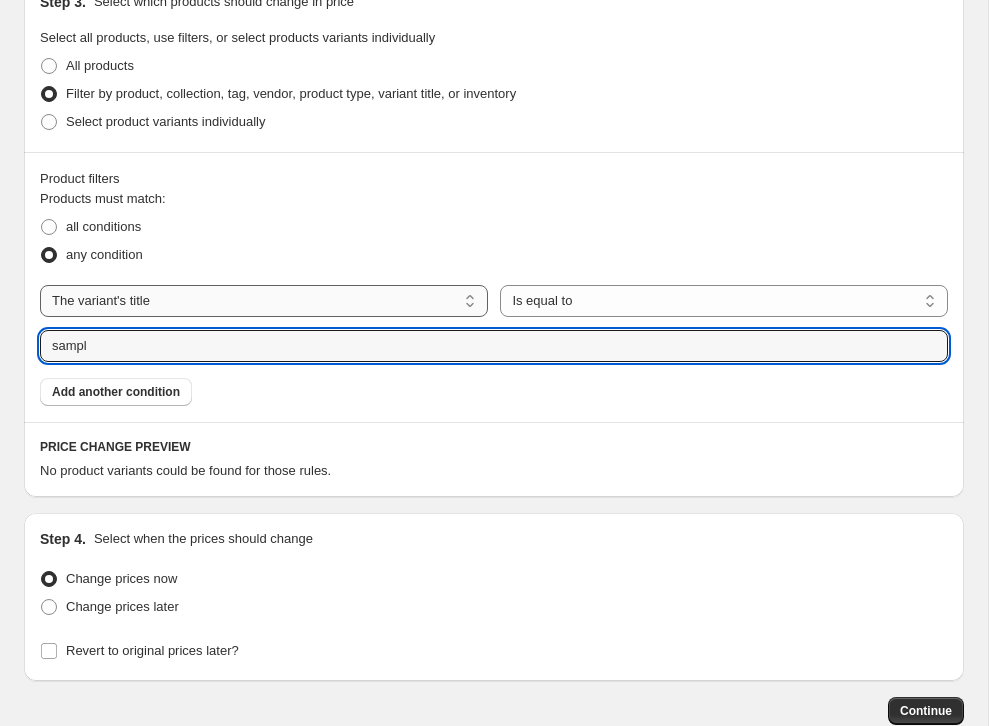 type on "sampl" 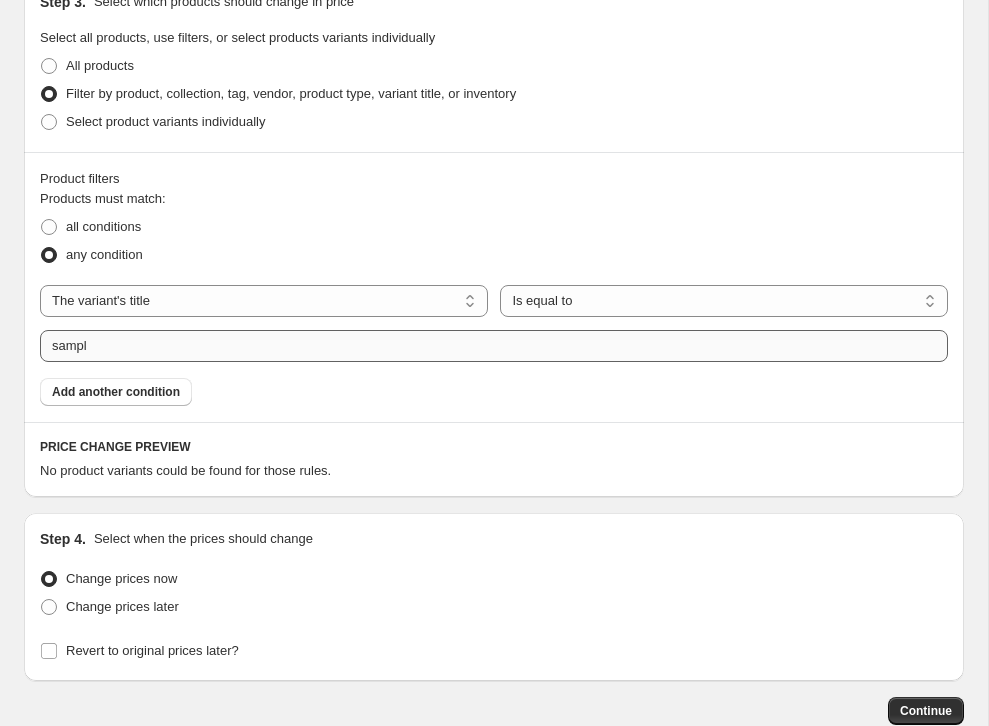 select on "collection" 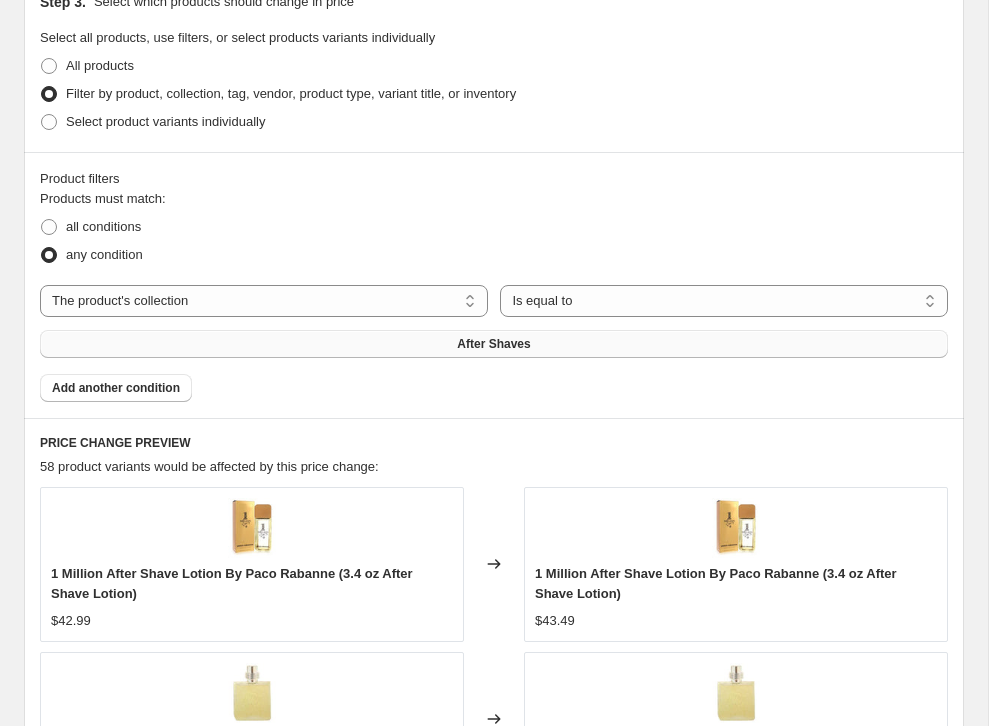 click on "After Shaves" at bounding box center (494, 344) 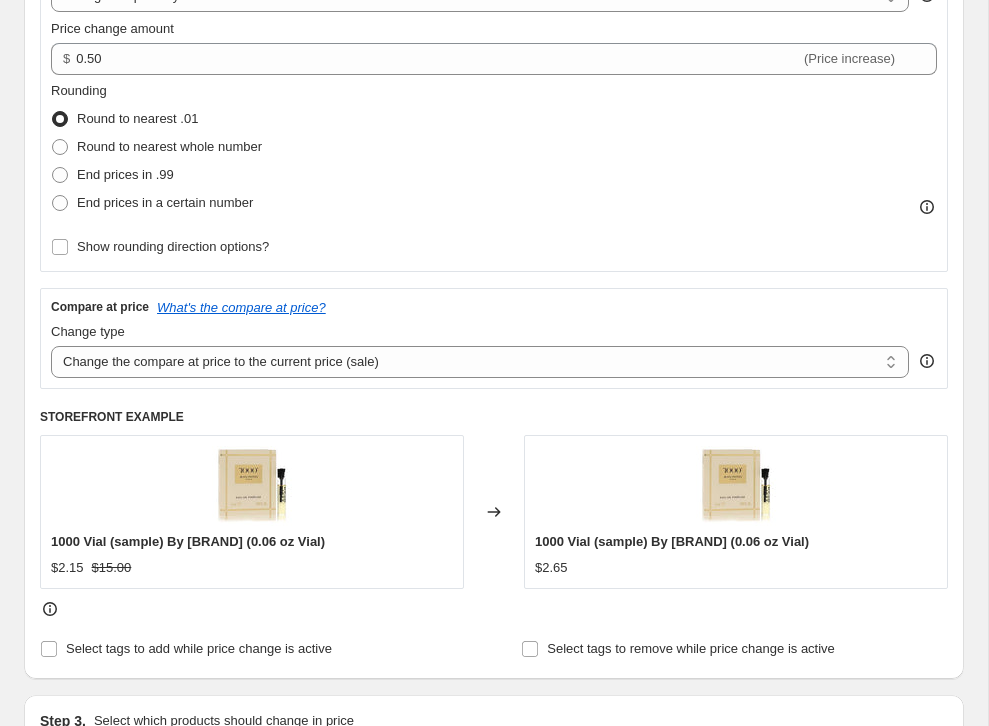 scroll, scrollTop: 423, scrollLeft: 0, axis: vertical 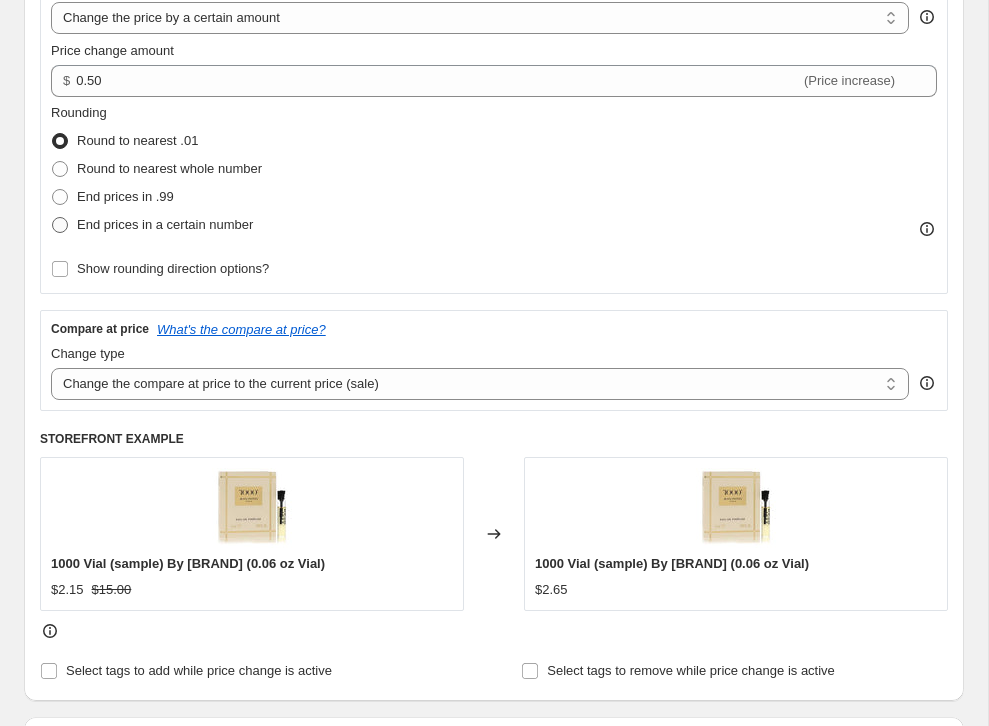 click on "End prices in a certain number" at bounding box center [165, 224] 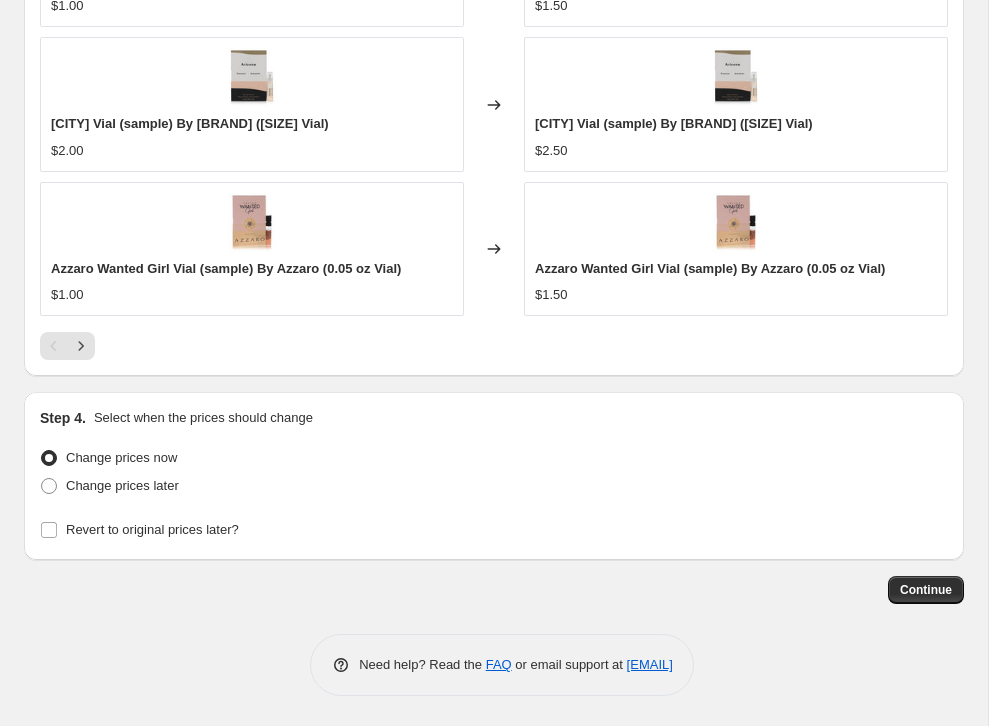 scroll, scrollTop: 2183, scrollLeft: 0, axis: vertical 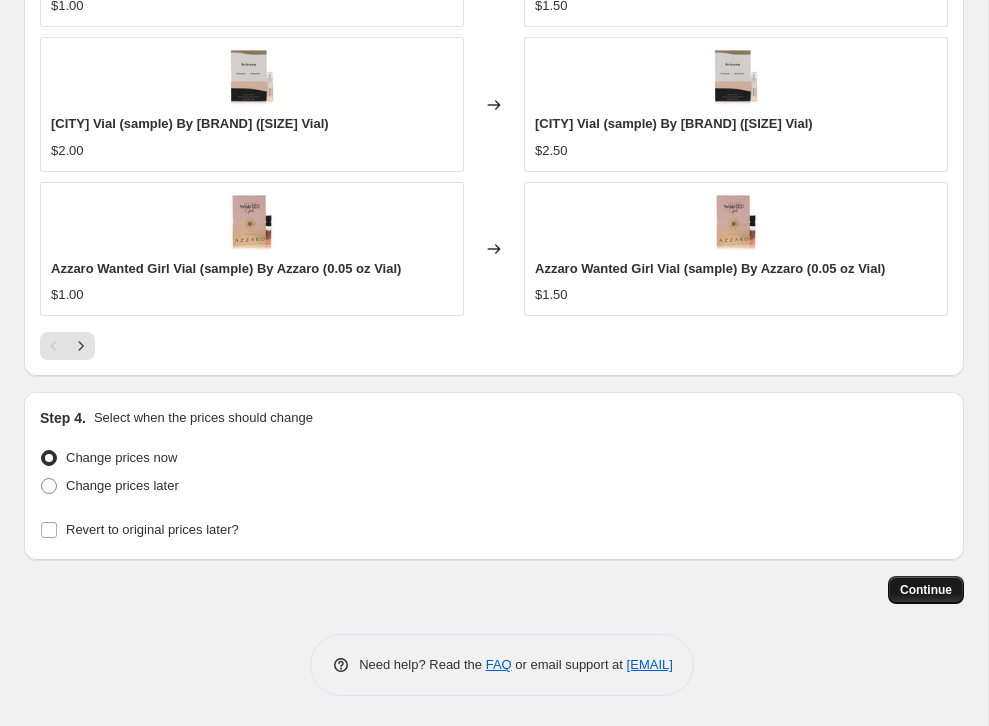 click on "Continue" at bounding box center (926, 590) 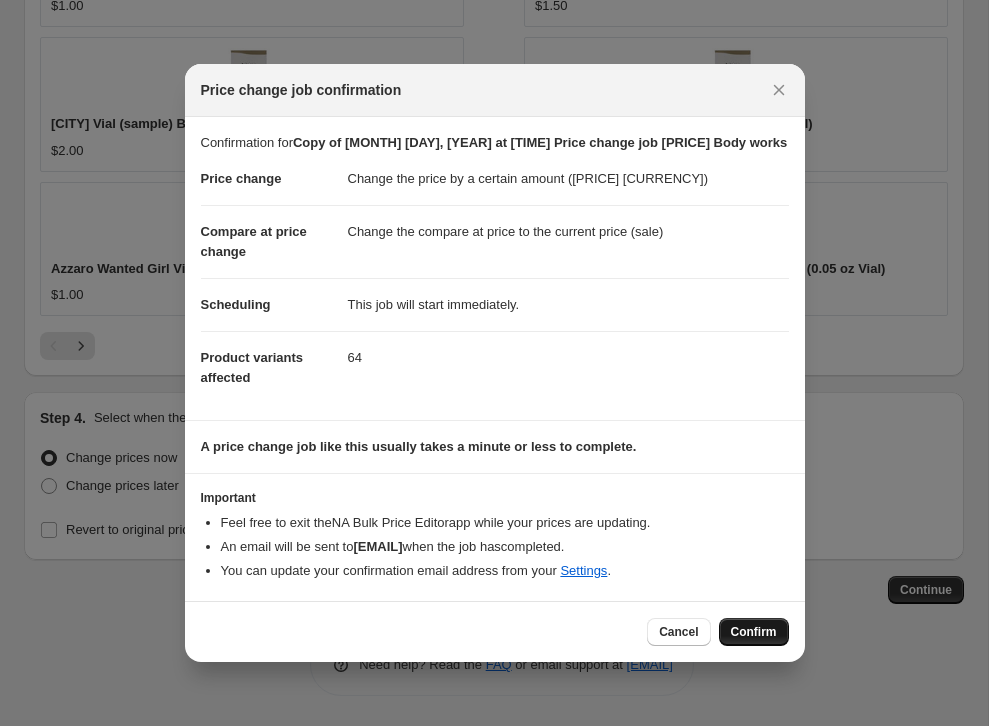 click on "Confirm" at bounding box center (754, 632) 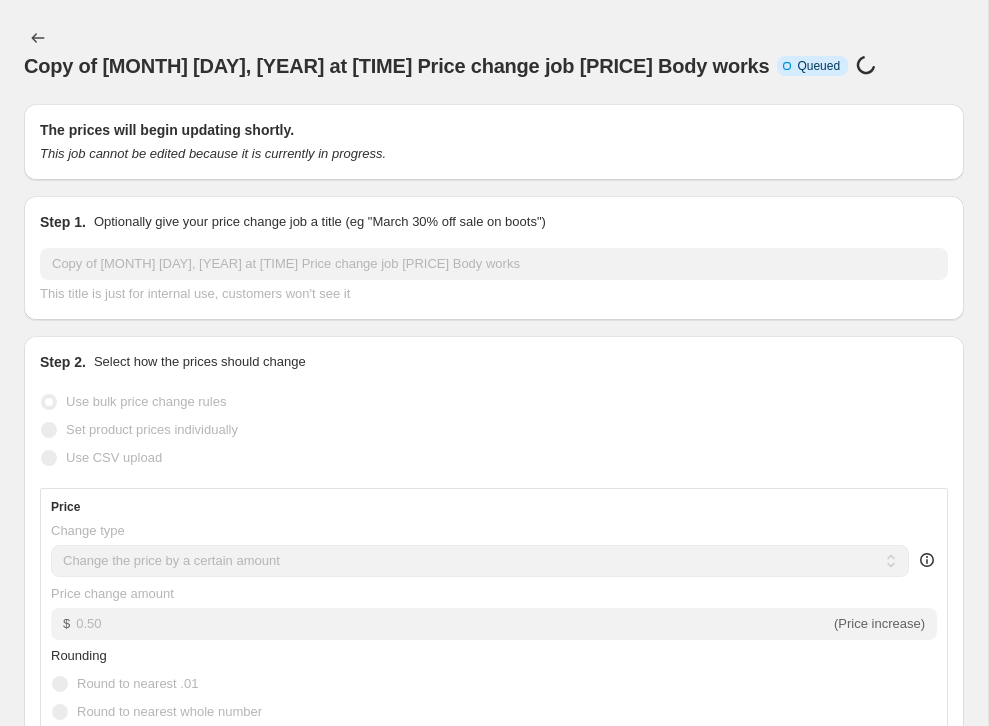 scroll, scrollTop: 0, scrollLeft: 0, axis: both 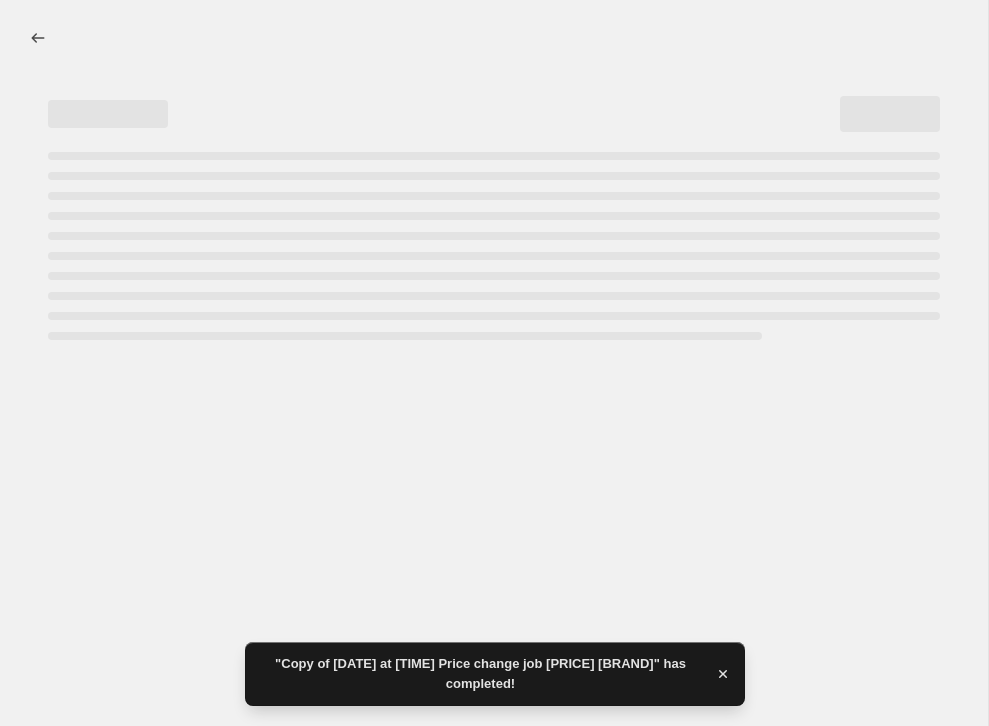 select on "by" 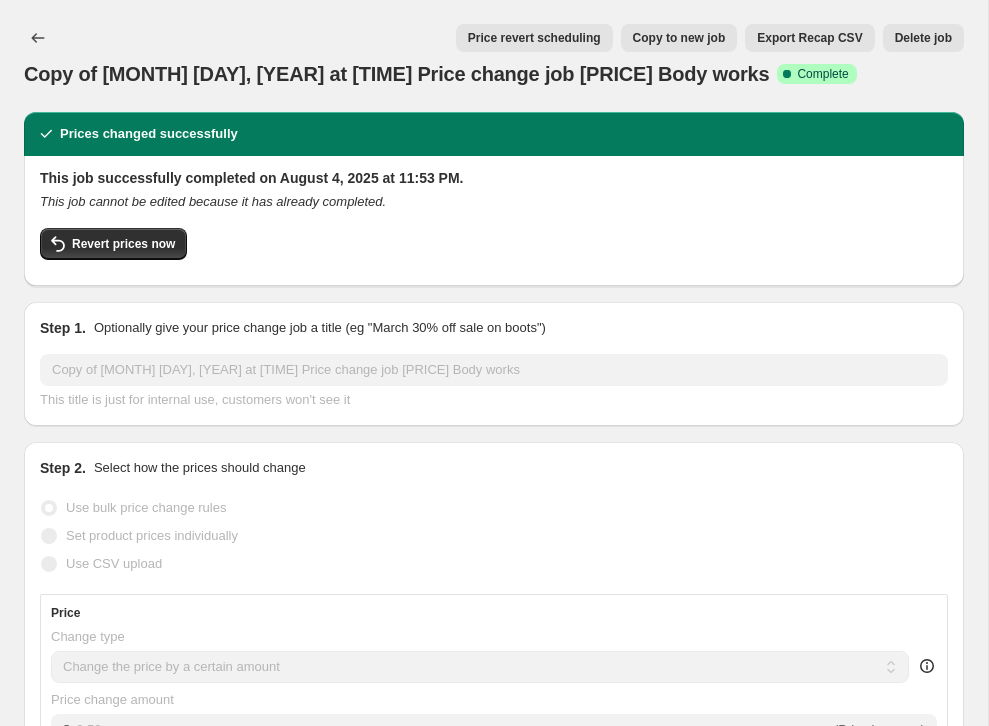 scroll, scrollTop: 0, scrollLeft: 0, axis: both 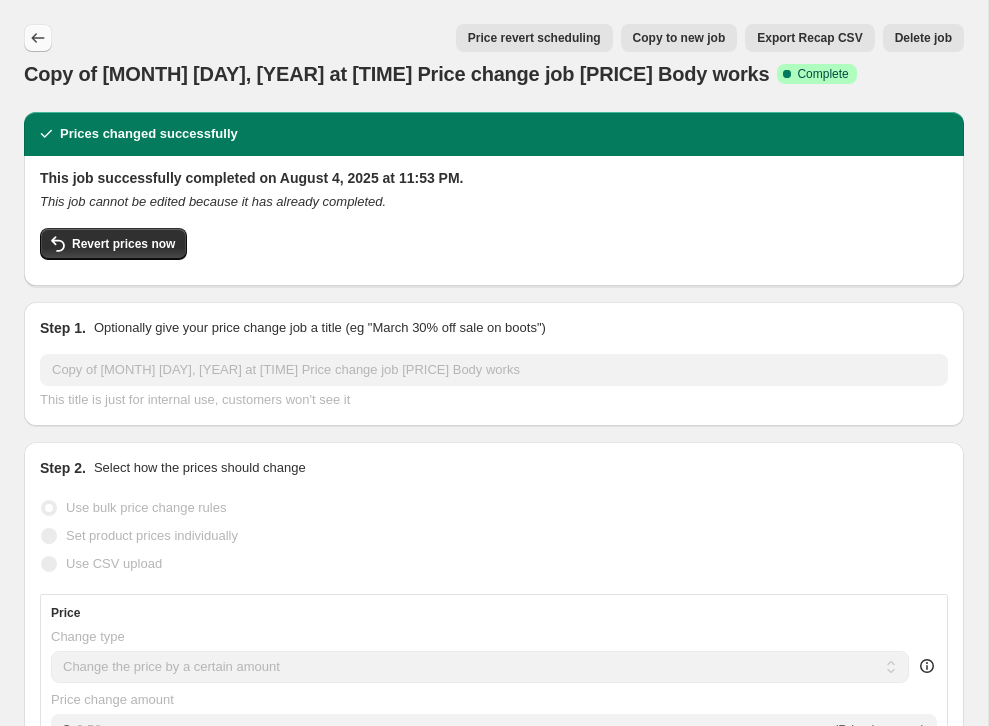 click 